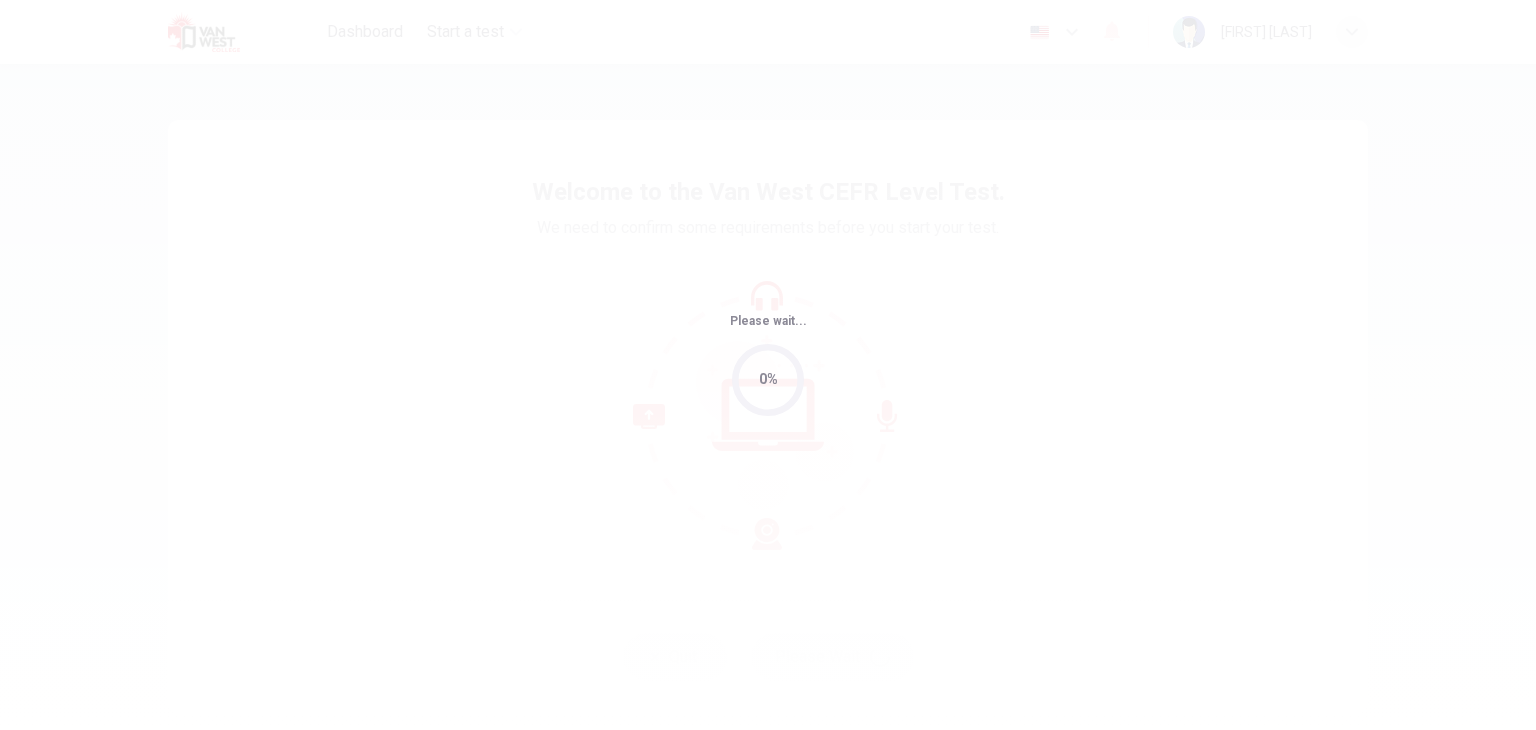 scroll, scrollTop: 0, scrollLeft: 0, axis: both 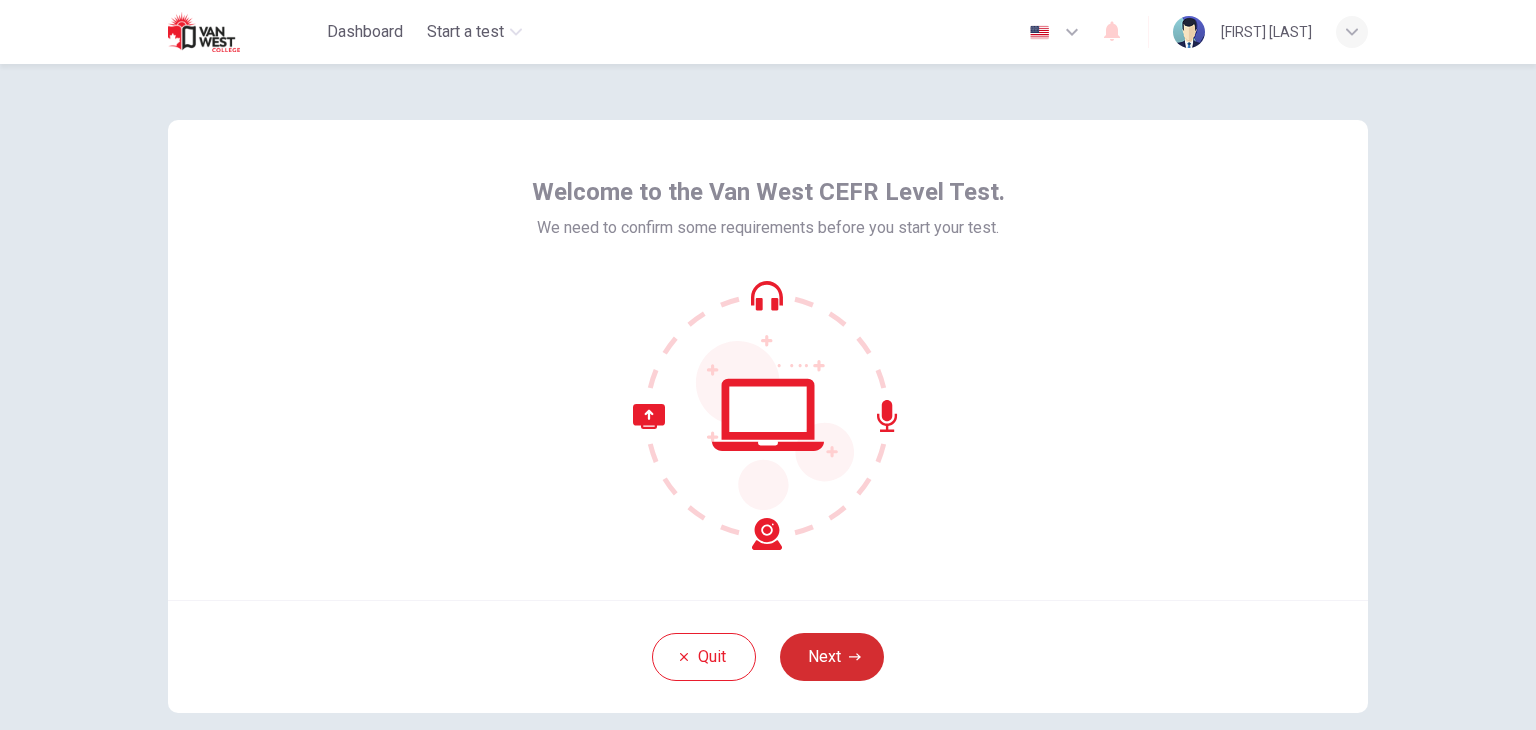 click at bounding box center (855, 657) 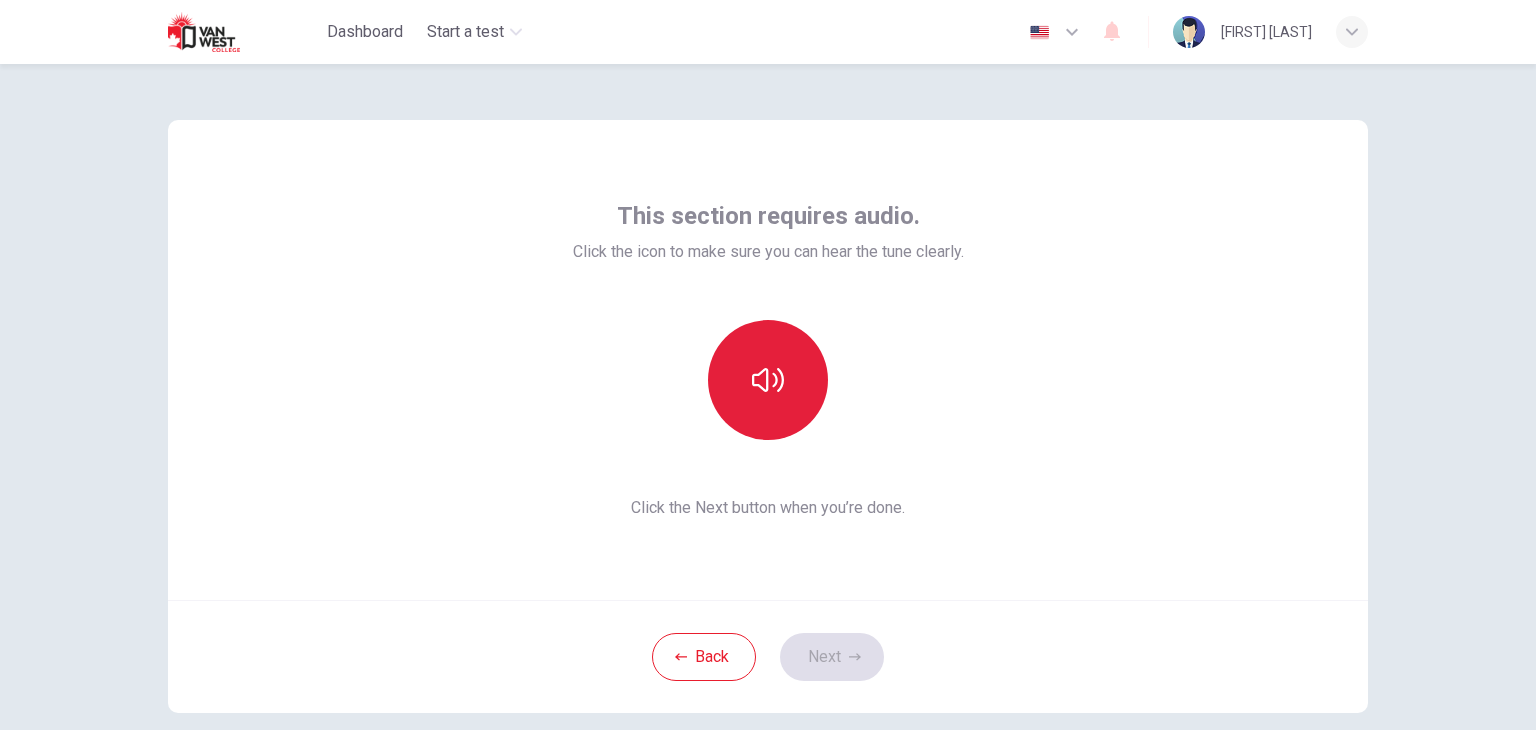 click at bounding box center [768, 380] 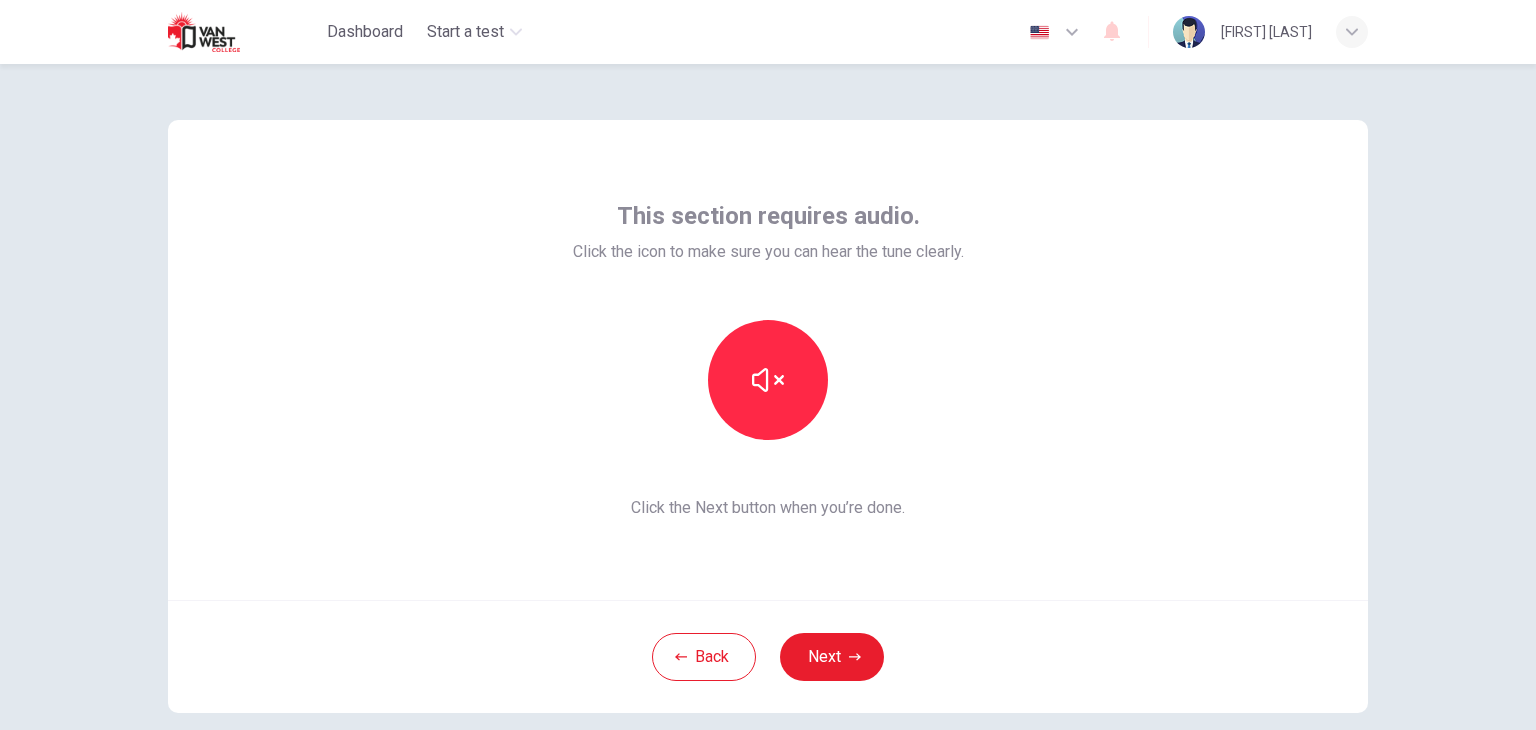 type 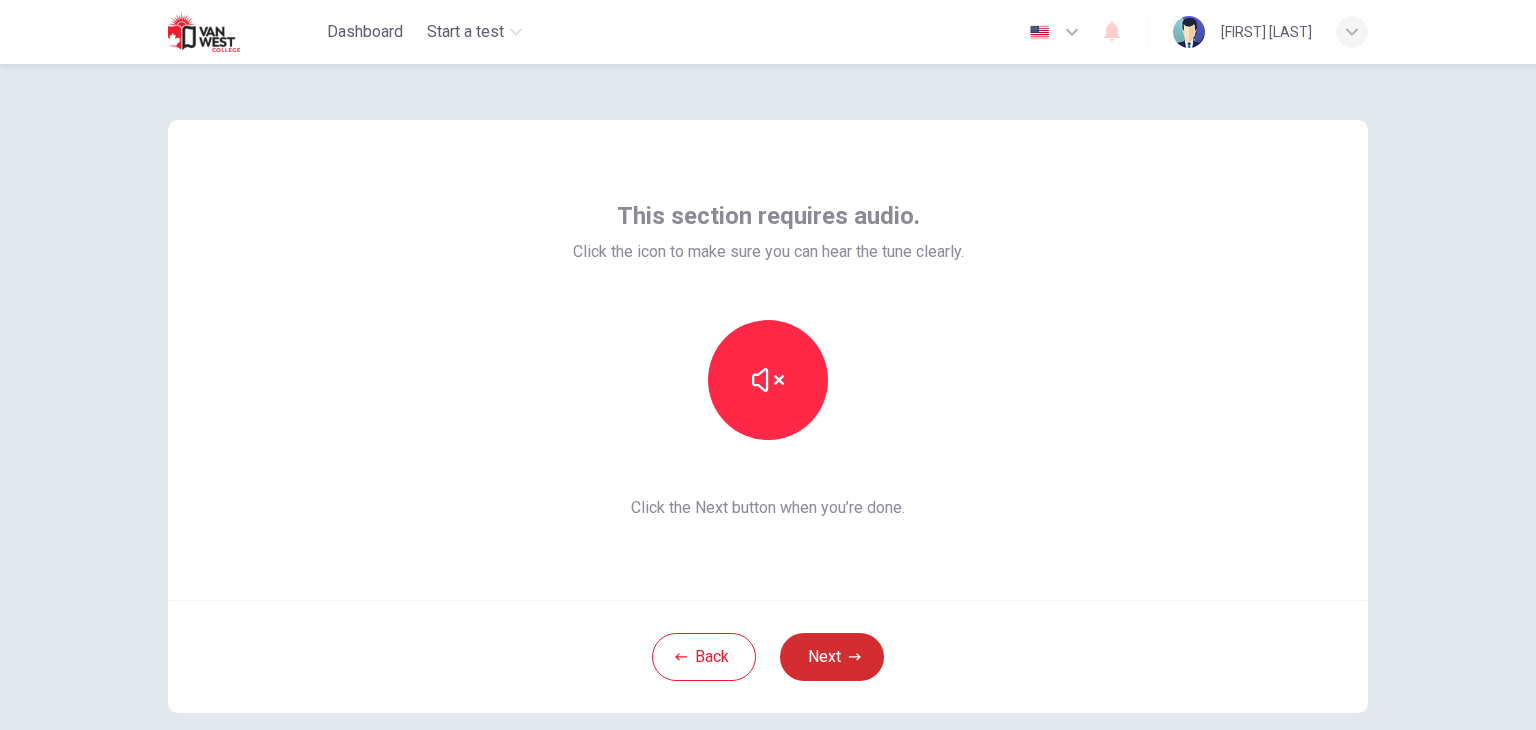 click on "Next" at bounding box center [832, 657] 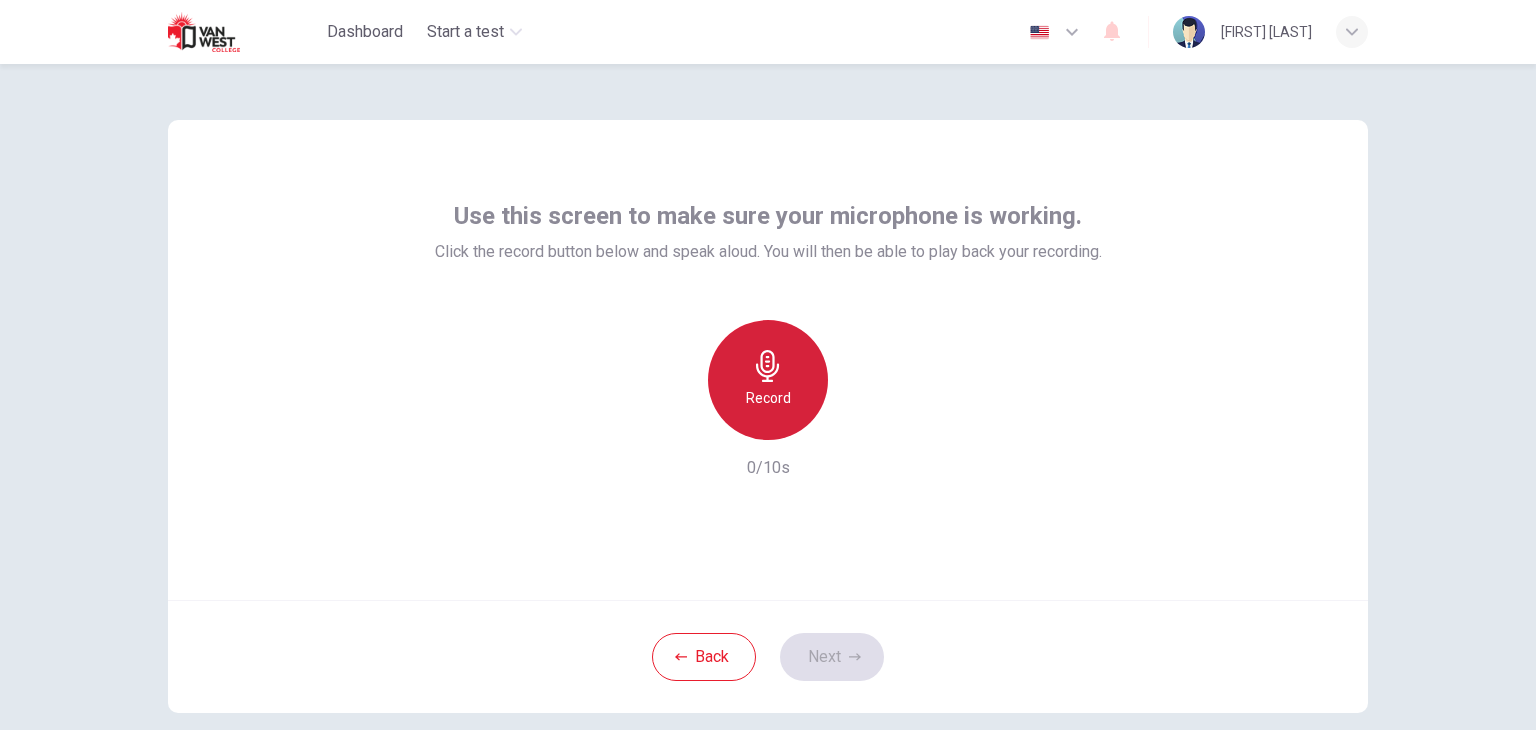 click on "Record" at bounding box center [768, 380] 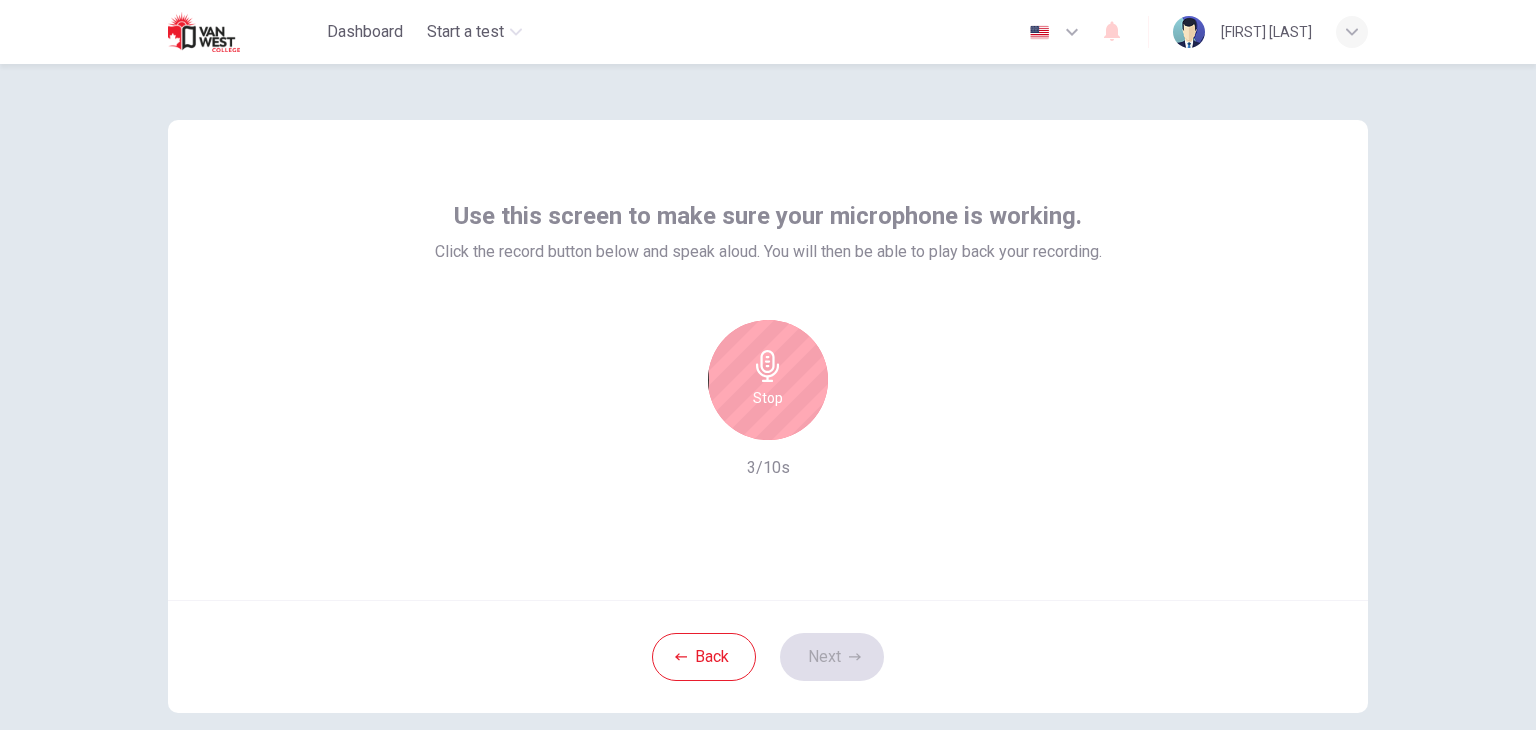 click on "Stop" at bounding box center (768, 380) 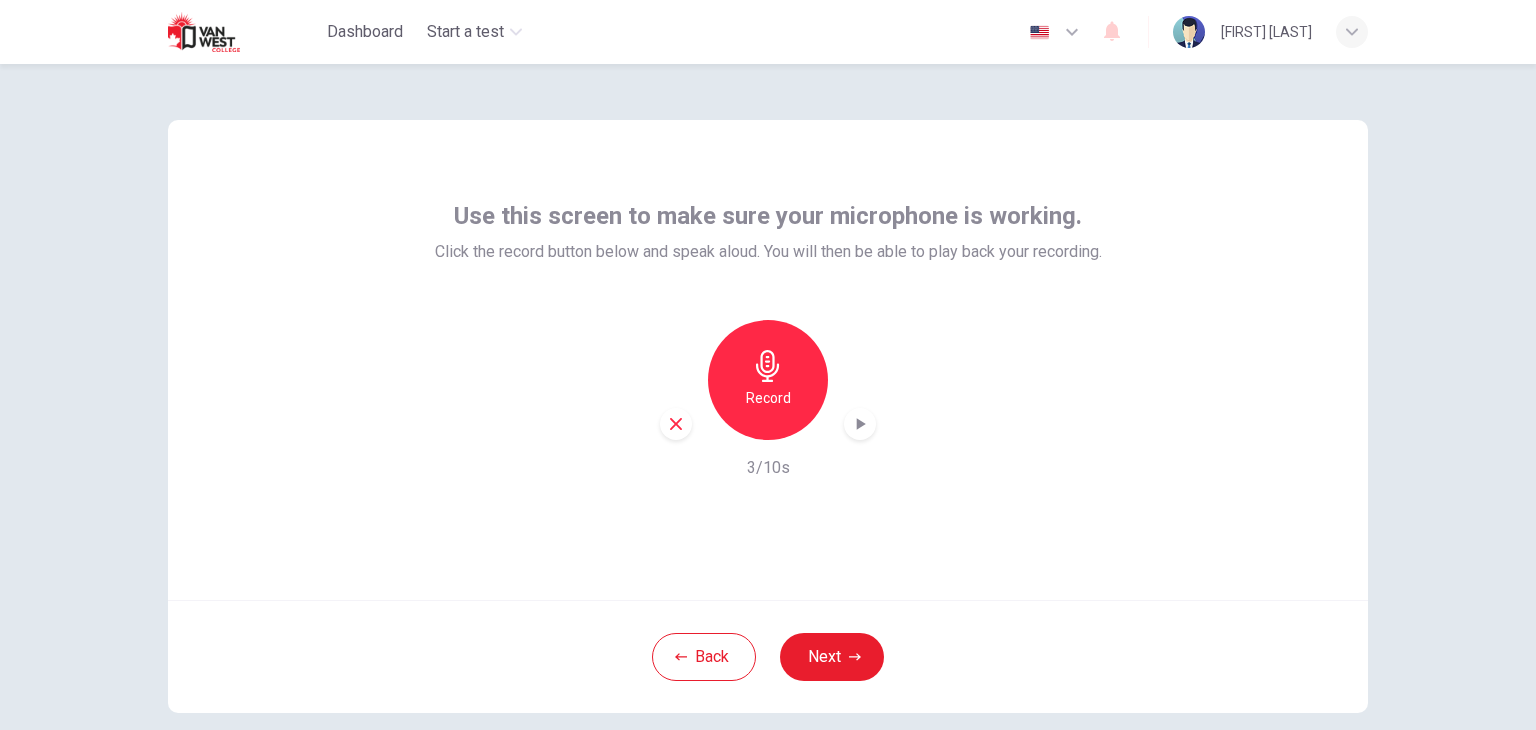 click at bounding box center [860, 424] 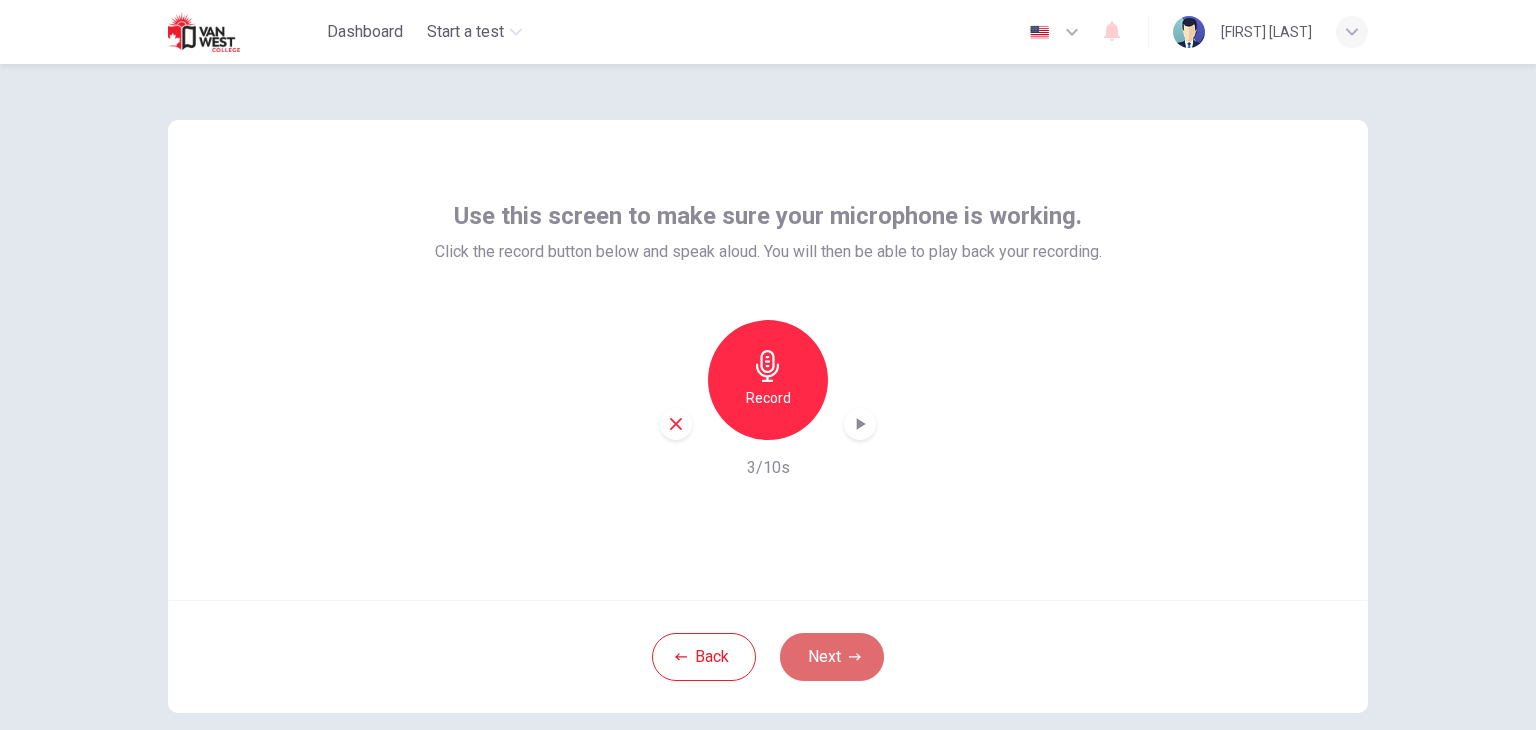 click on "Next" at bounding box center (832, 657) 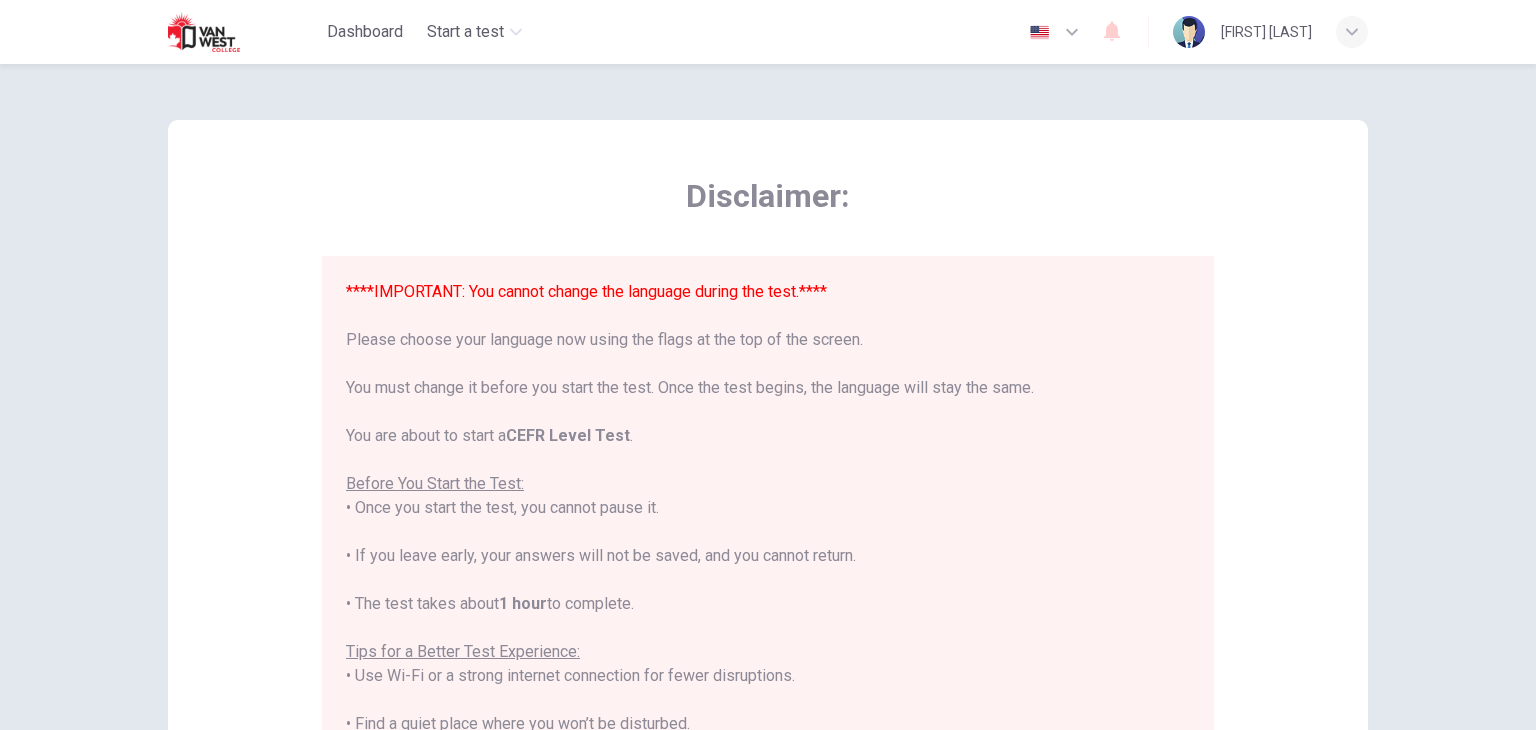 scroll, scrollTop: 100, scrollLeft: 0, axis: vertical 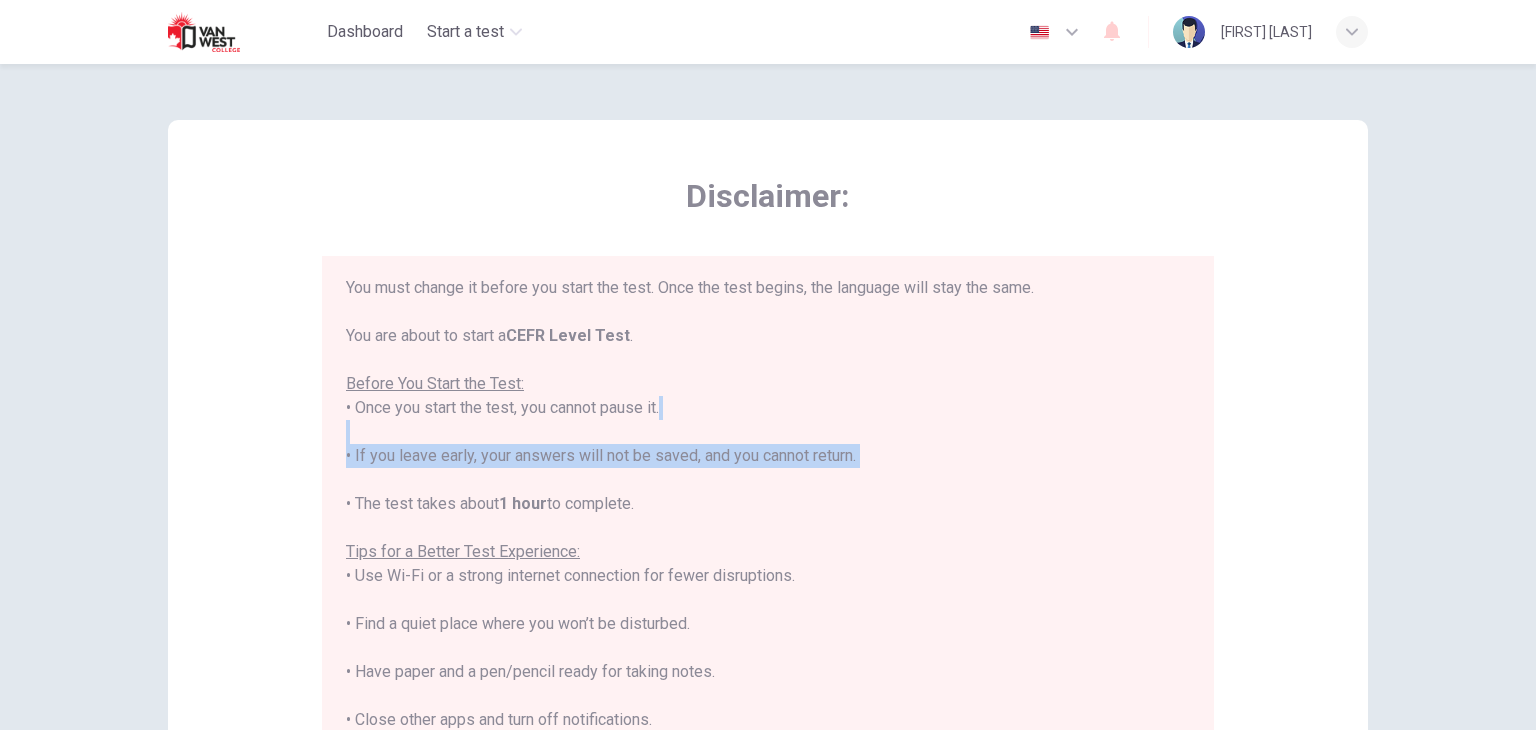 drag, startPoint x: 845, startPoint y: 424, endPoint x: 850, endPoint y: 469, distance: 45.276924 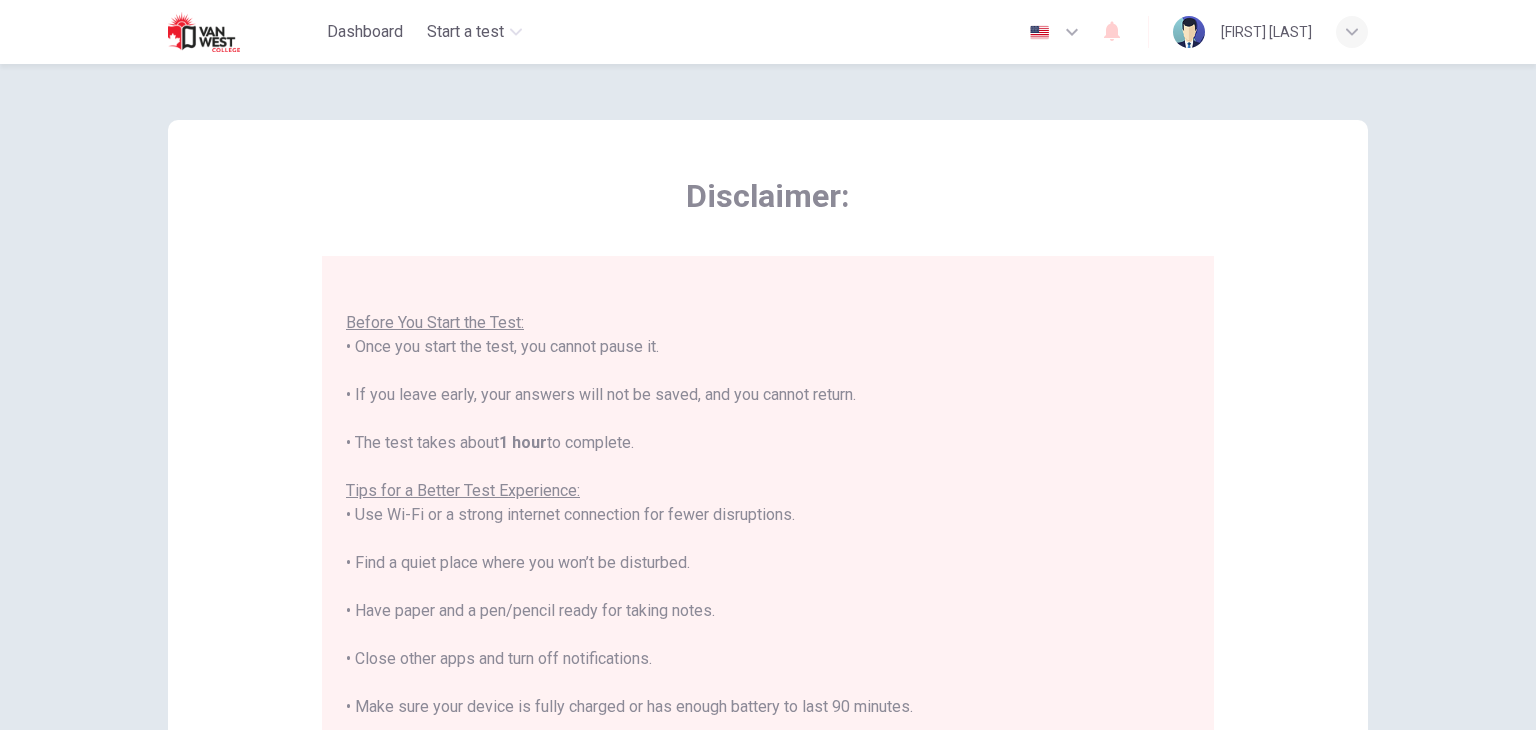 scroll, scrollTop: 191, scrollLeft: 0, axis: vertical 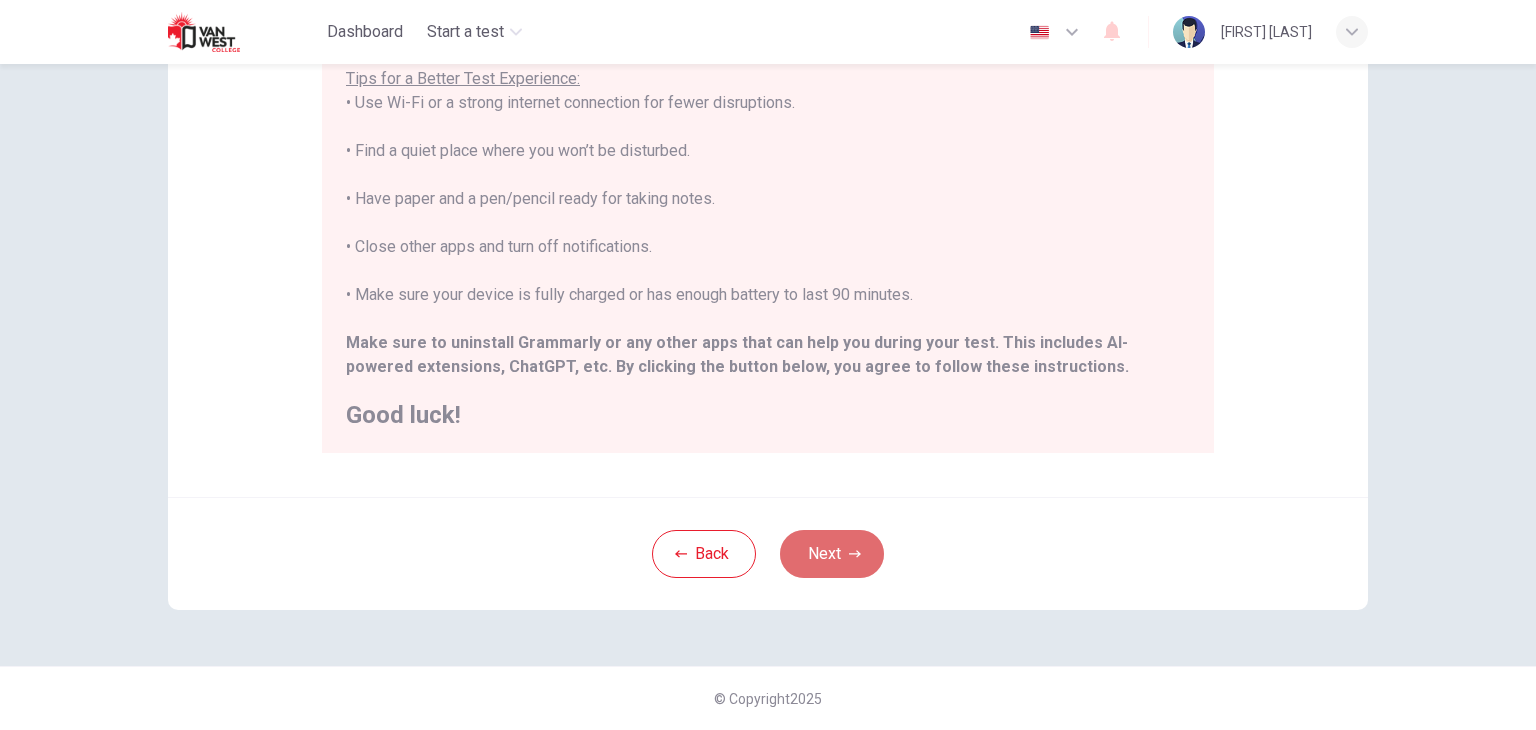 click at bounding box center [855, 554] 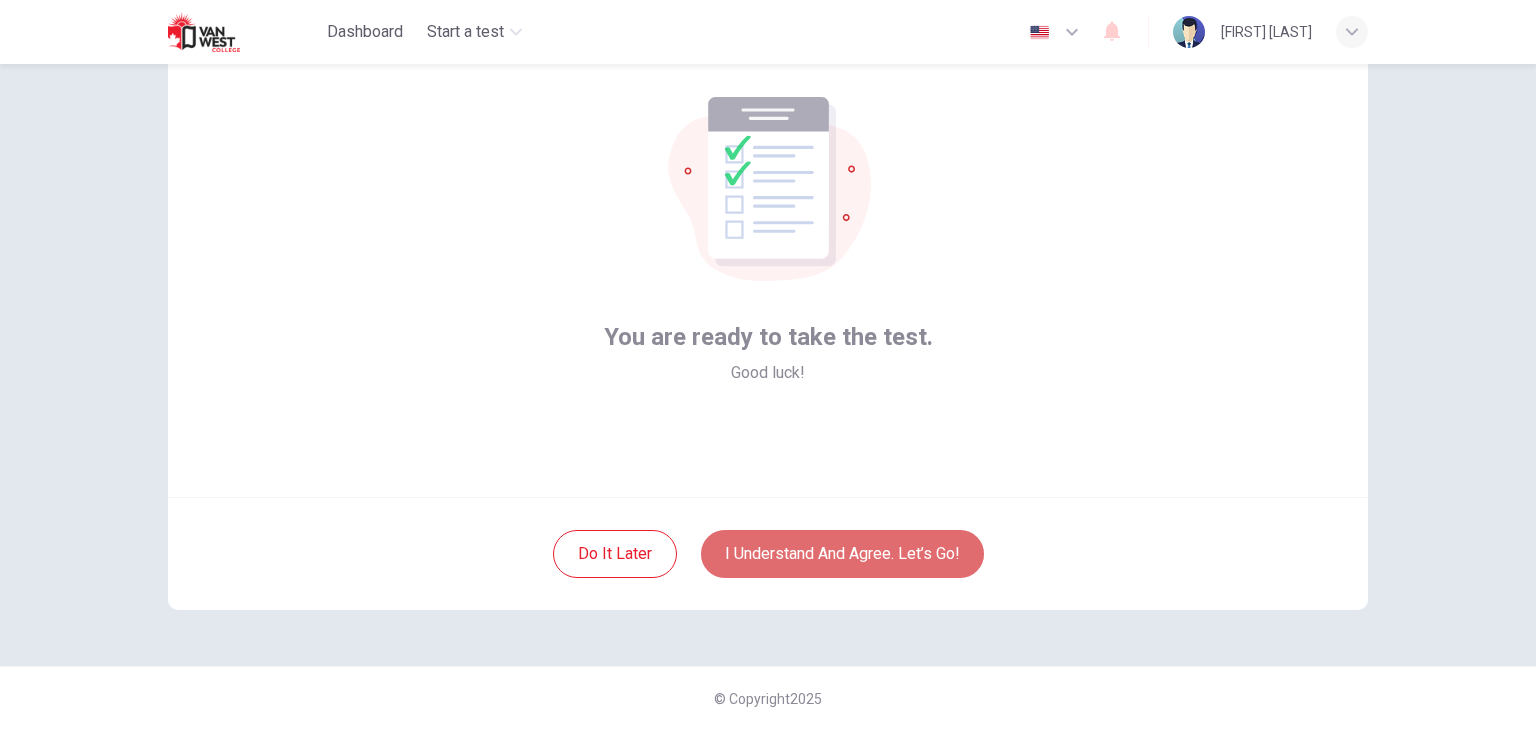 click on "I understand and agree. Let’s go!" at bounding box center (842, 554) 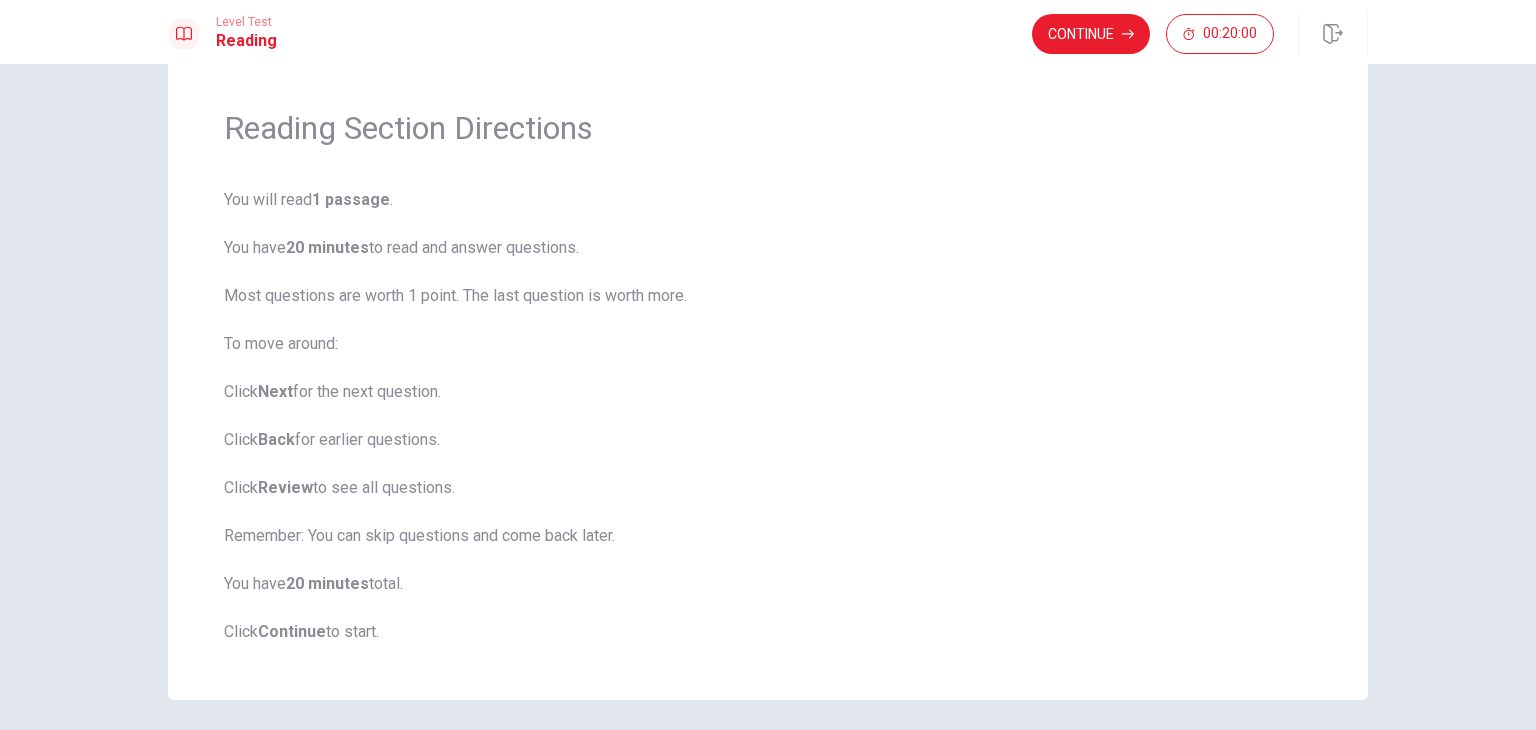 scroll, scrollTop: 100, scrollLeft: 0, axis: vertical 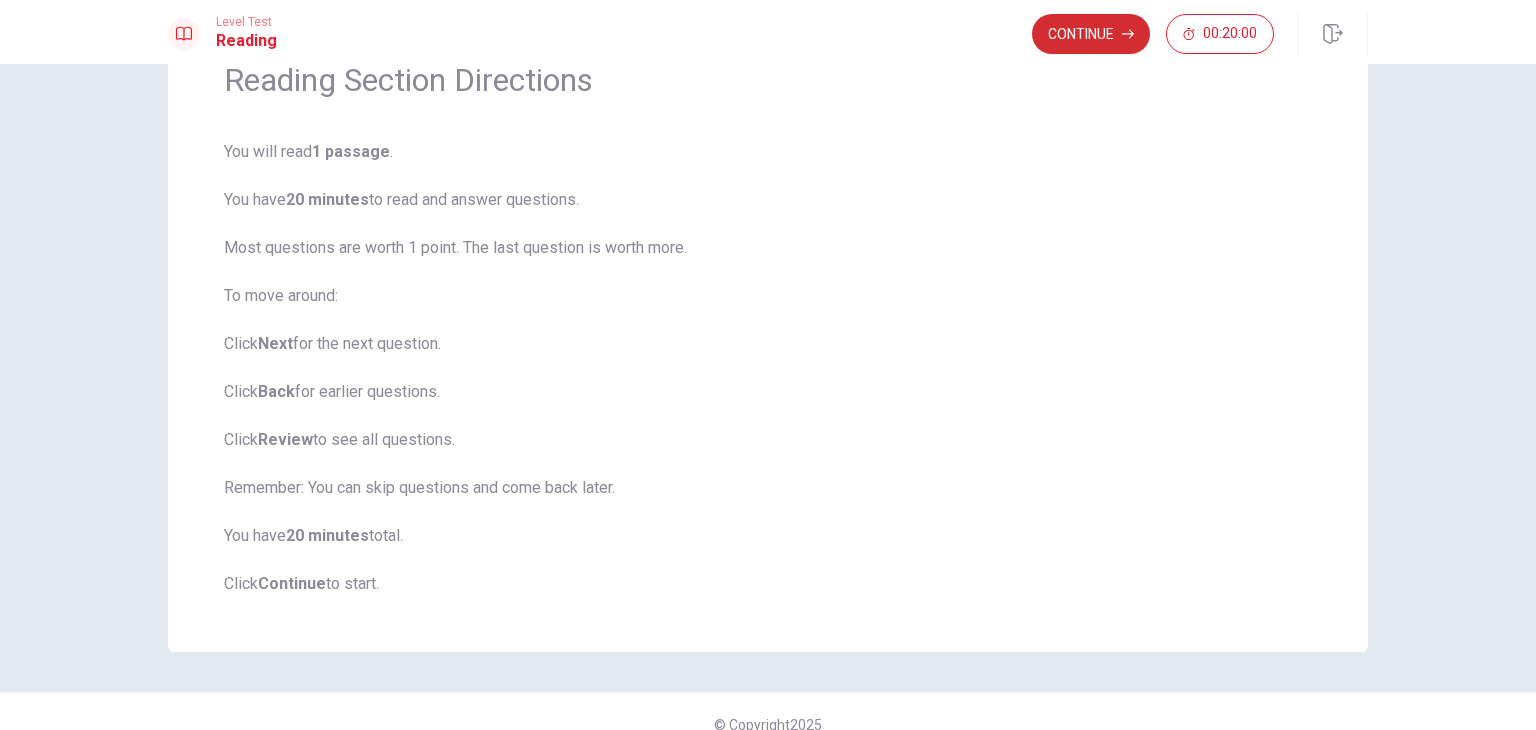click on "Continue" at bounding box center (1091, 34) 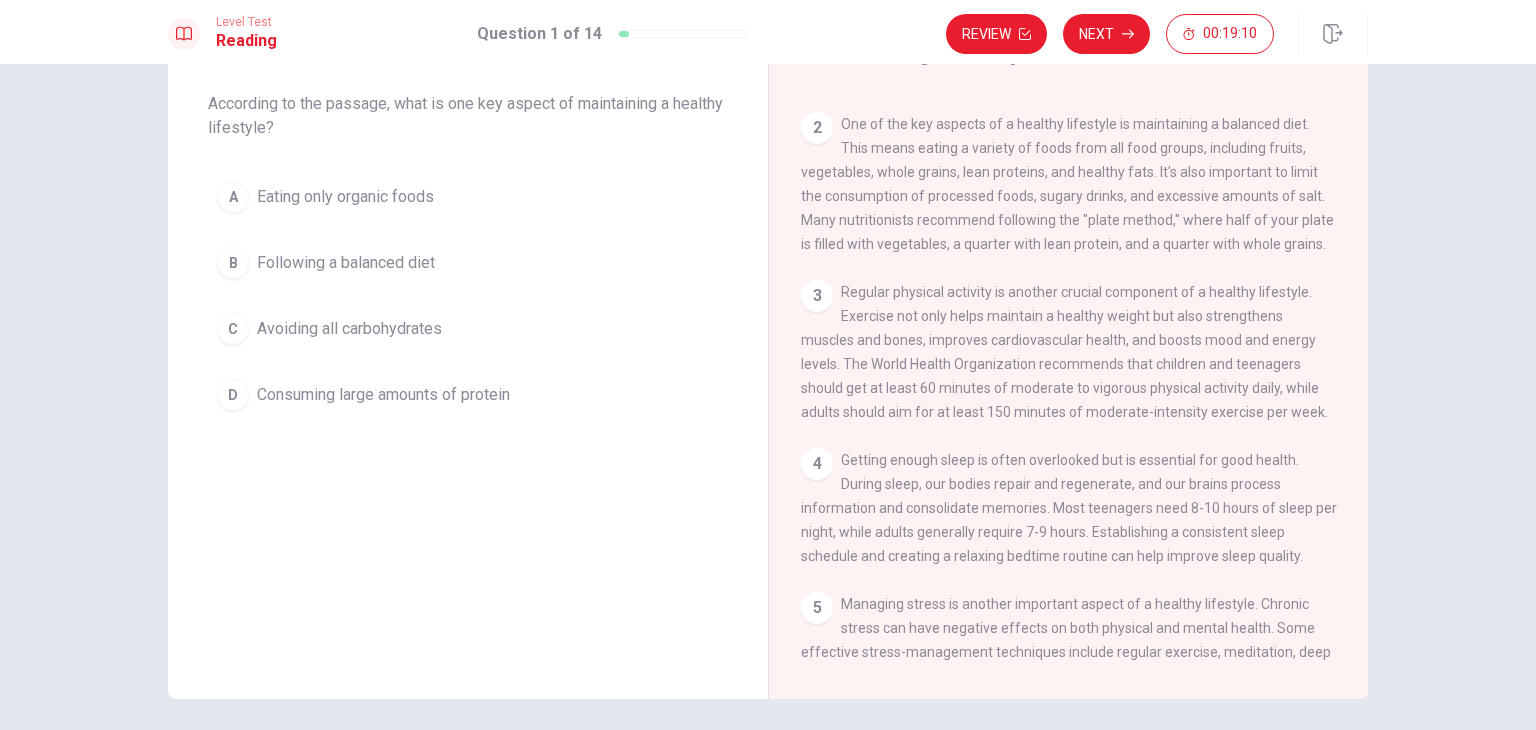 scroll, scrollTop: 0, scrollLeft: 0, axis: both 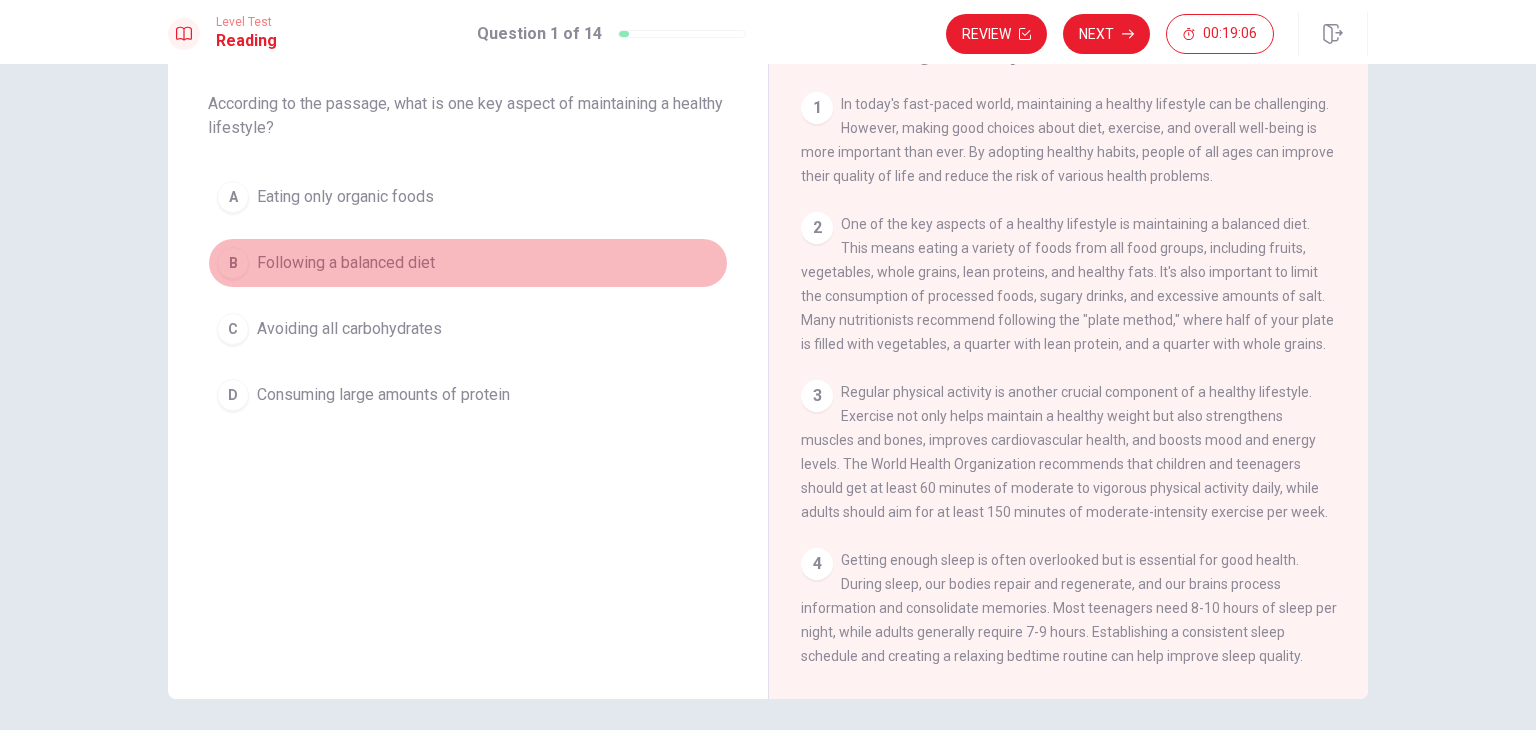 click on "B Following a balanced diet" at bounding box center [468, 263] 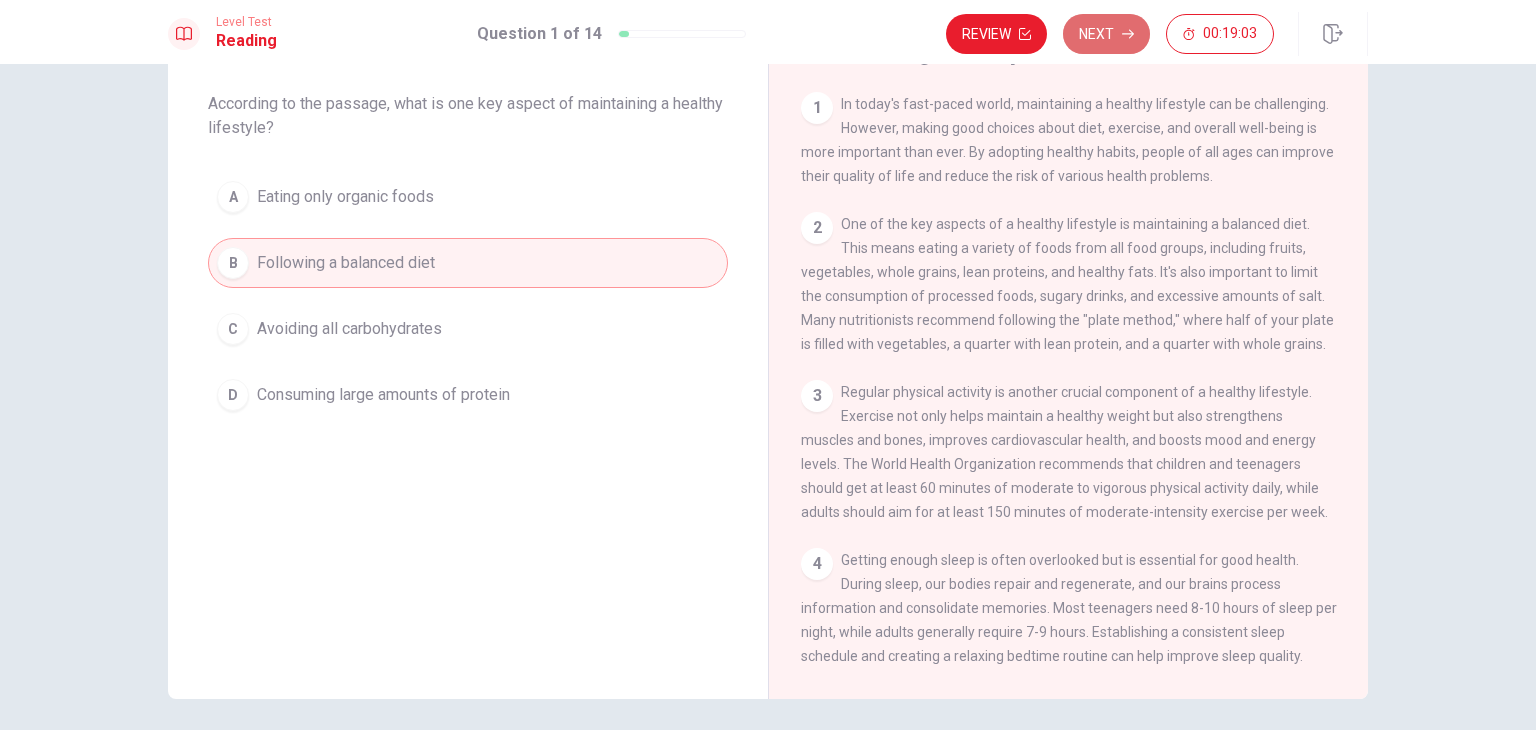 click on "Next" at bounding box center [1106, 34] 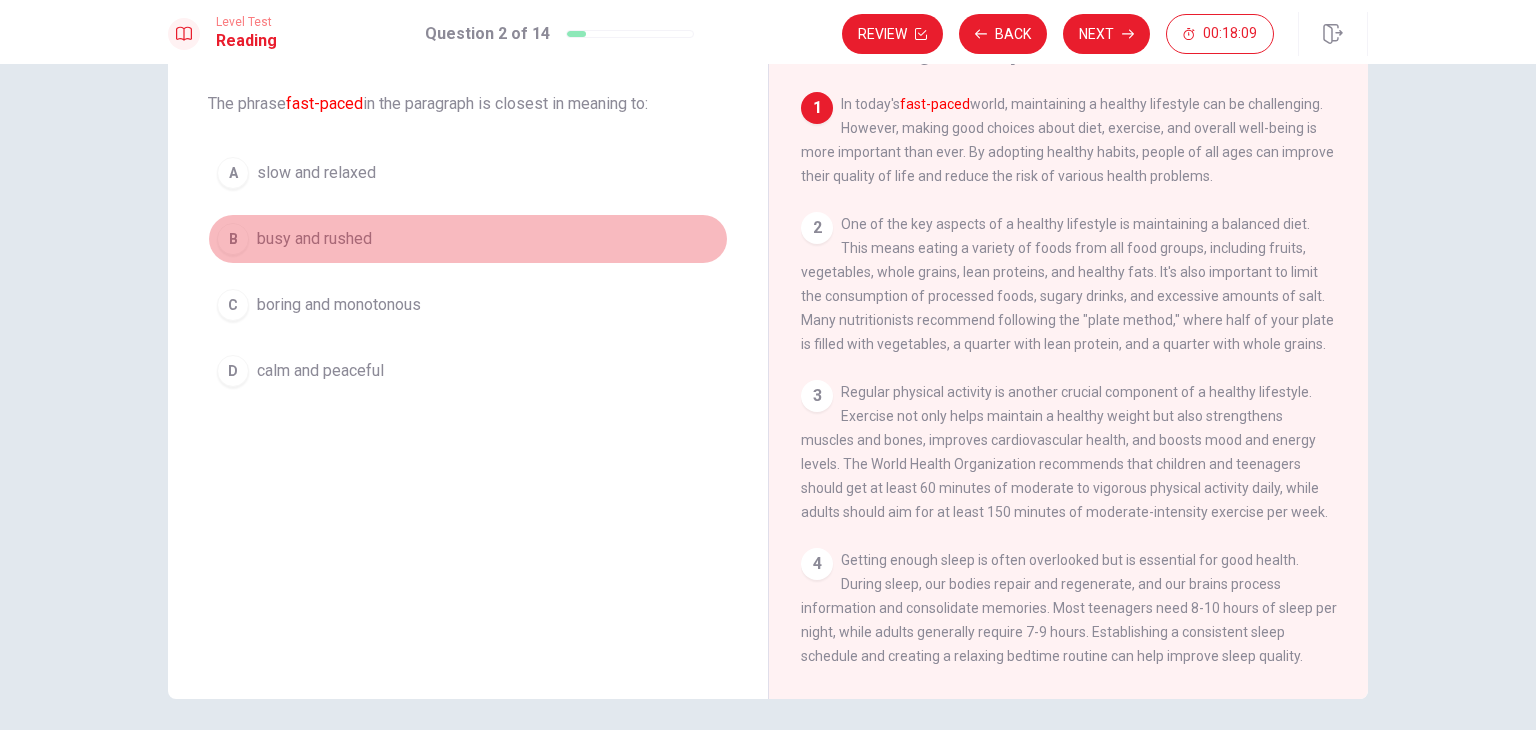click on "B busy and rushed" at bounding box center (468, 239) 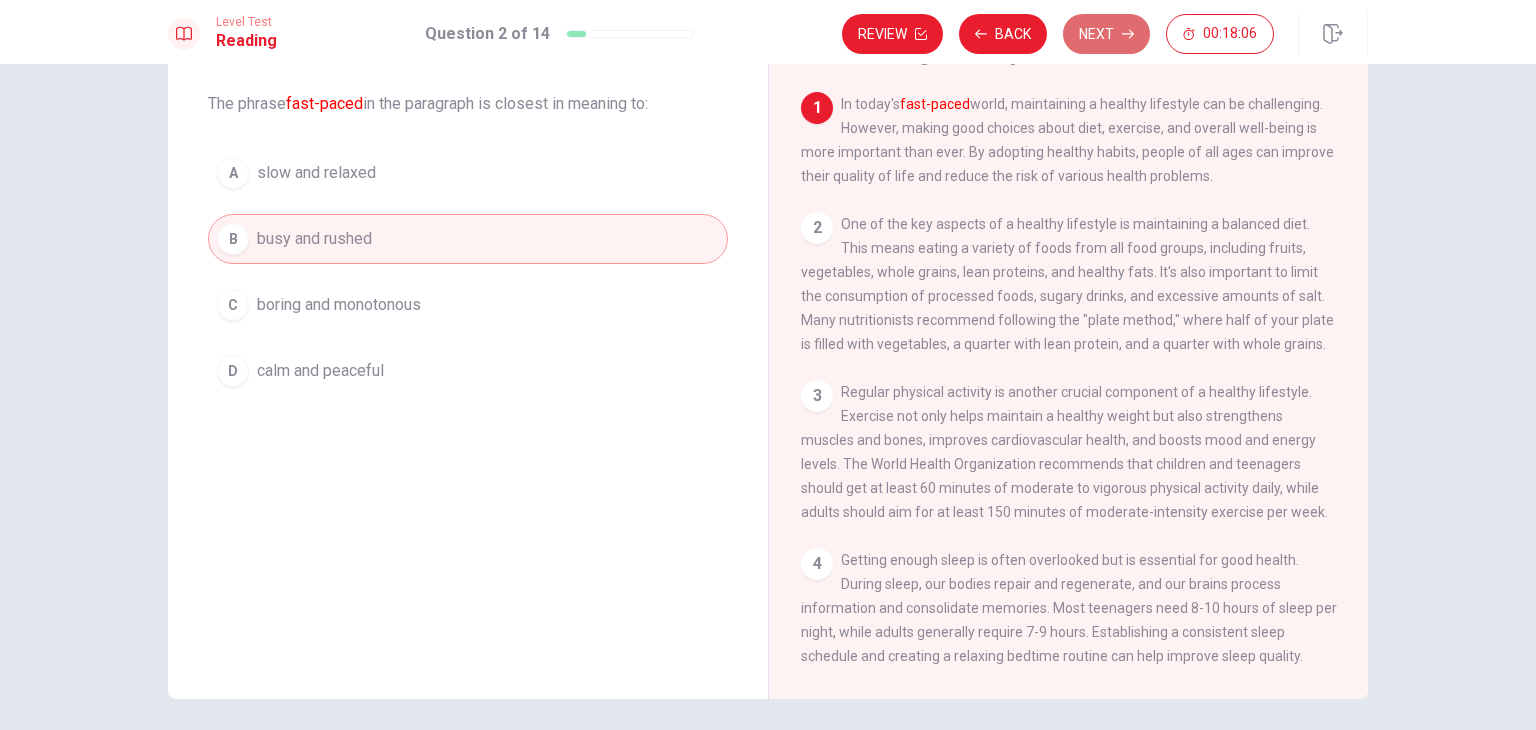 click on "Next" at bounding box center (1106, 34) 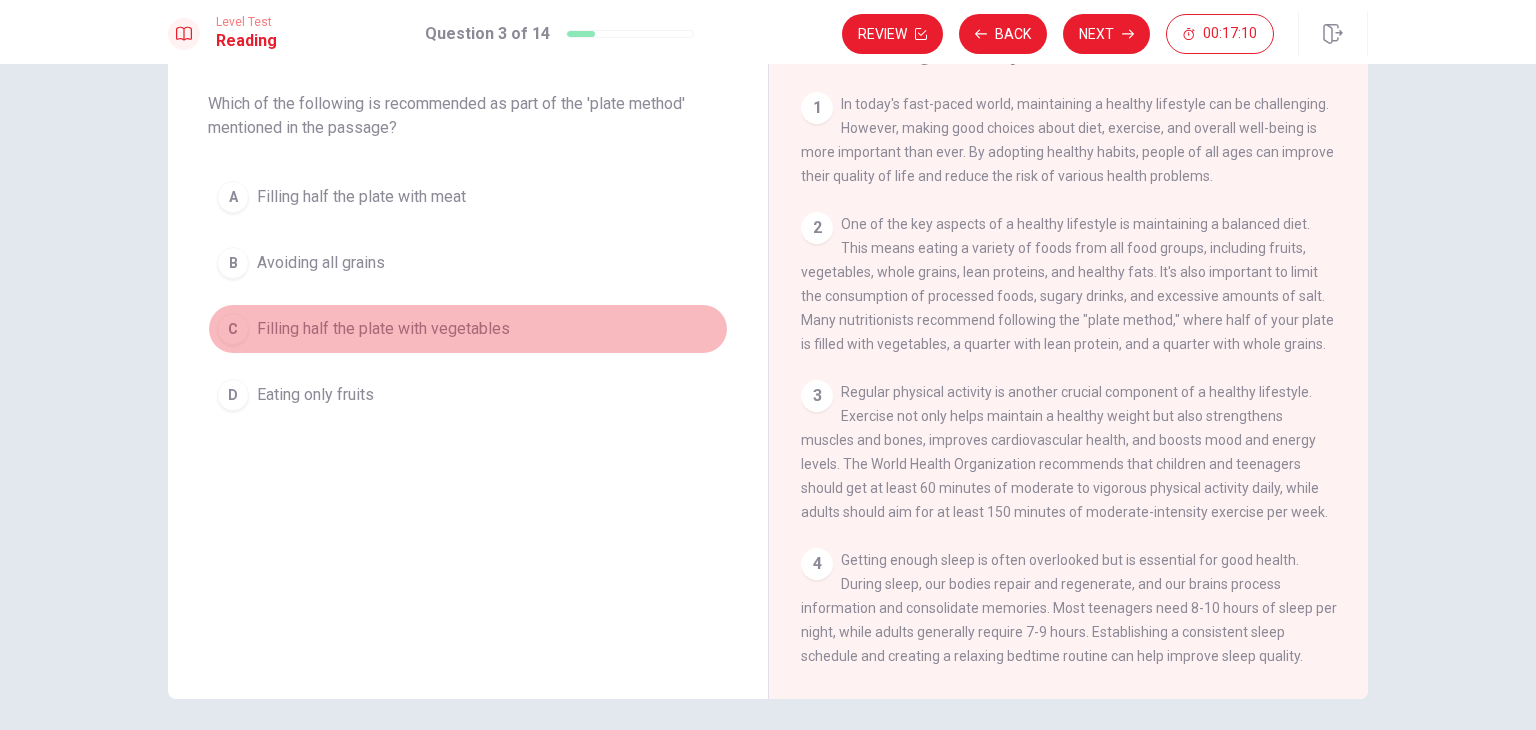 click on "Filling half the plate with vegetables" at bounding box center [361, 197] 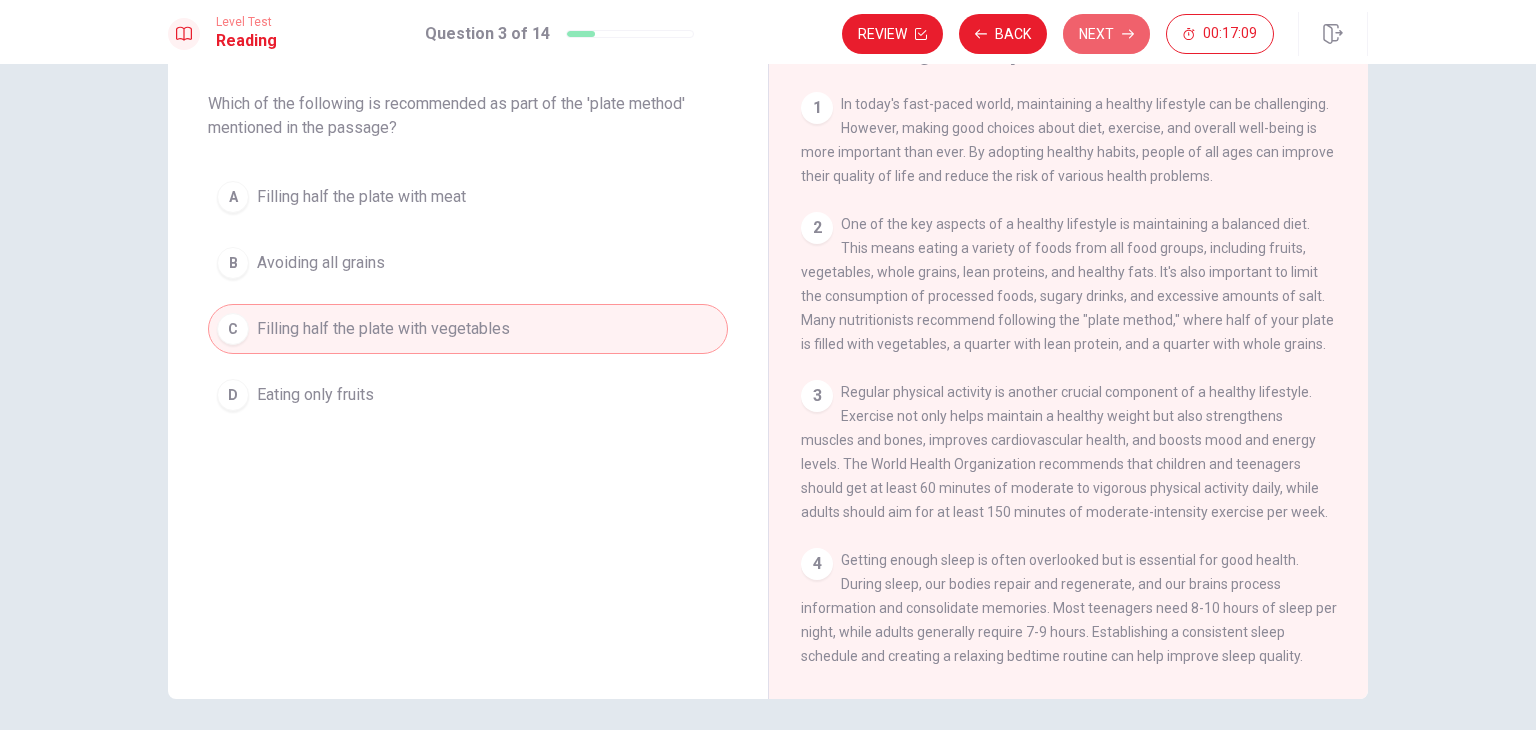 click on "Next" at bounding box center (1106, 34) 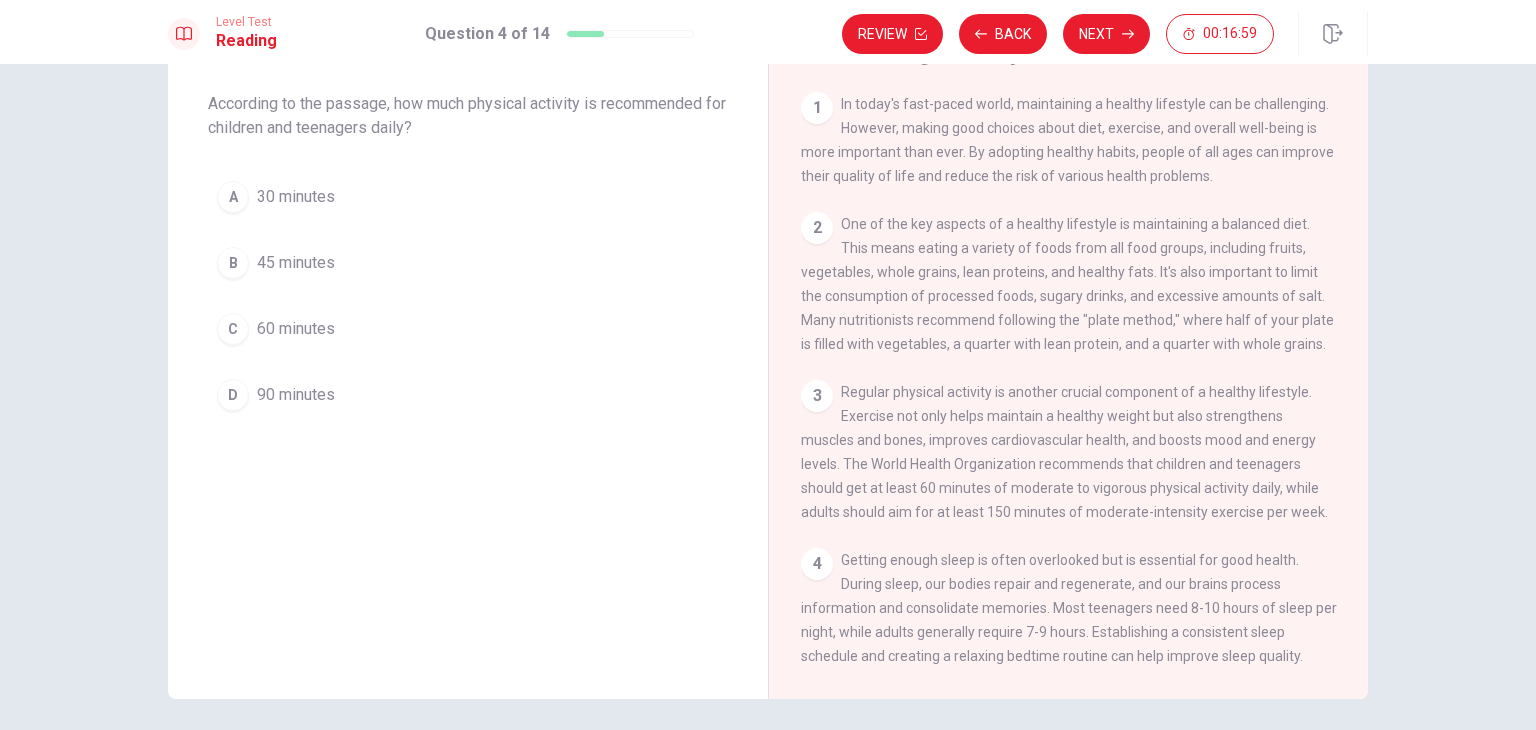 scroll, scrollTop: 100, scrollLeft: 0, axis: vertical 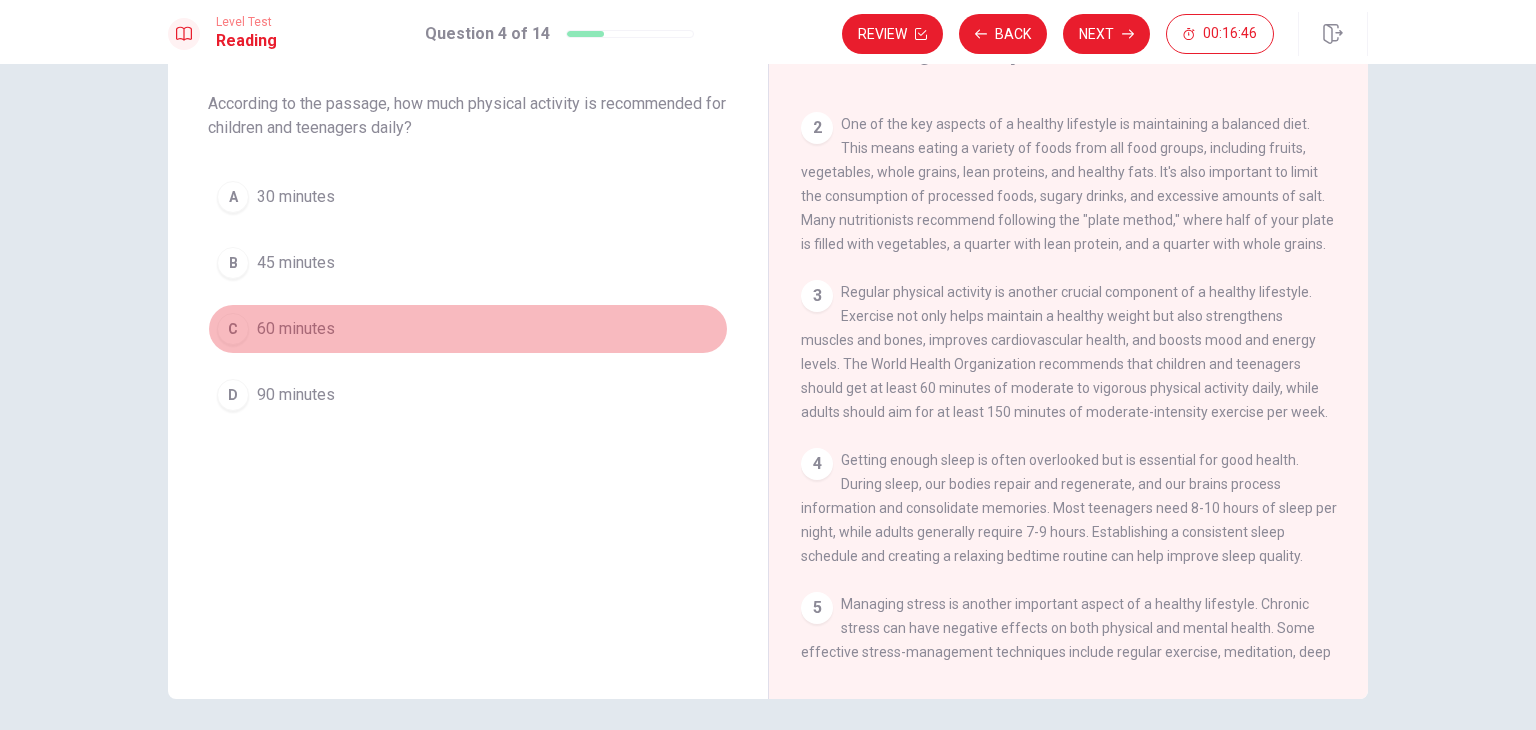 click on "C 60 minutes" at bounding box center (468, 329) 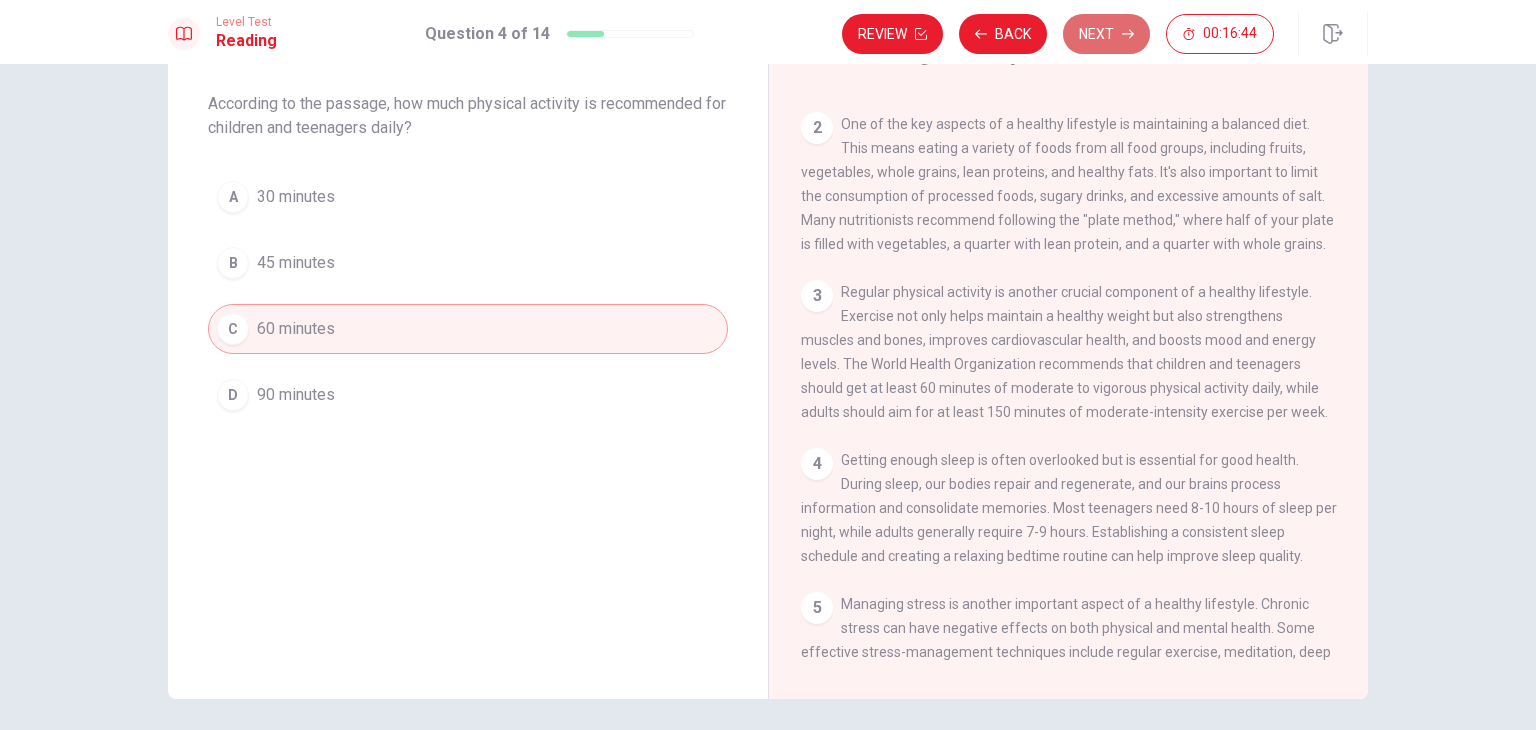 click on "Next" at bounding box center [1106, 34] 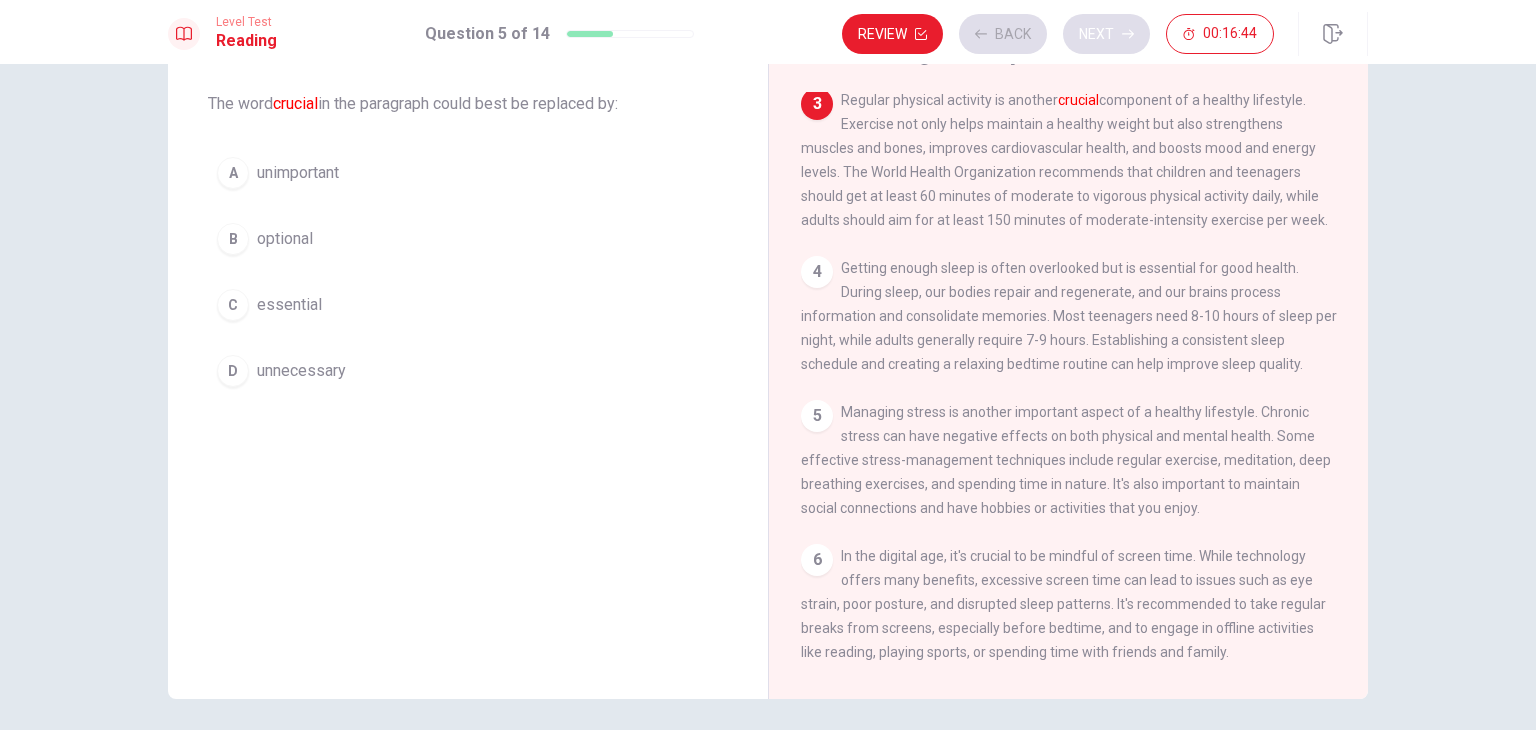 scroll, scrollTop: 296, scrollLeft: 0, axis: vertical 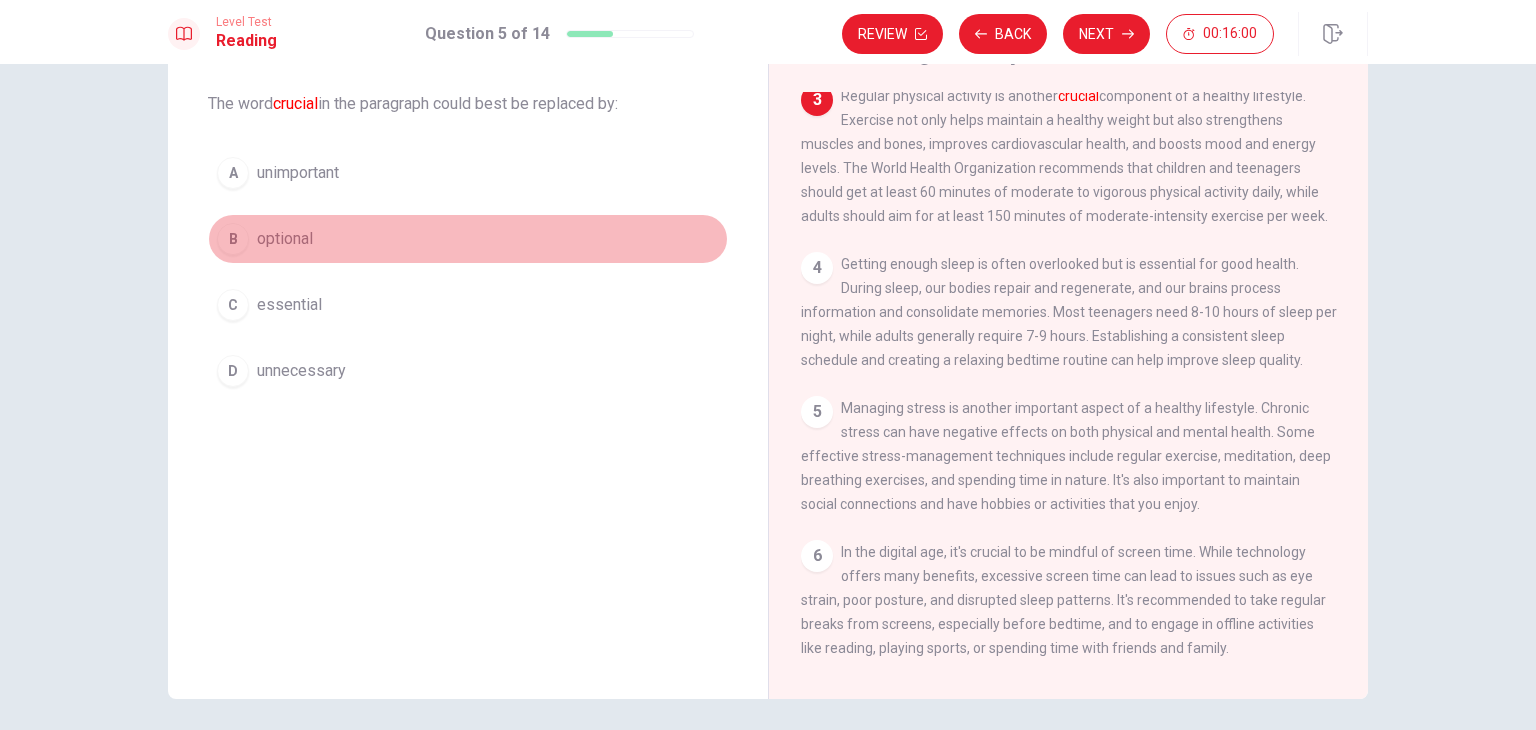click on "B optional" at bounding box center (468, 239) 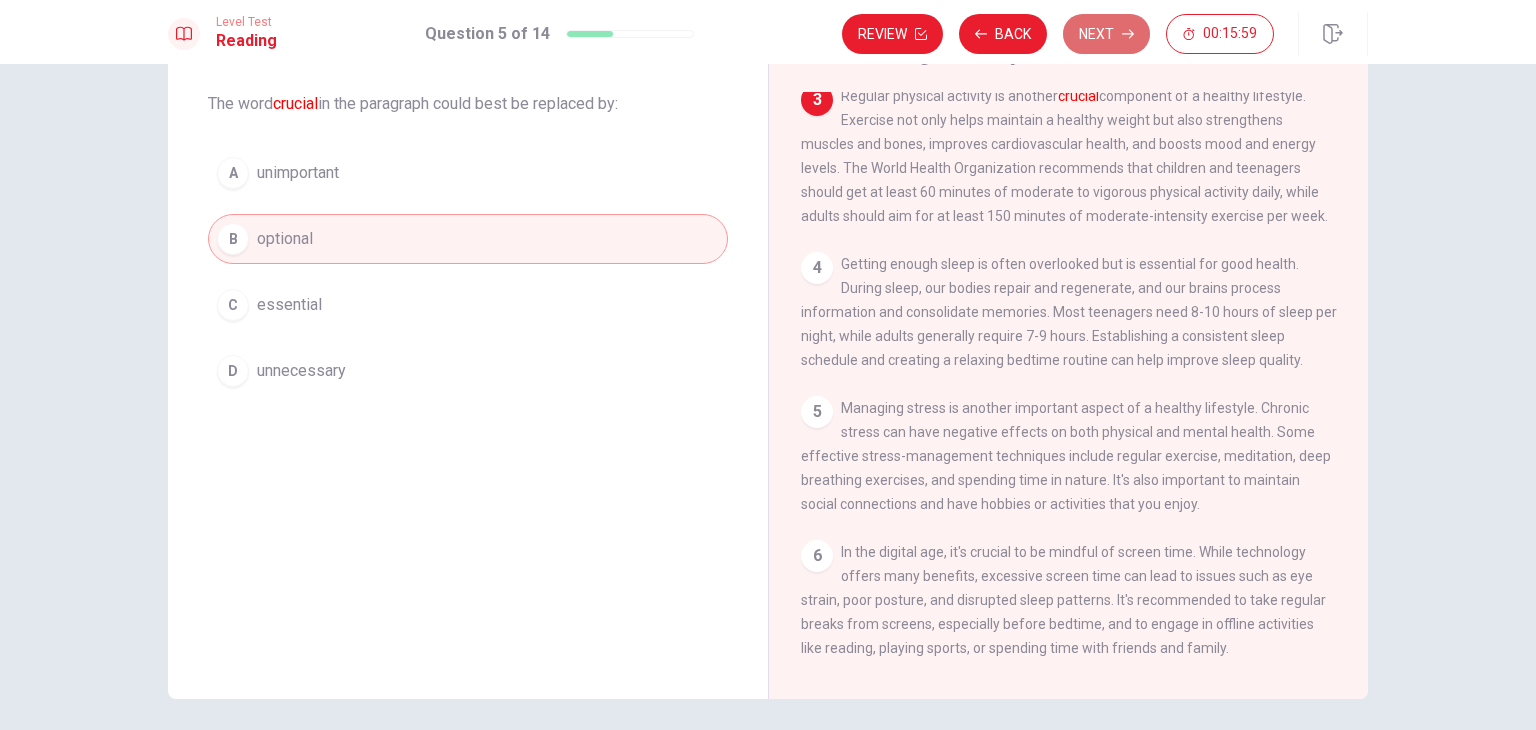 click on "Next" at bounding box center (1106, 34) 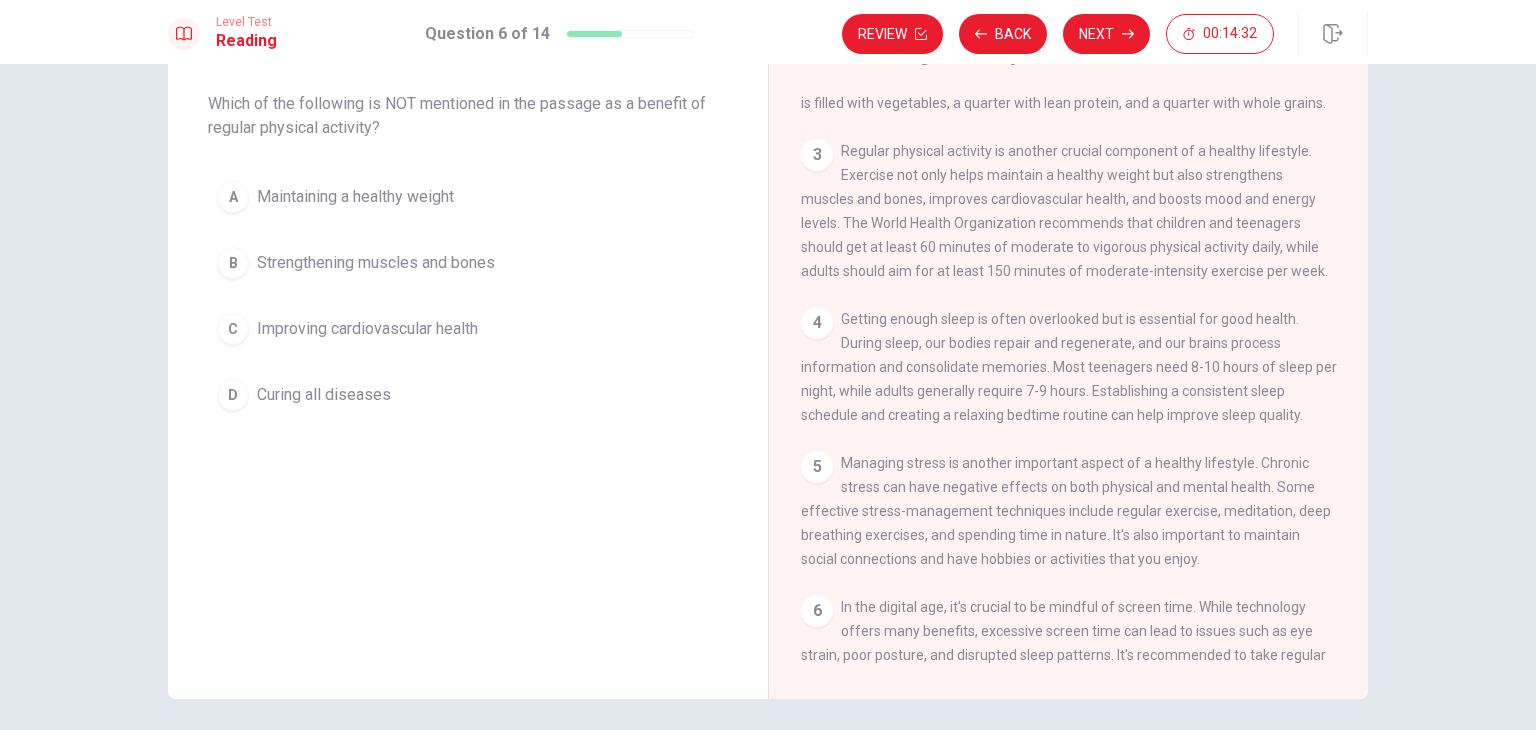 scroll, scrollTop: 196, scrollLeft: 0, axis: vertical 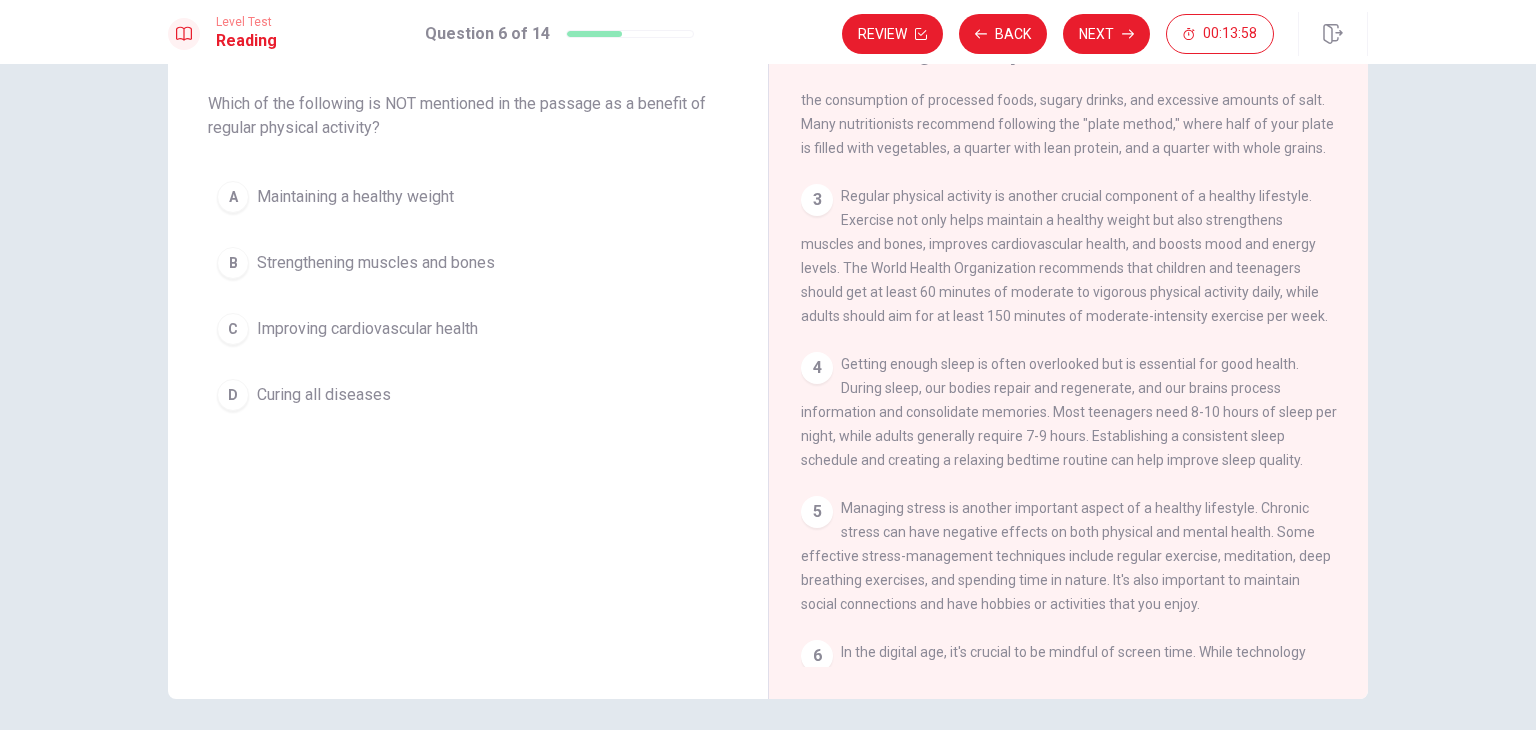 click on "D Curing all diseases" at bounding box center (468, 395) 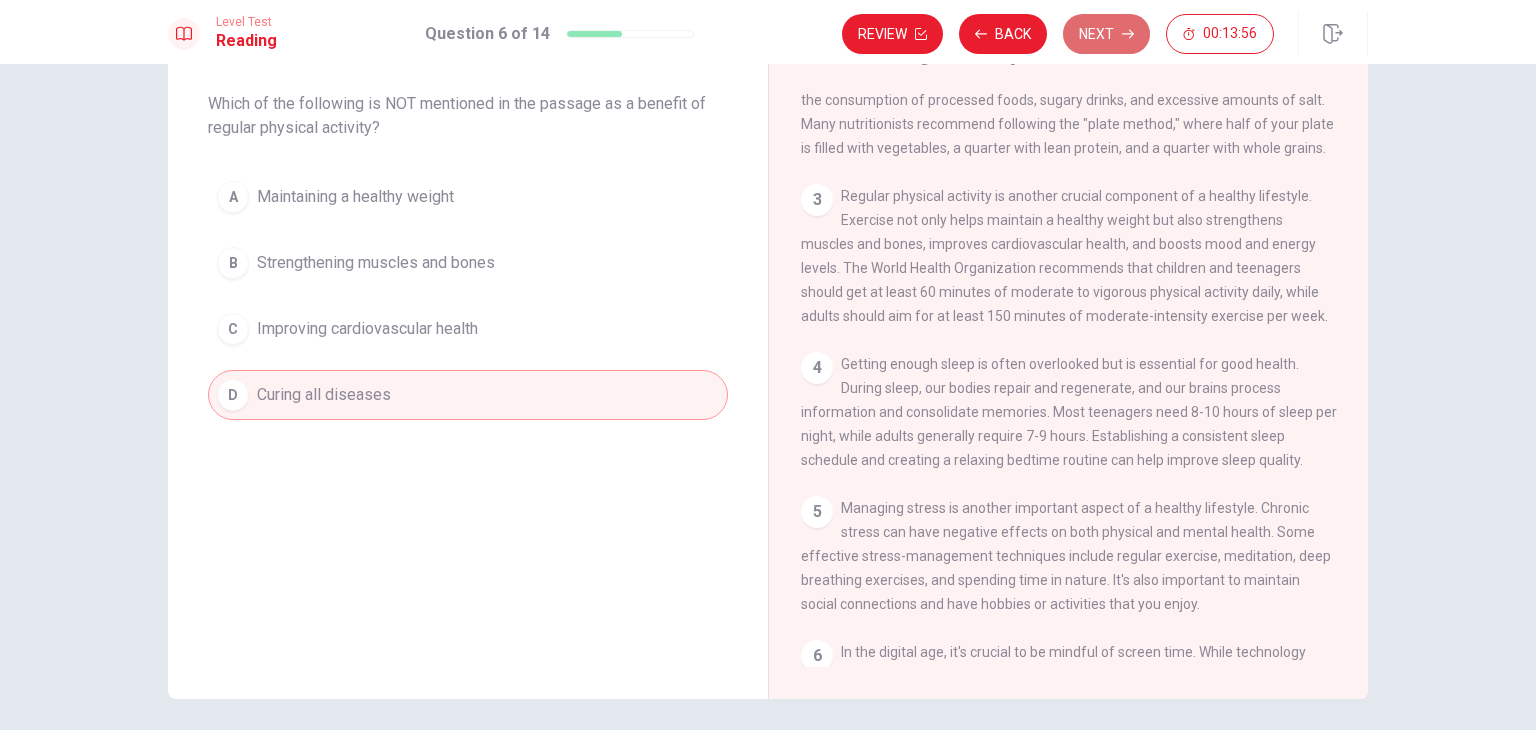 click on "Next" at bounding box center (1106, 34) 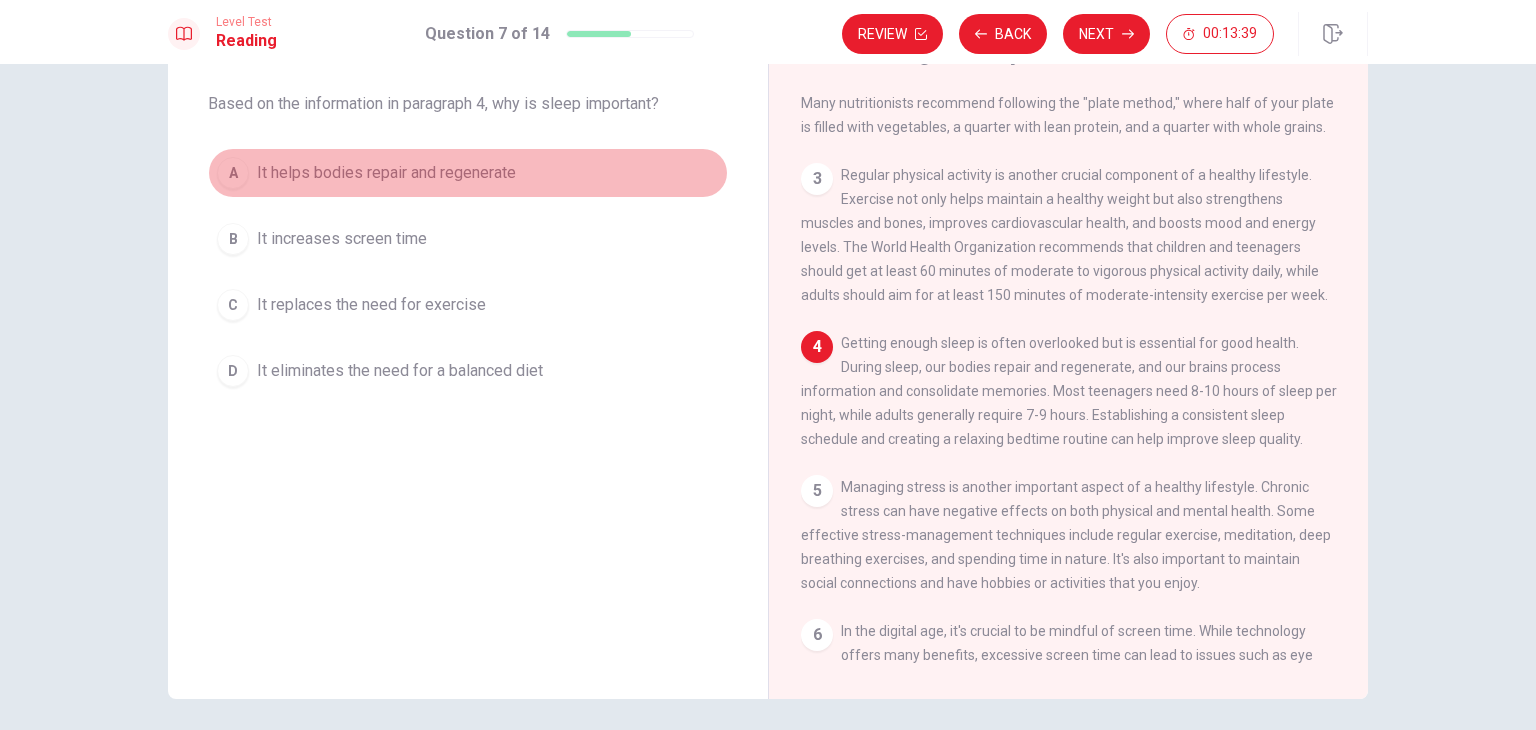 click on "It helps bodies repair and regenerate" at bounding box center [386, 173] 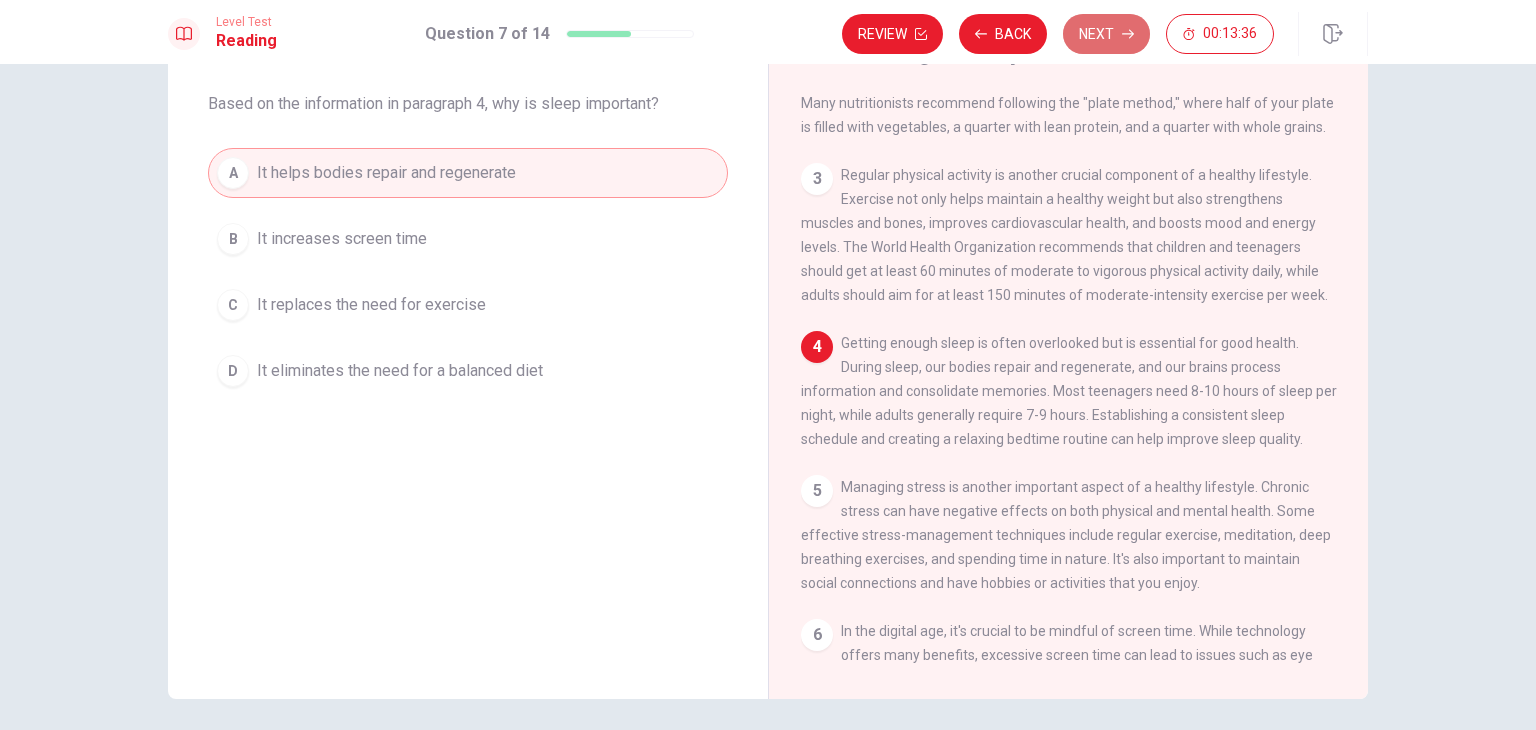 click on "Next" at bounding box center (1106, 34) 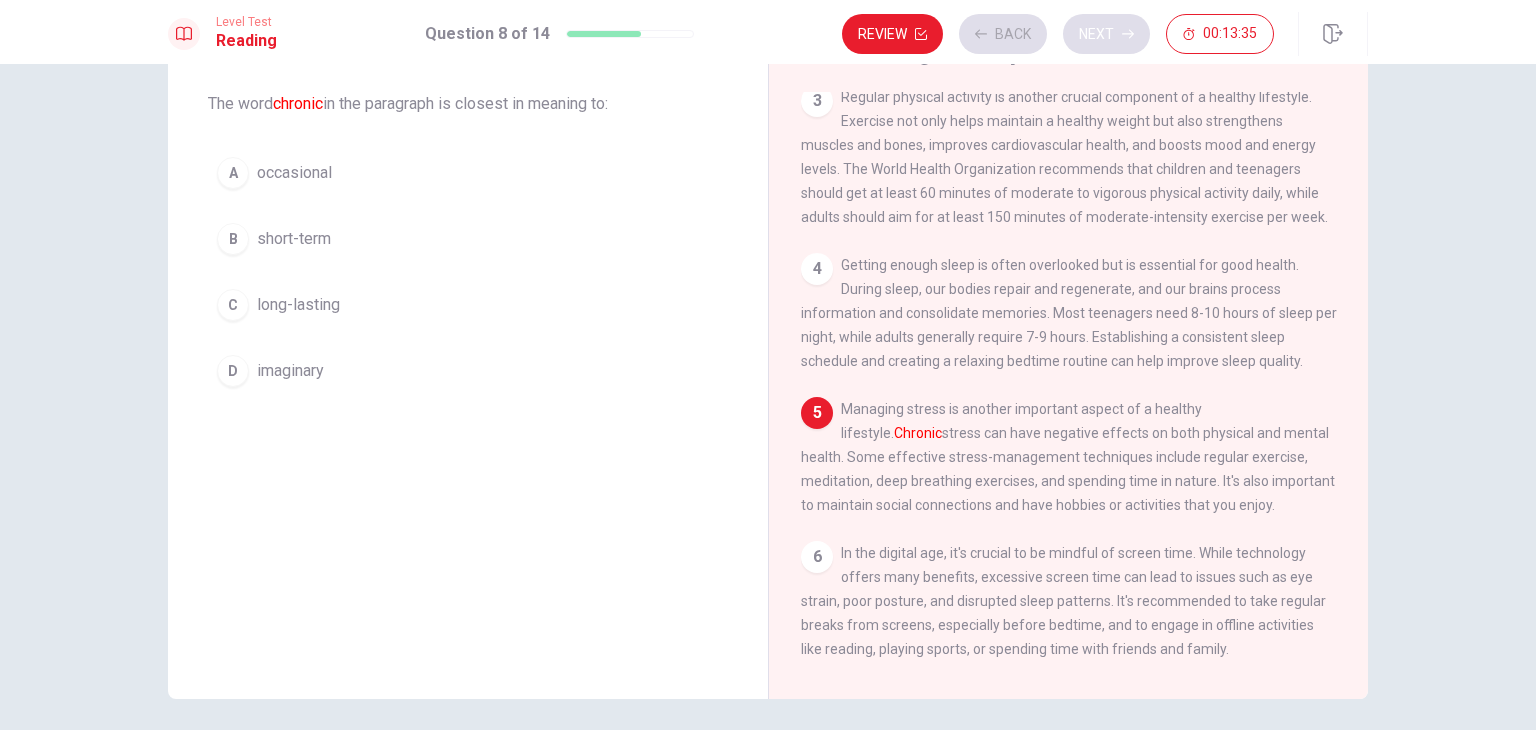 scroll, scrollTop: 365, scrollLeft: 0, axis: vertical 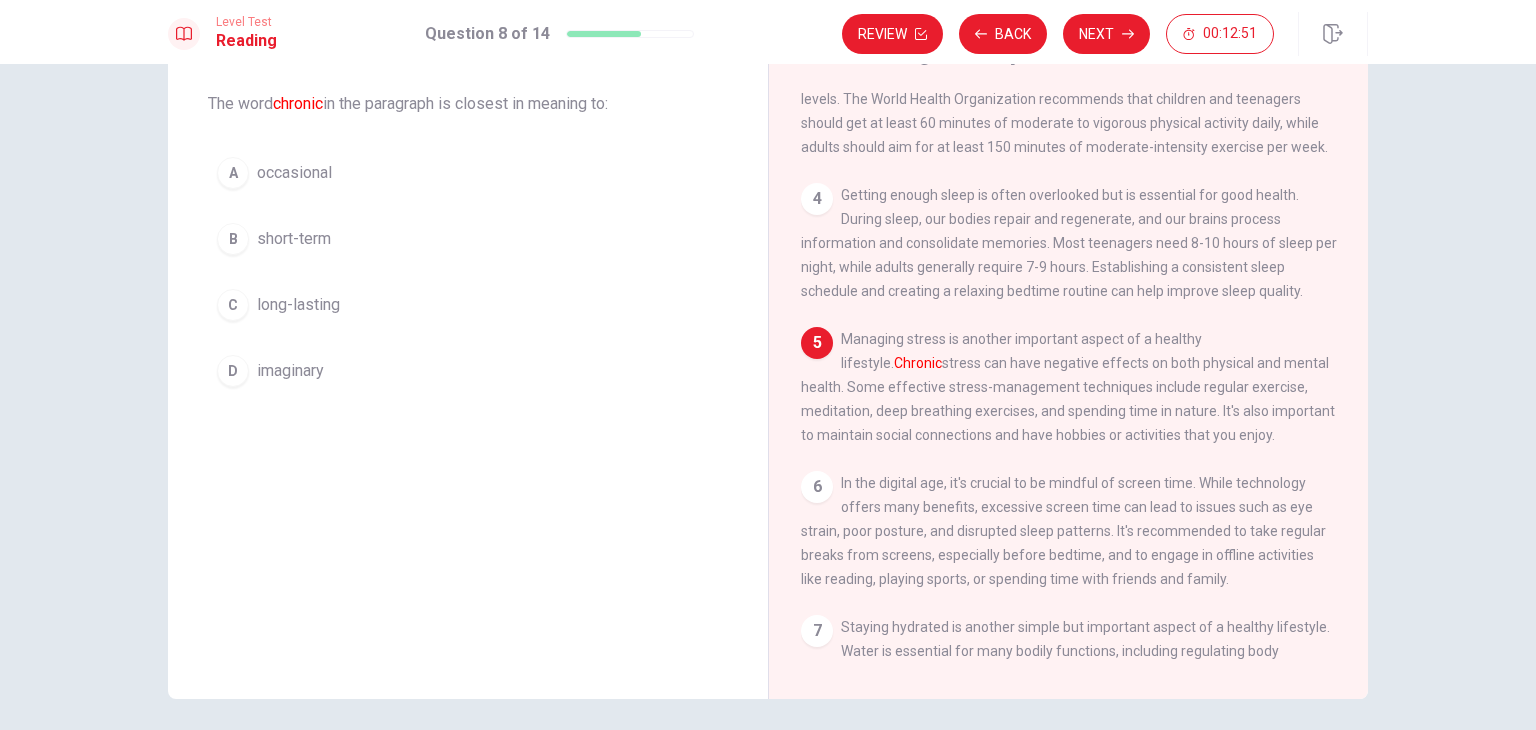 click on "A occasional" at bounding box center [468, 173] 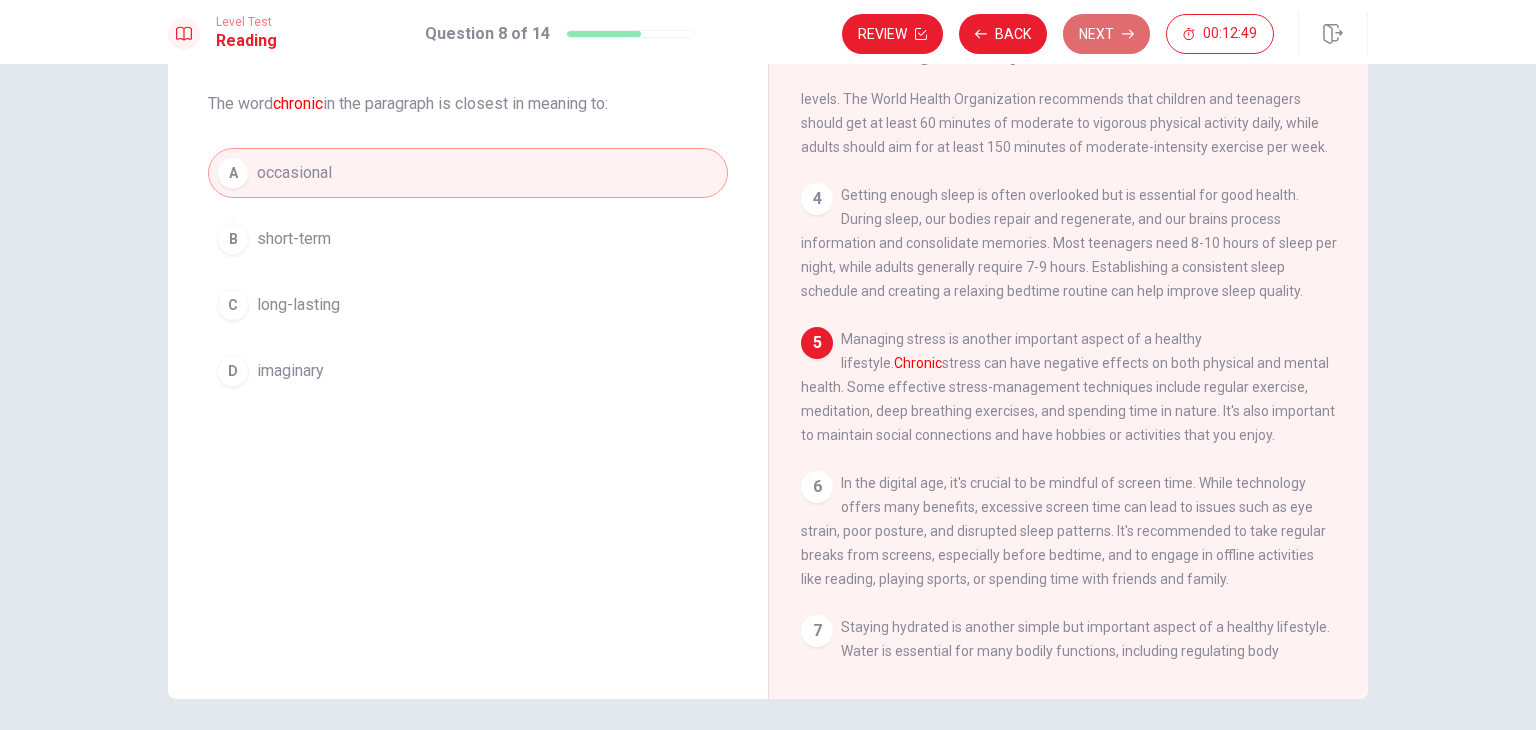 click on "Next" at bounding box center [1106, 34] 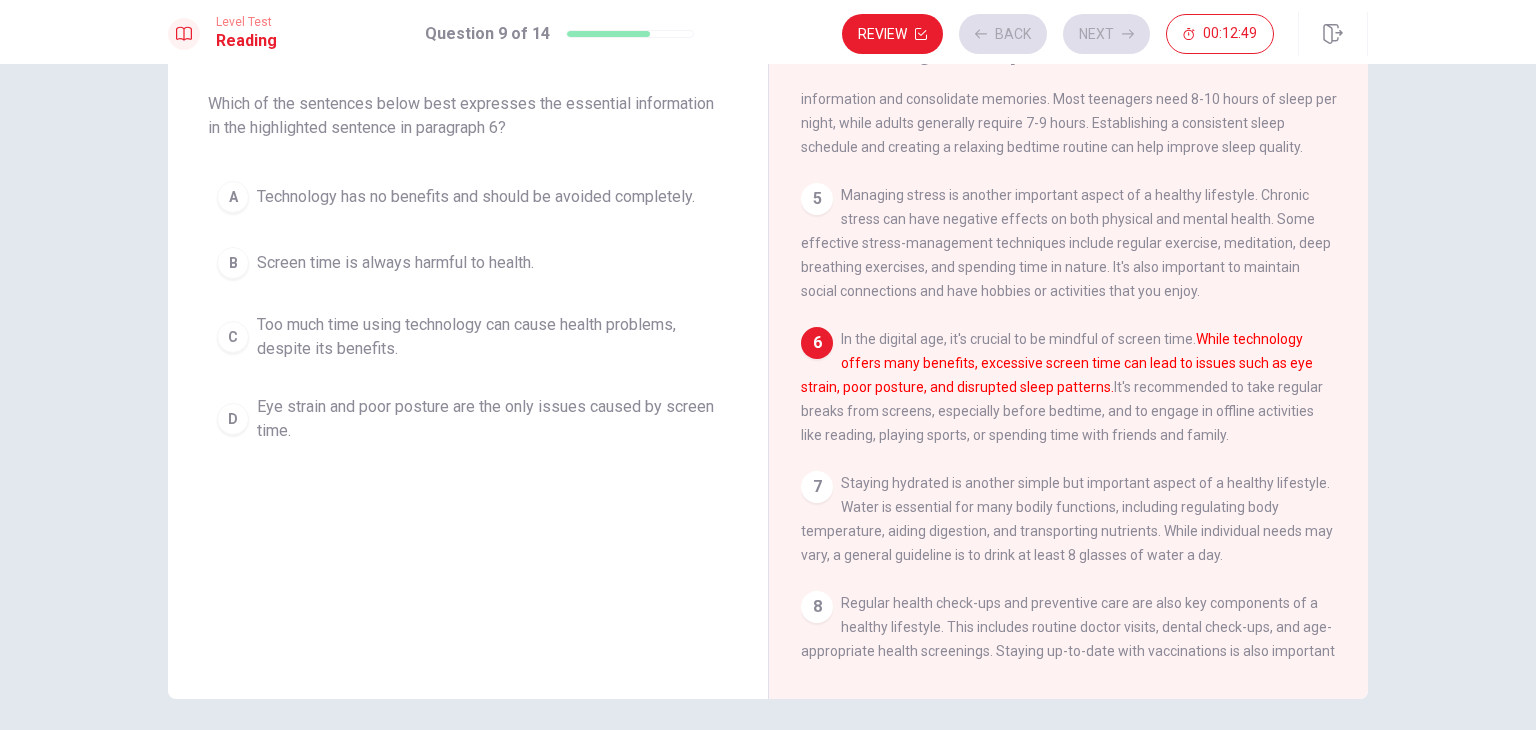 scroll, scrollTop: 513, scrollLeft: 0, axis: vertical 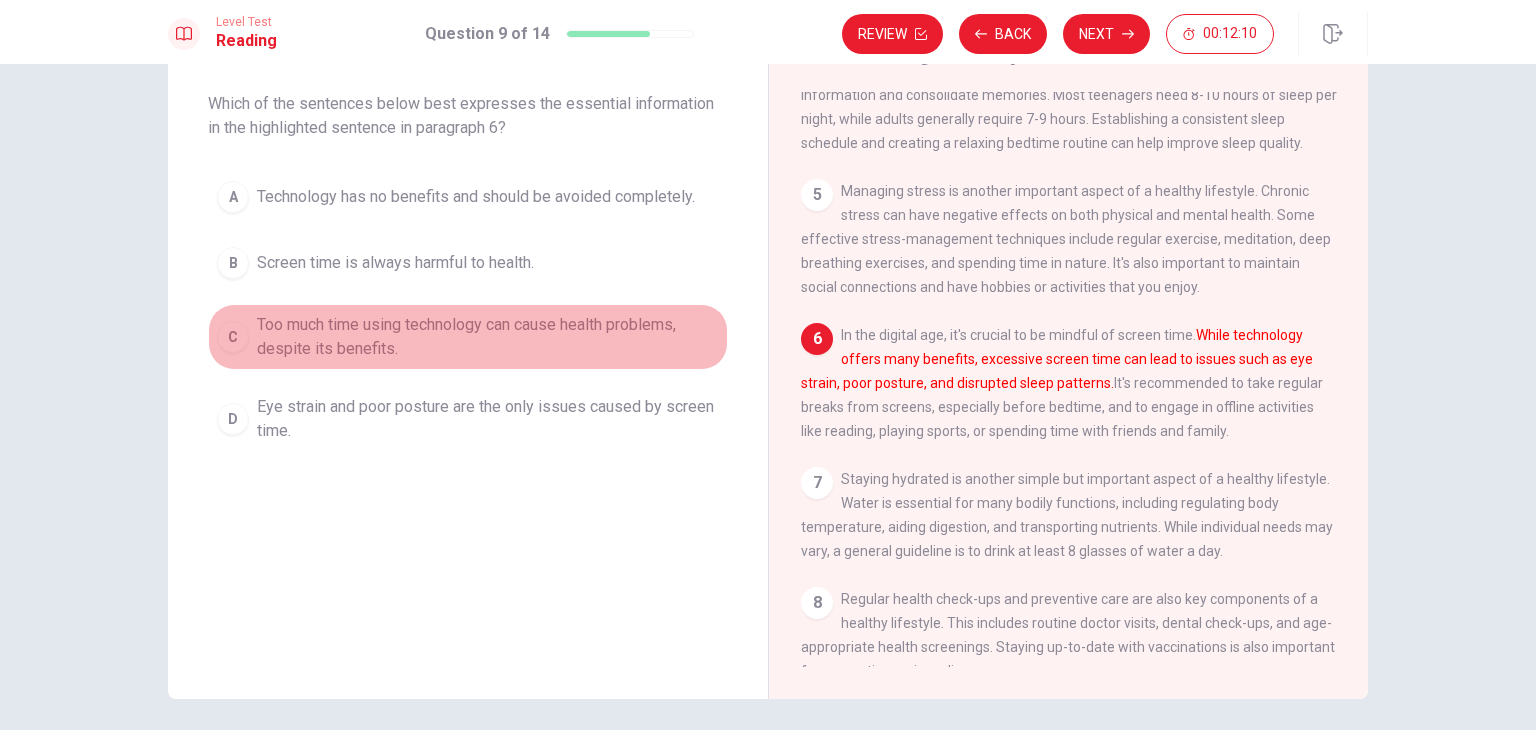 click on "Too much time using technology can cause health problems, despite its benefits." at bounding box center [476, 197] 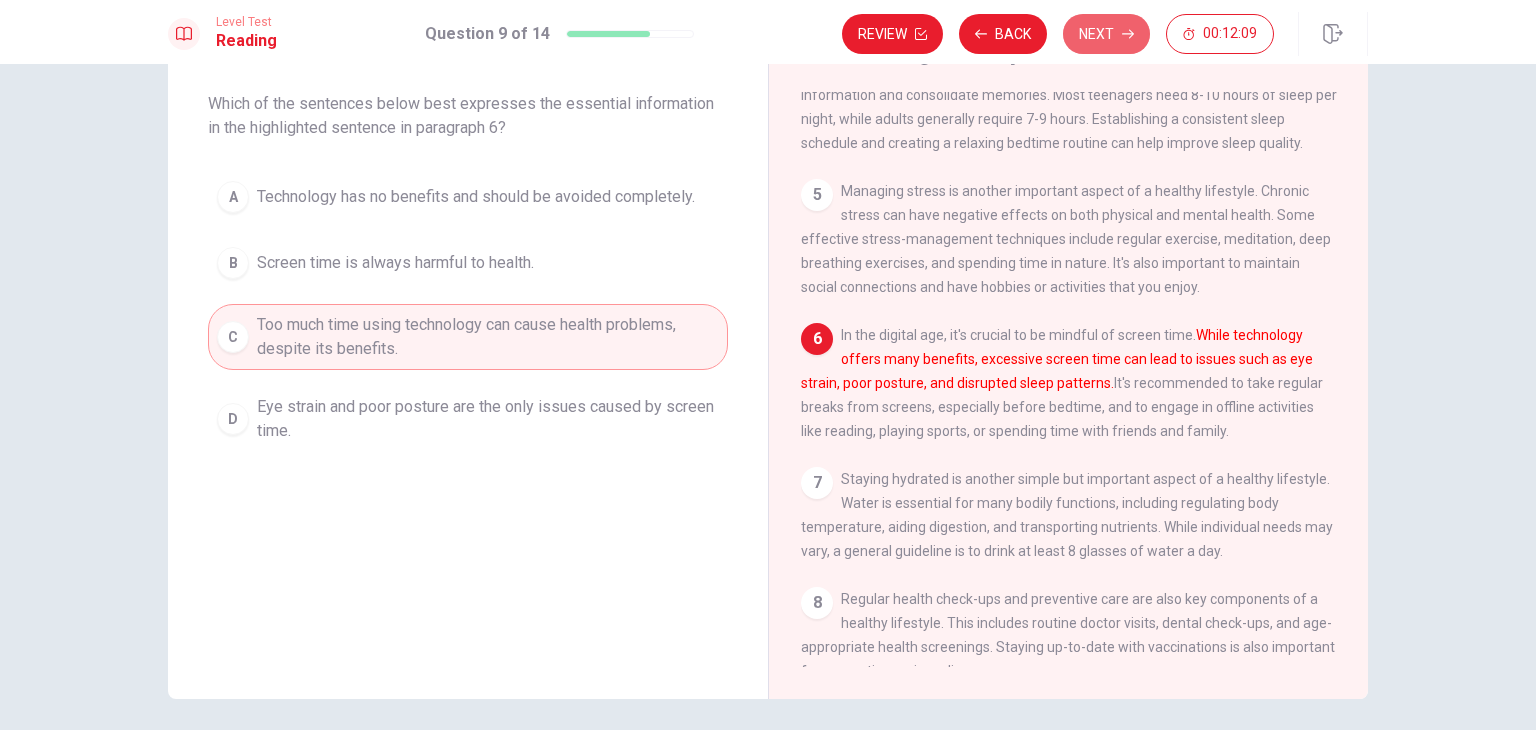 click on "Next" at bounding box center (1106, 34) 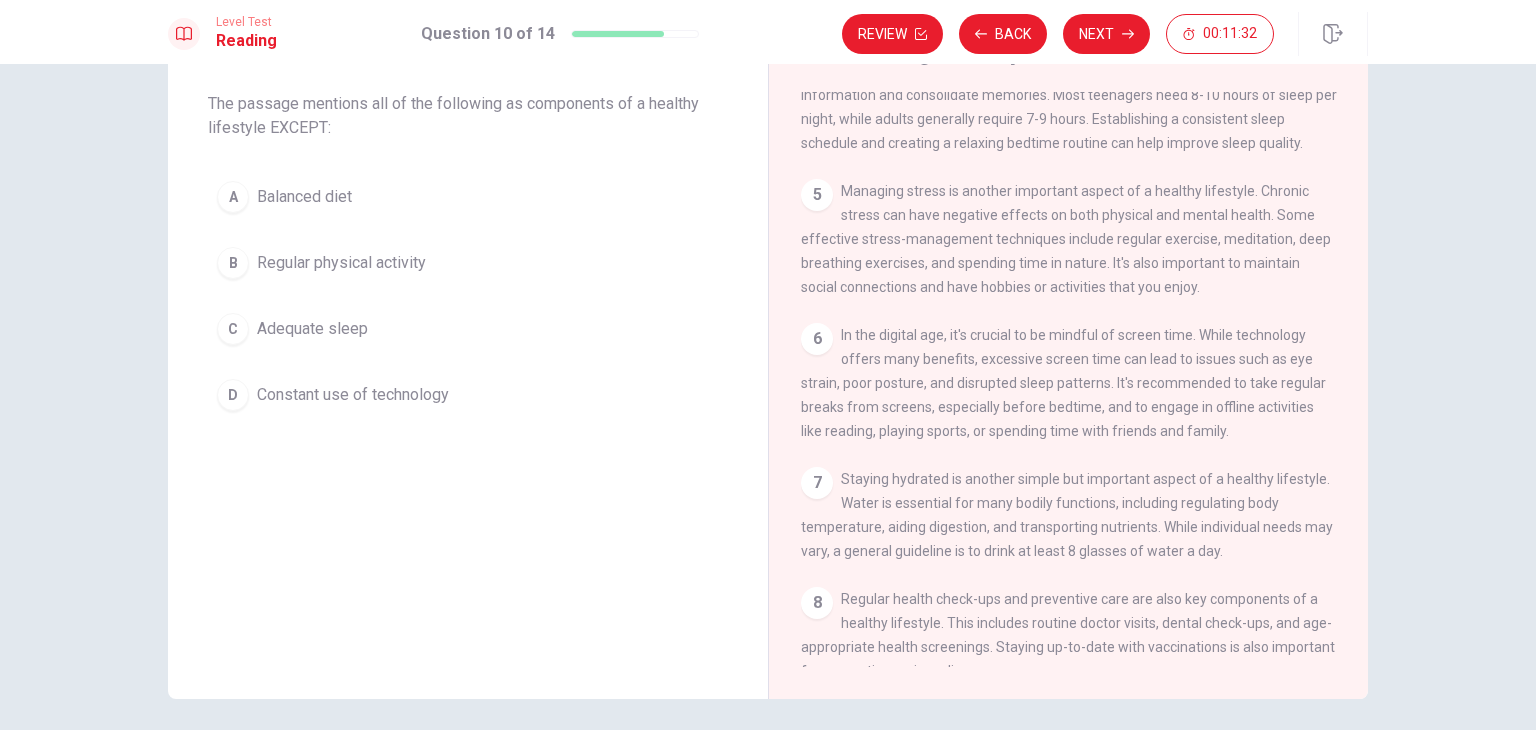 click on "A Balanced diet" at bounding box center (468, 197) 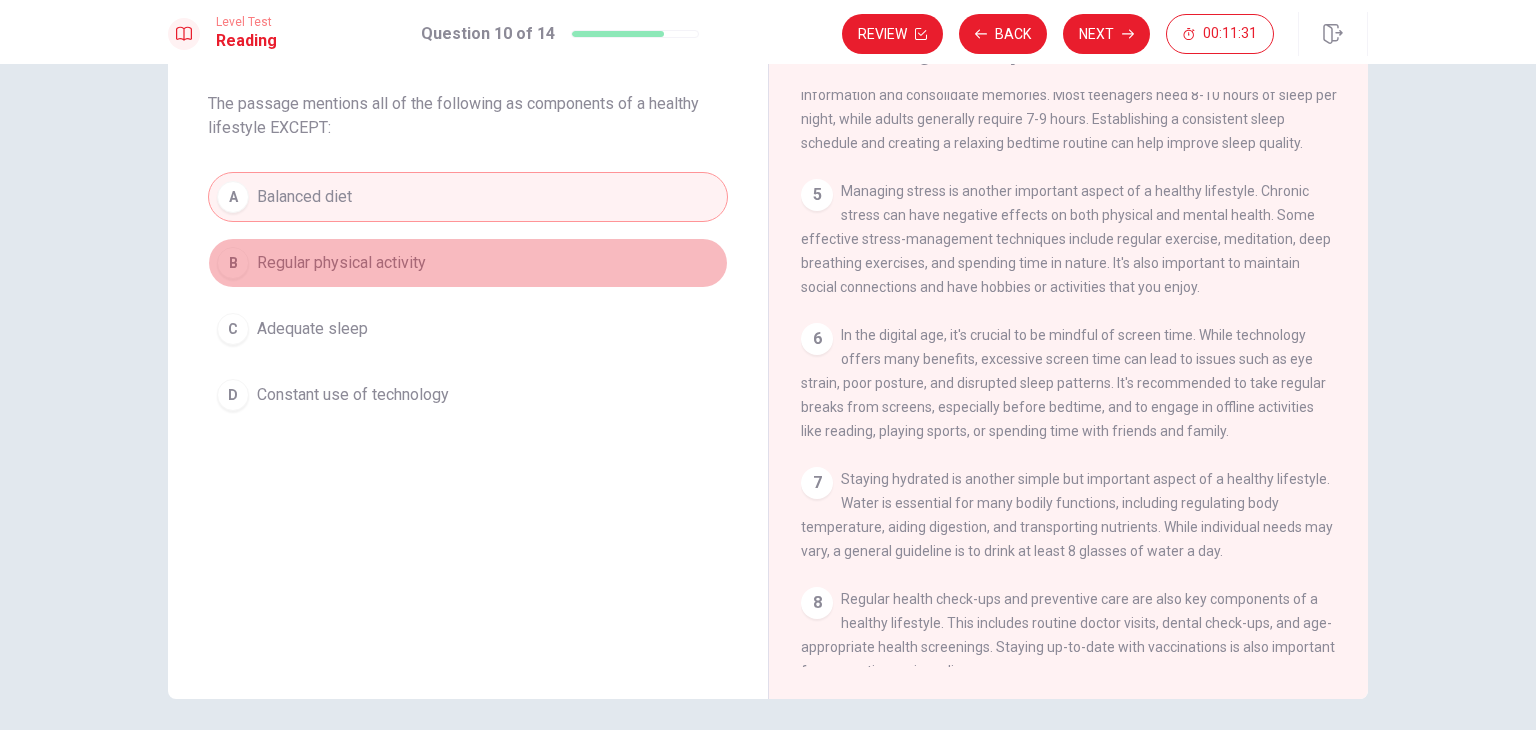 click on "B Regular physical activity" at bounding box center [468, 263] 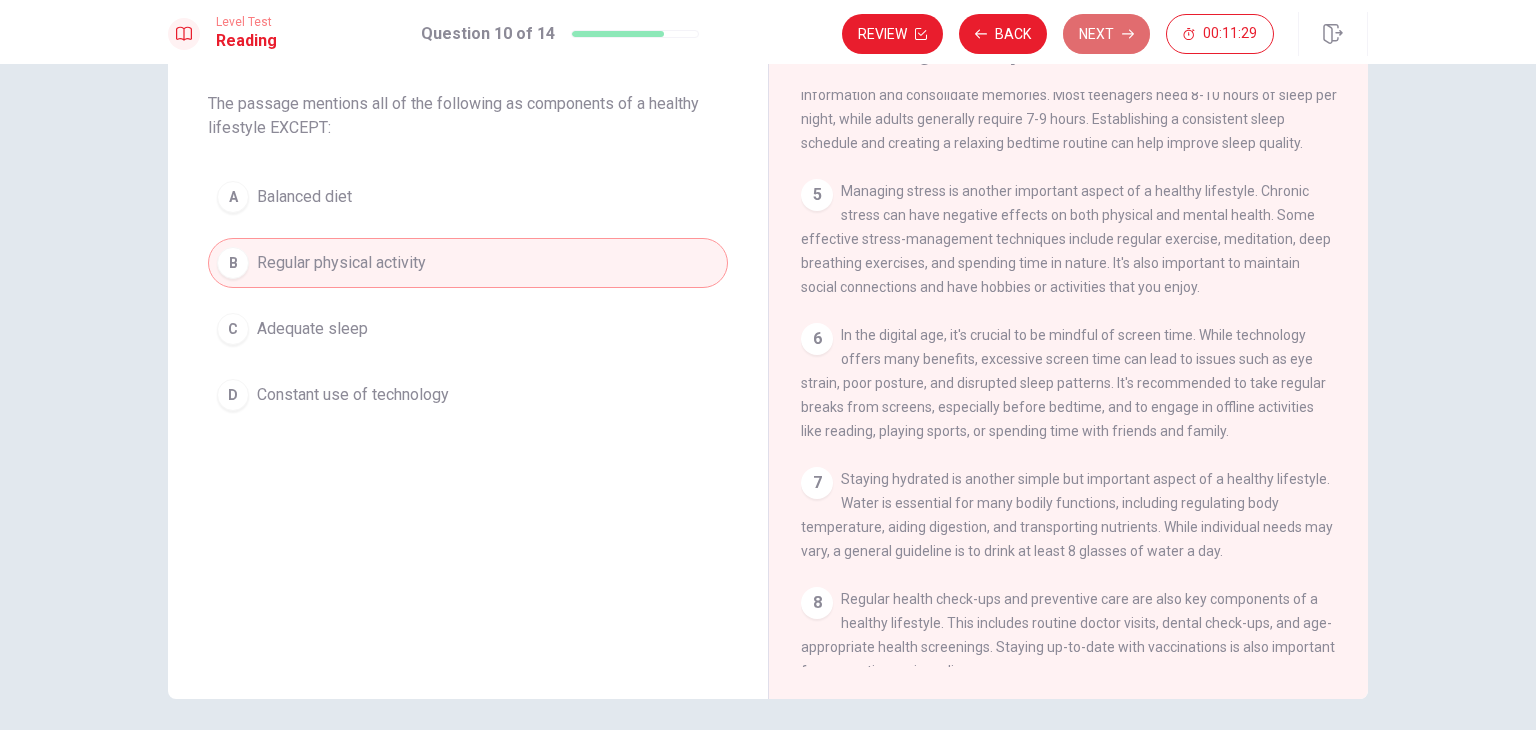 click at bounding box center (921, 34) 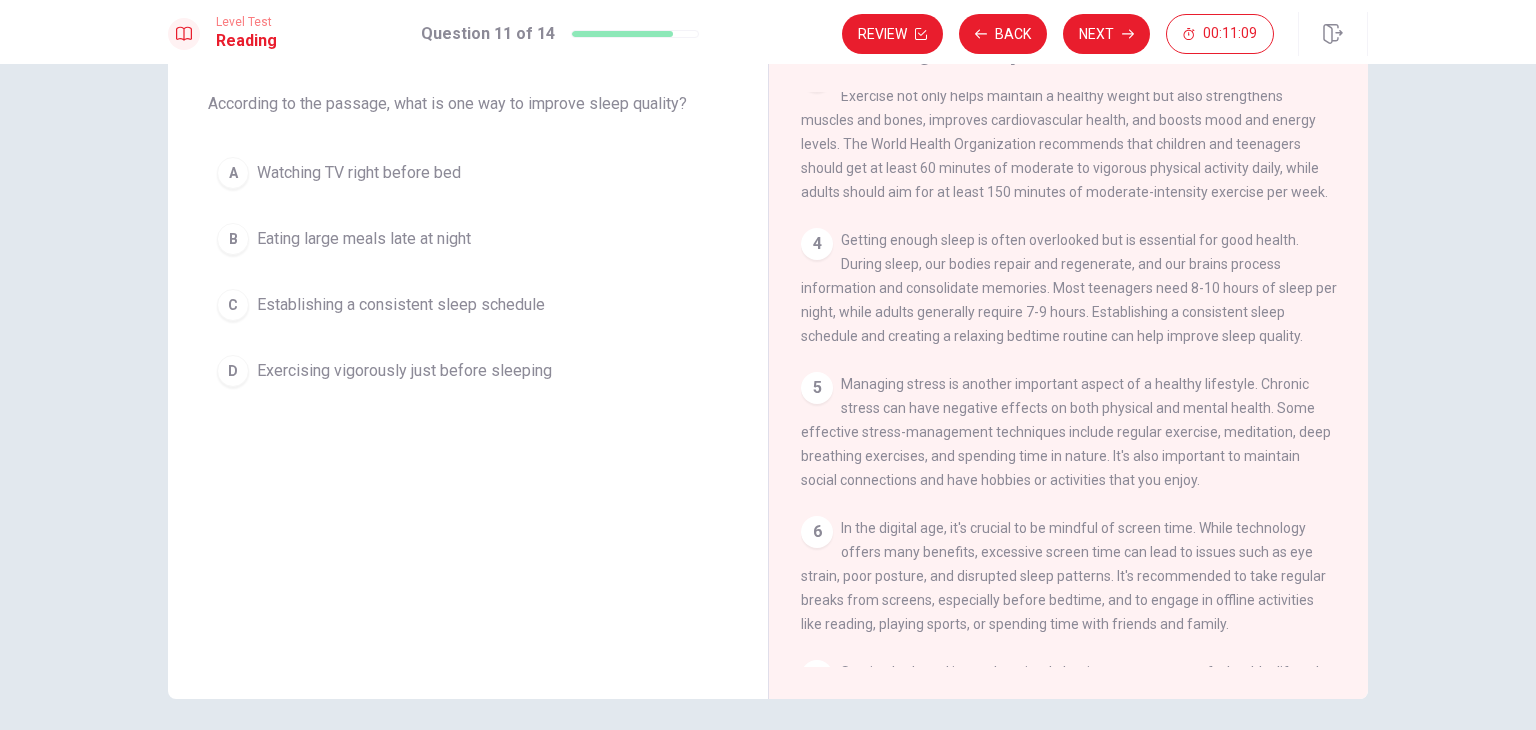scroll, scrollTop: 313, scrollLeft: 0, axis: vertical 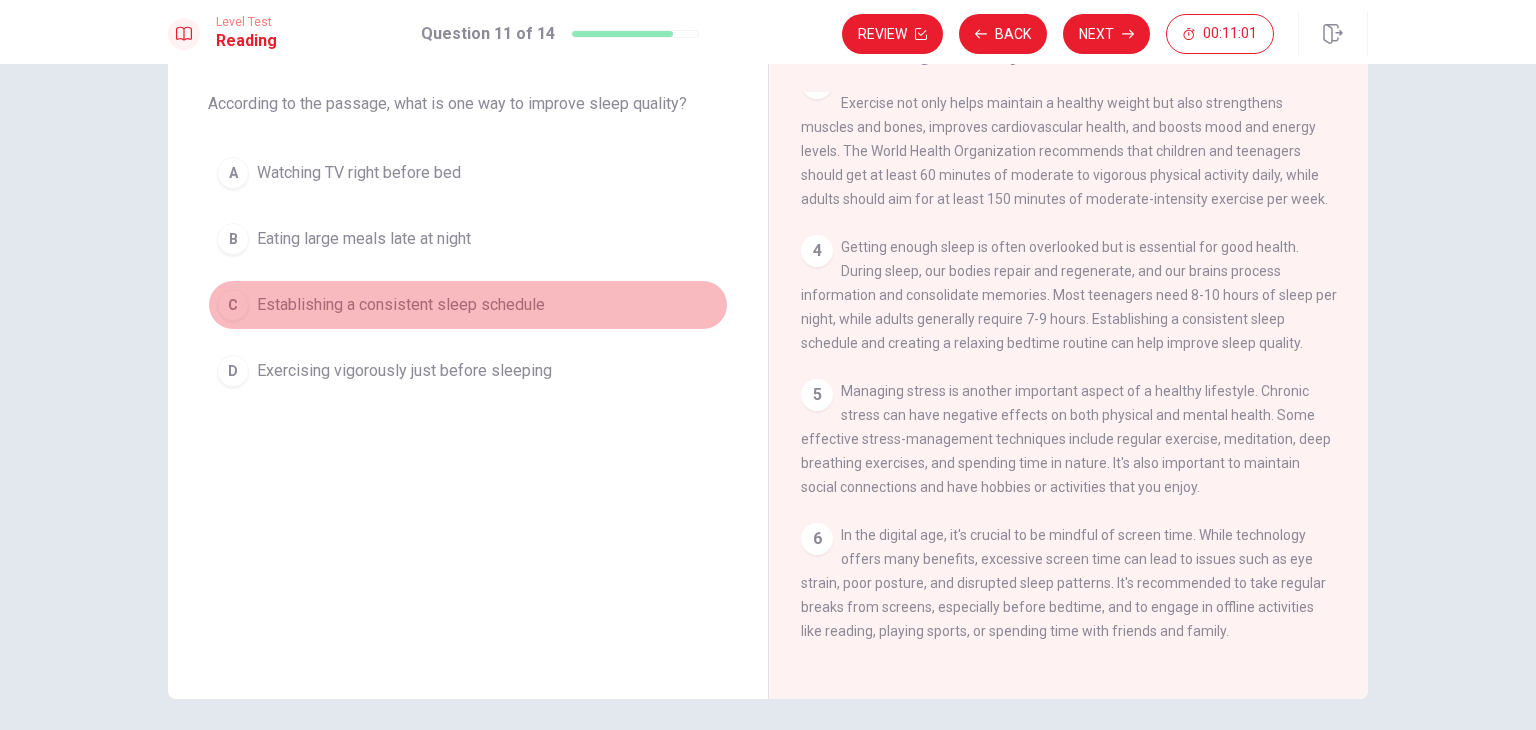 click on "C Establishing a consistent sleep schedule" at bounding box center (468, 305) 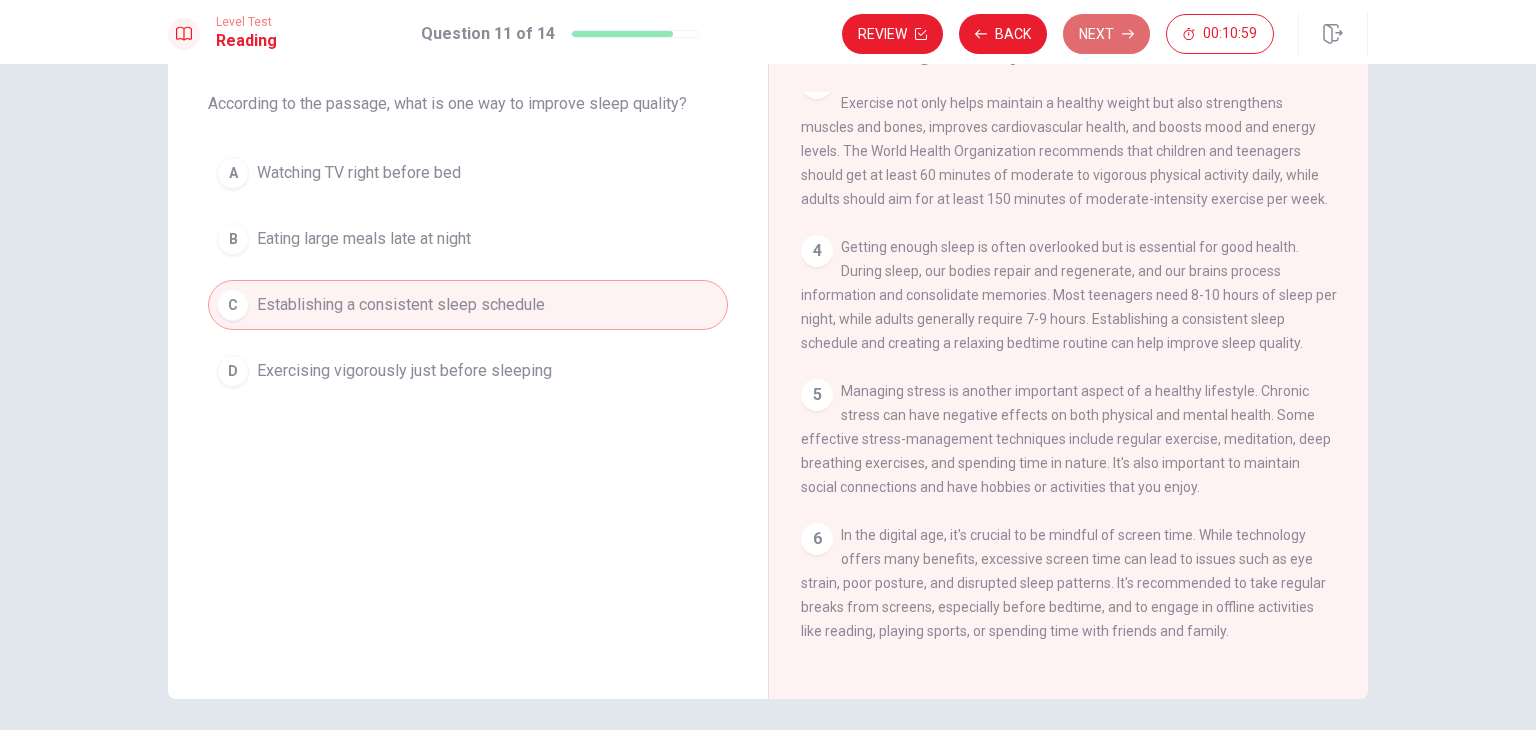 click on "Next" at bounding box center (1106, 34) 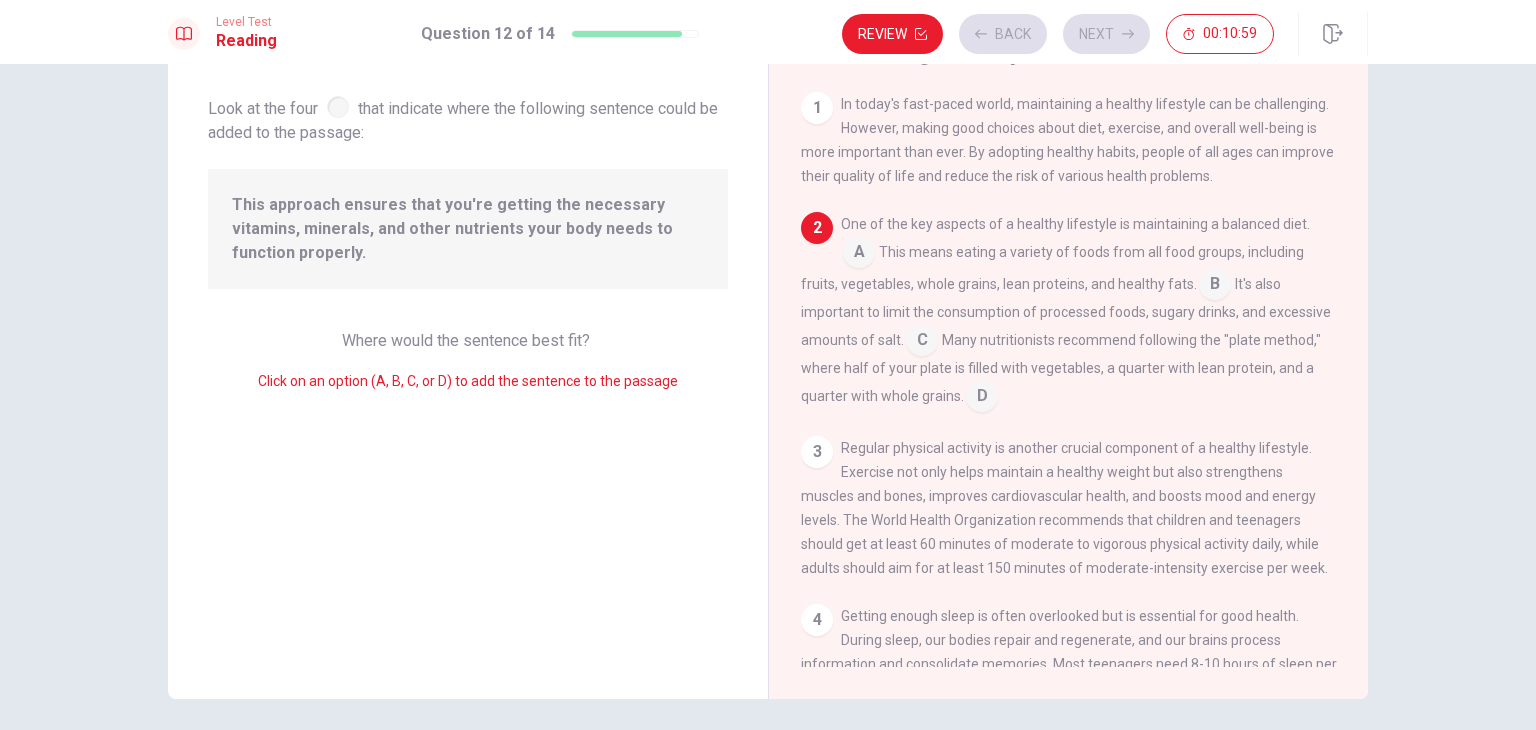 scroll, scrollTop: 123, scrollLeft: 0, axis: vertical 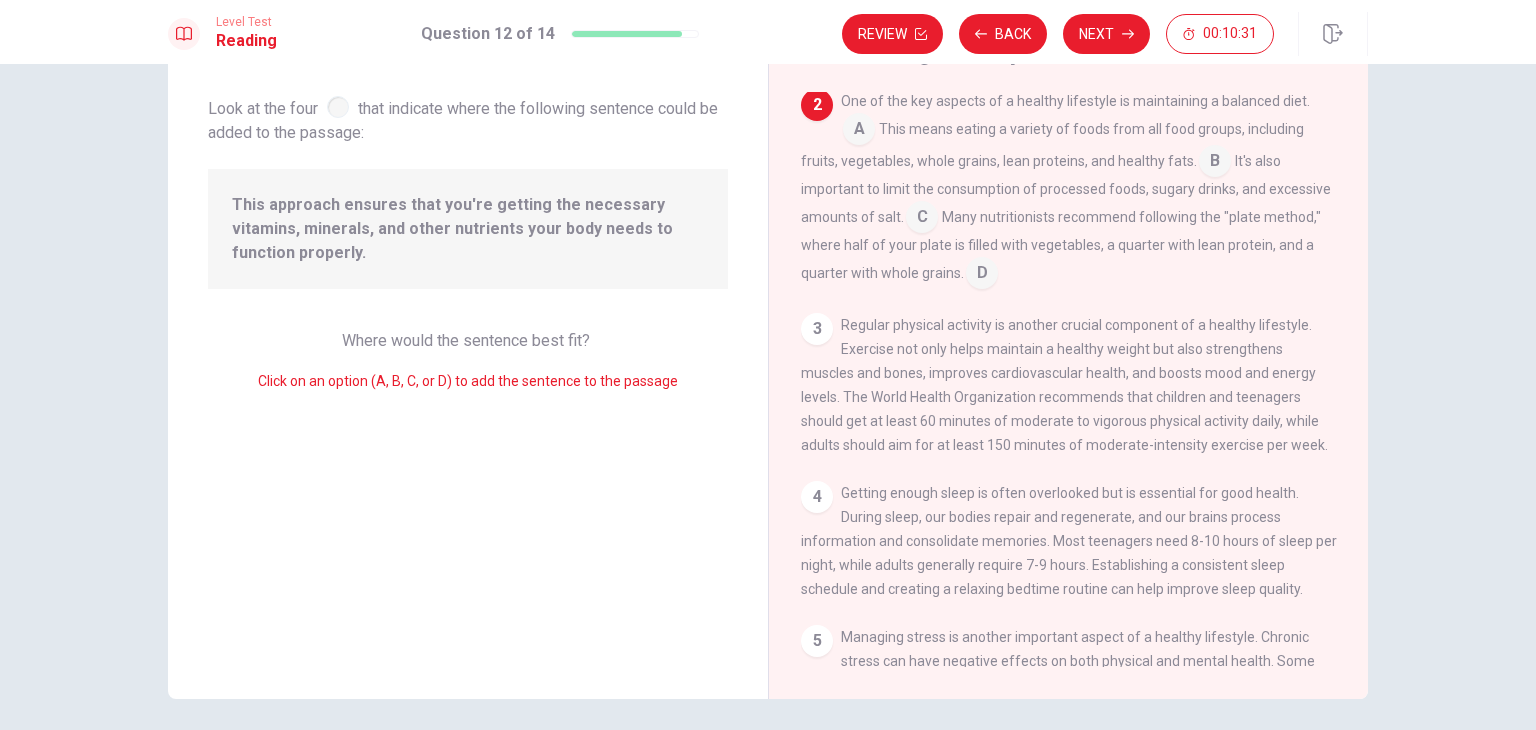 click on "One of the key aspects of a healthy lifestyle is maintaining a balanced diet.  A  This means eating a variety of foods from all food groups, including fruits, vegetables, whole grains, lean proteins, and healthy fats.  B  It's also important to limit the consumption of processed foods, sugary drinks, and excessive amounts of salt.  C  Many nutritionists recommend following the "plate method," where half of your plate is filled with vegetables, a quarter with lean protein, and a quarter with whole grains.  D" at bounding box center [1069, 189] 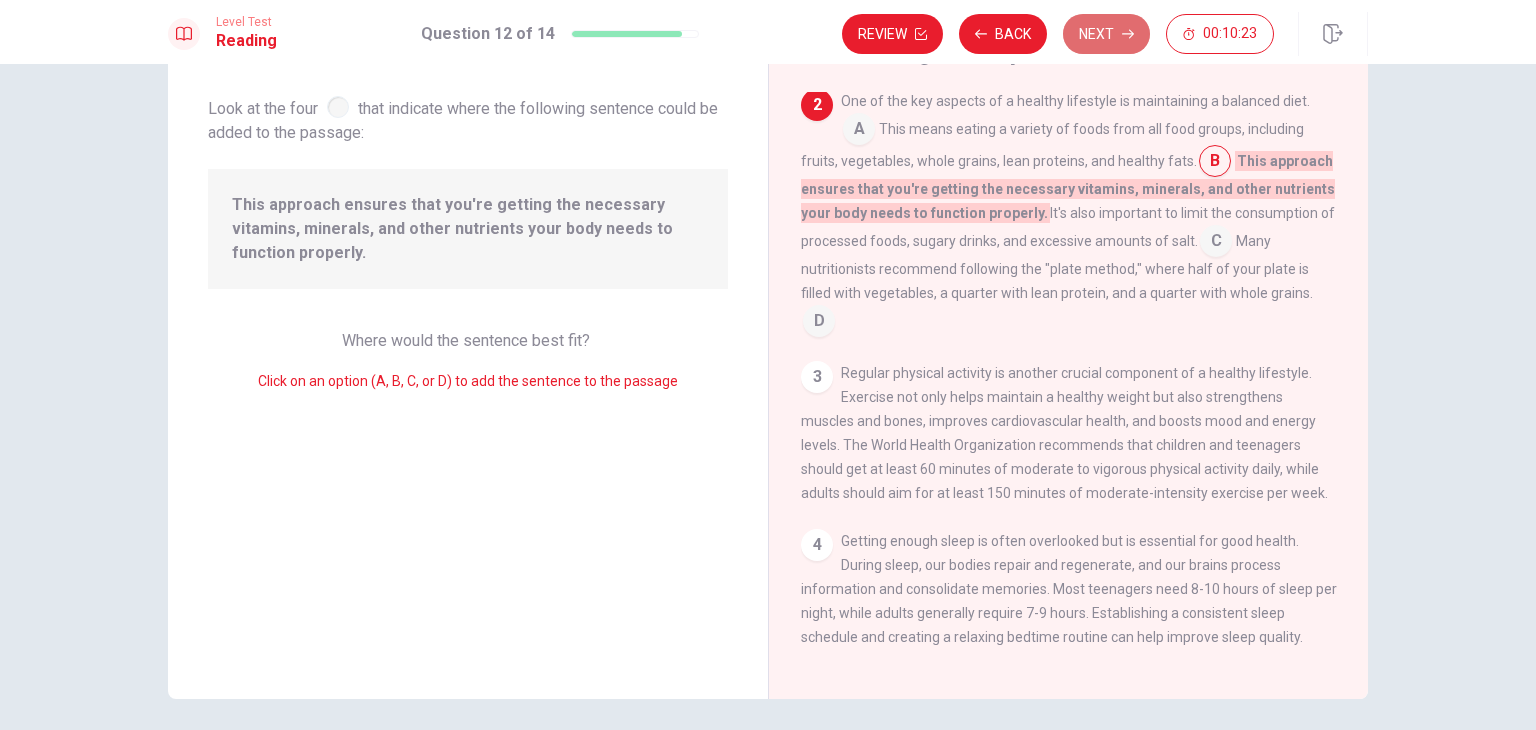 click on "Next" at bounding box center (1106, 34) 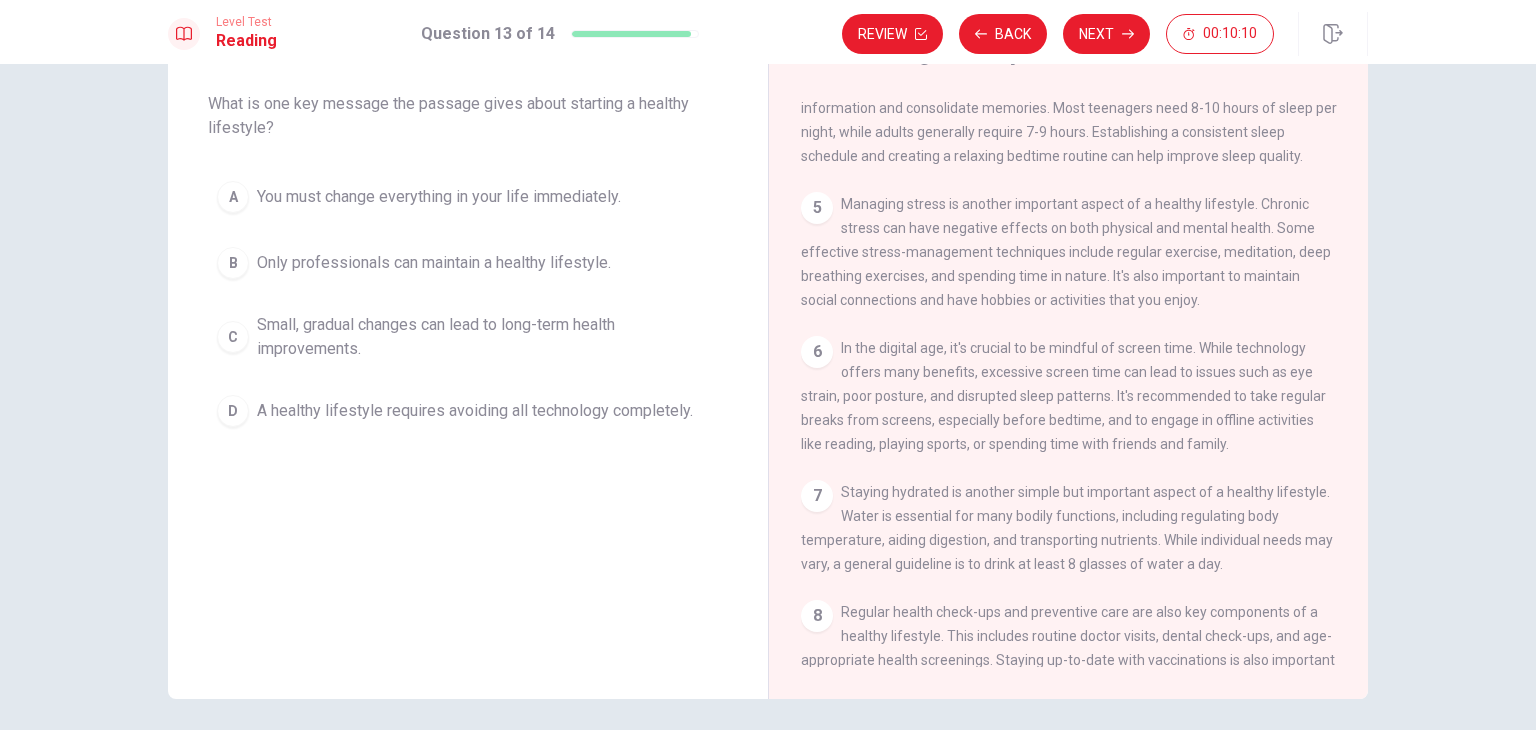 scroll, scrollTop: 855, scrollLeft: 0, axis: vertical 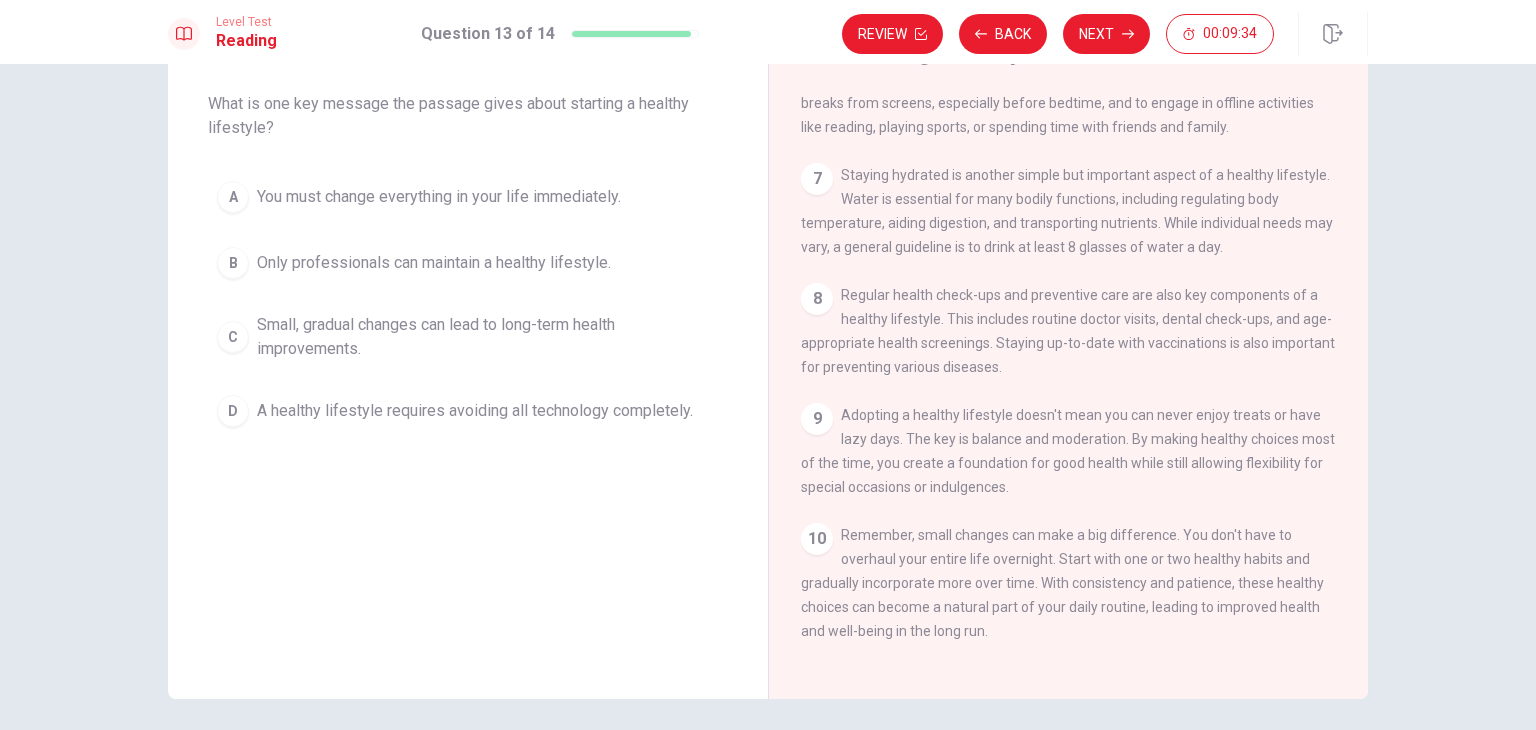 click on "Small, gradual changes can lead to long-term health improvements." at bounding box center (439, 197) 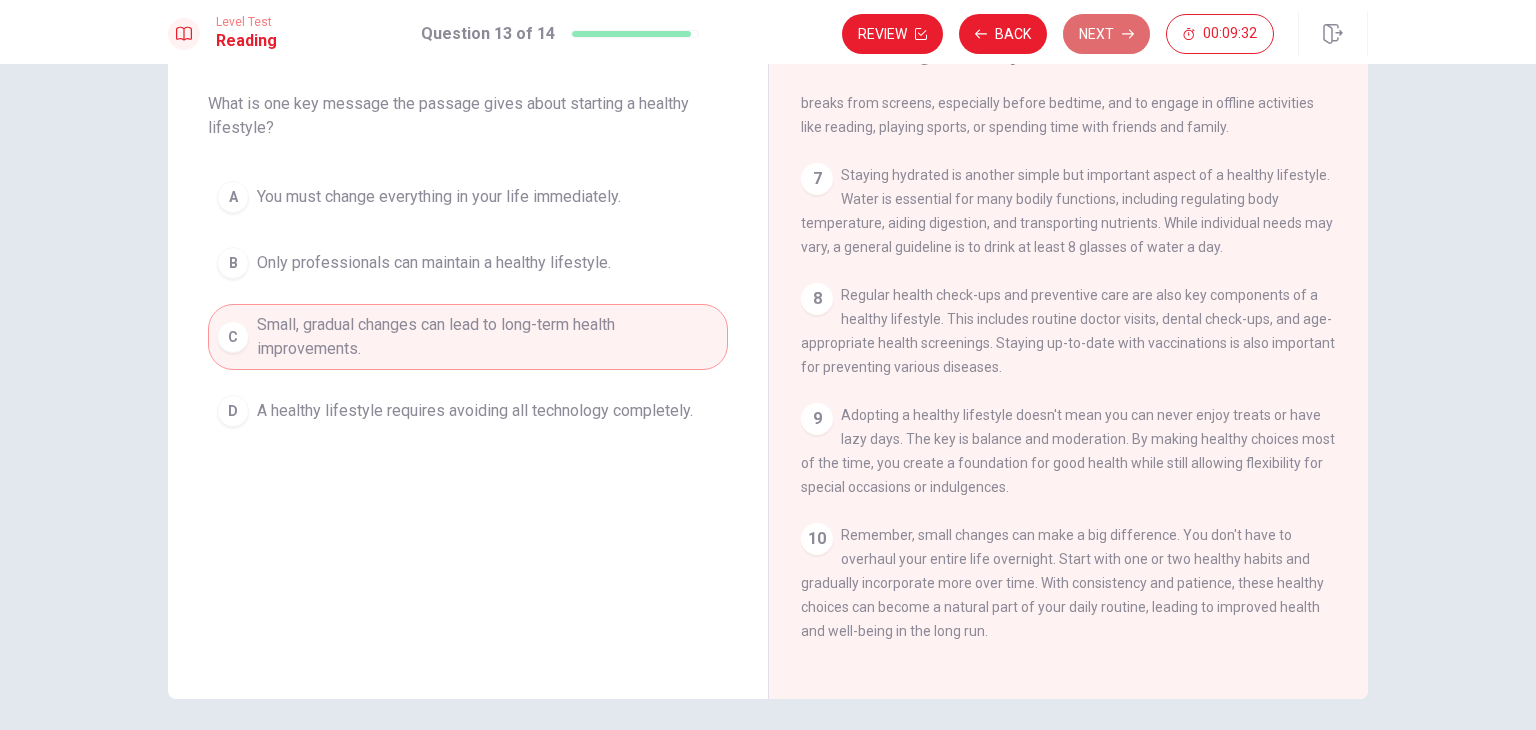 click on "Next" at bounding box center [1106, 34] 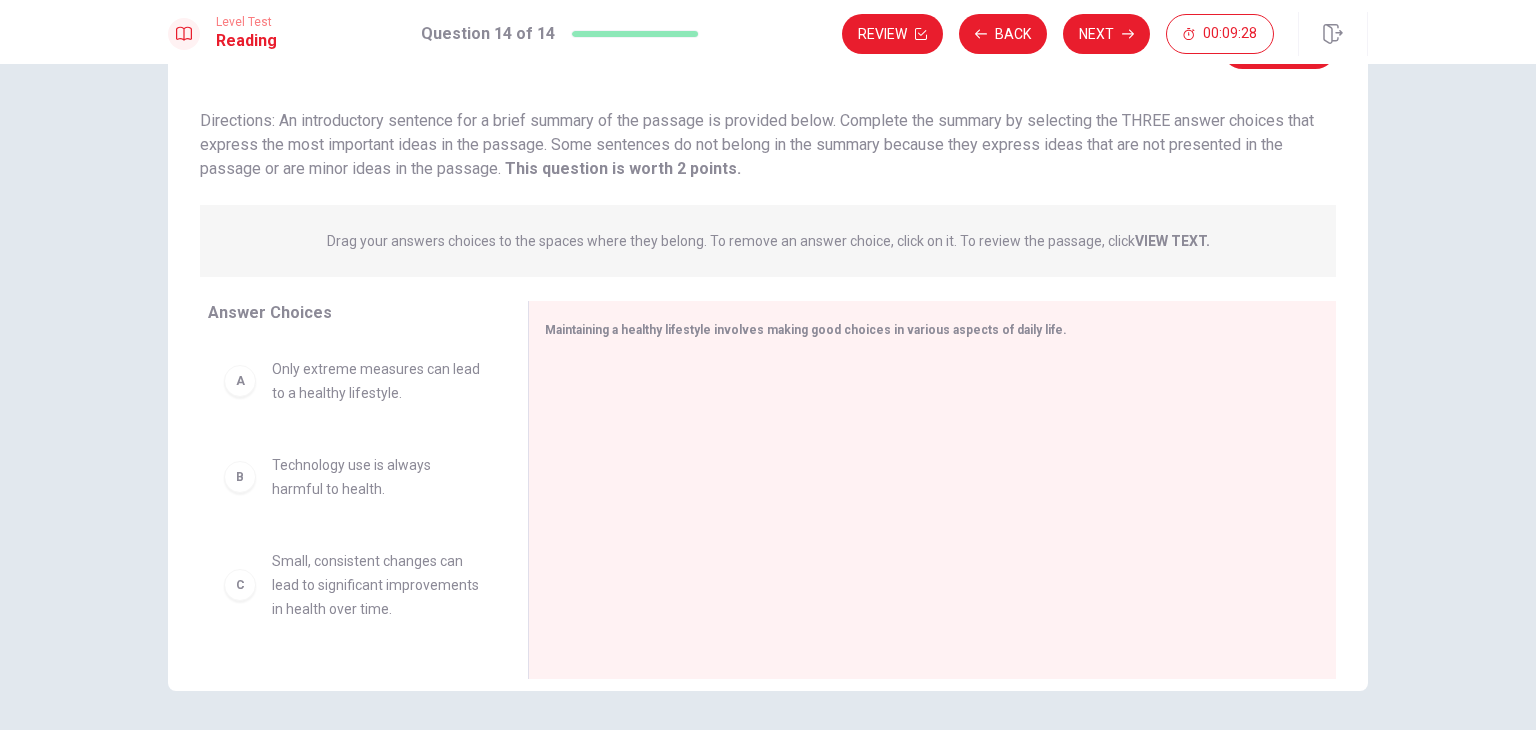 scroll, scrollTop: 73, scrollLeft: 0, axis: vertical 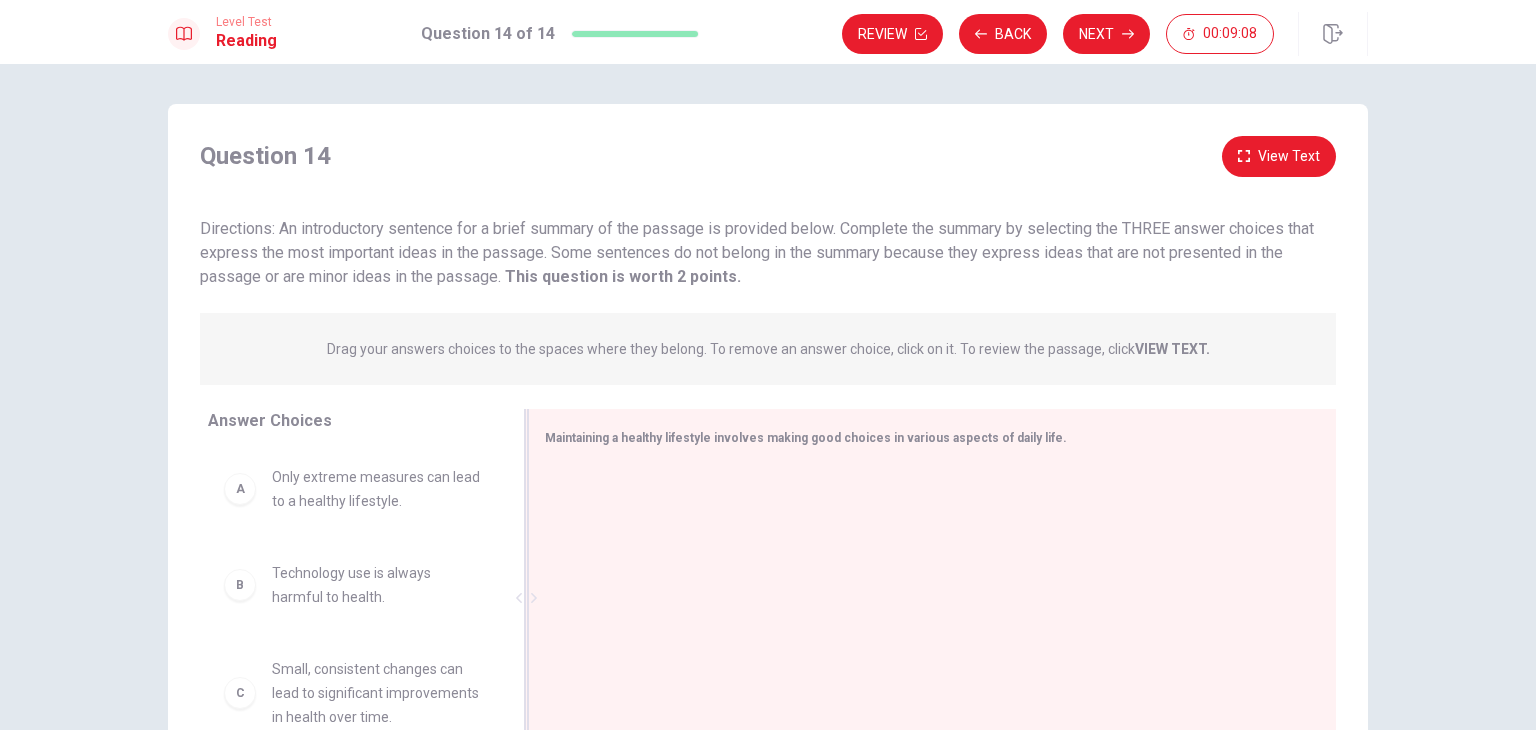 click at bounding box center [924, 600] 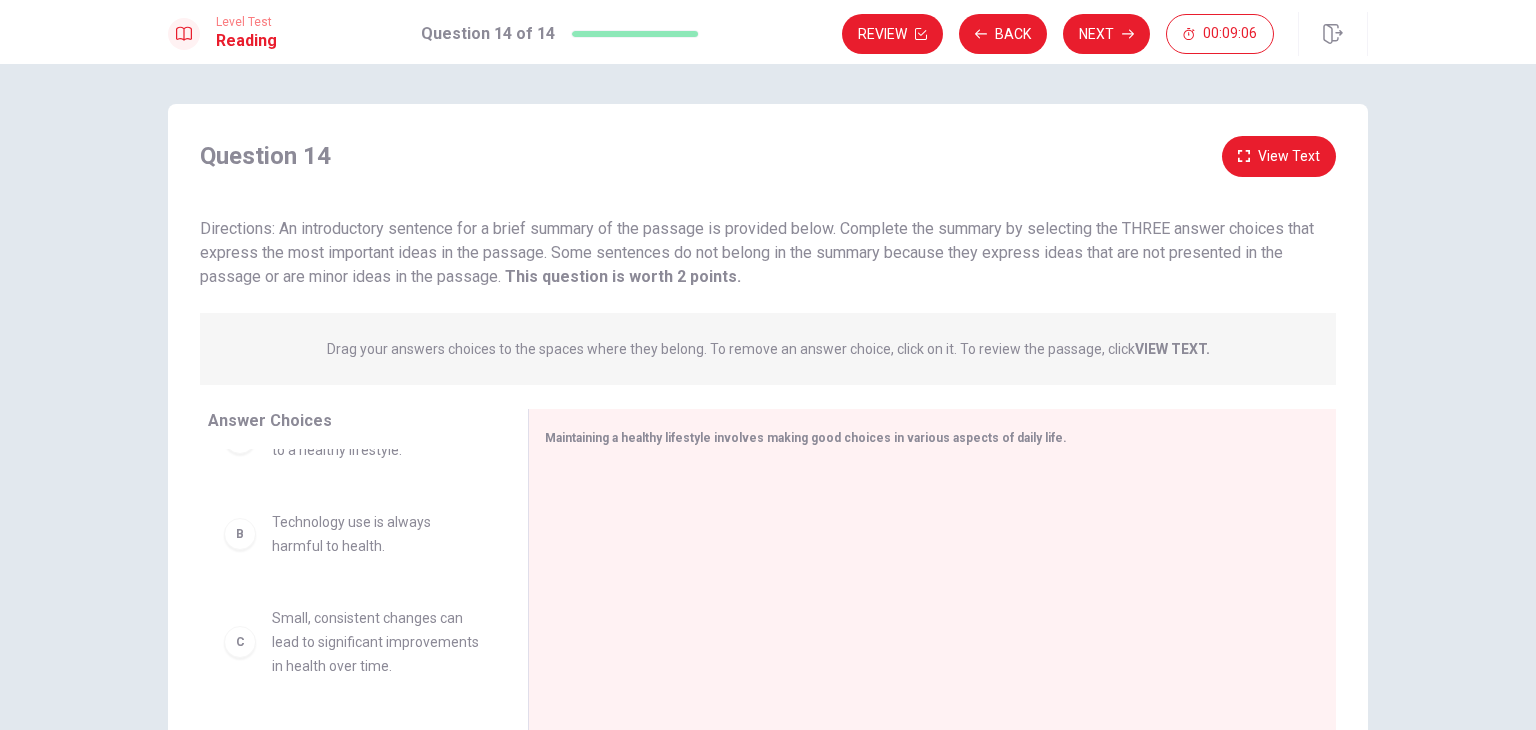 scroll, scrollTop: 100, scrollLeft: 0, axis: vertical 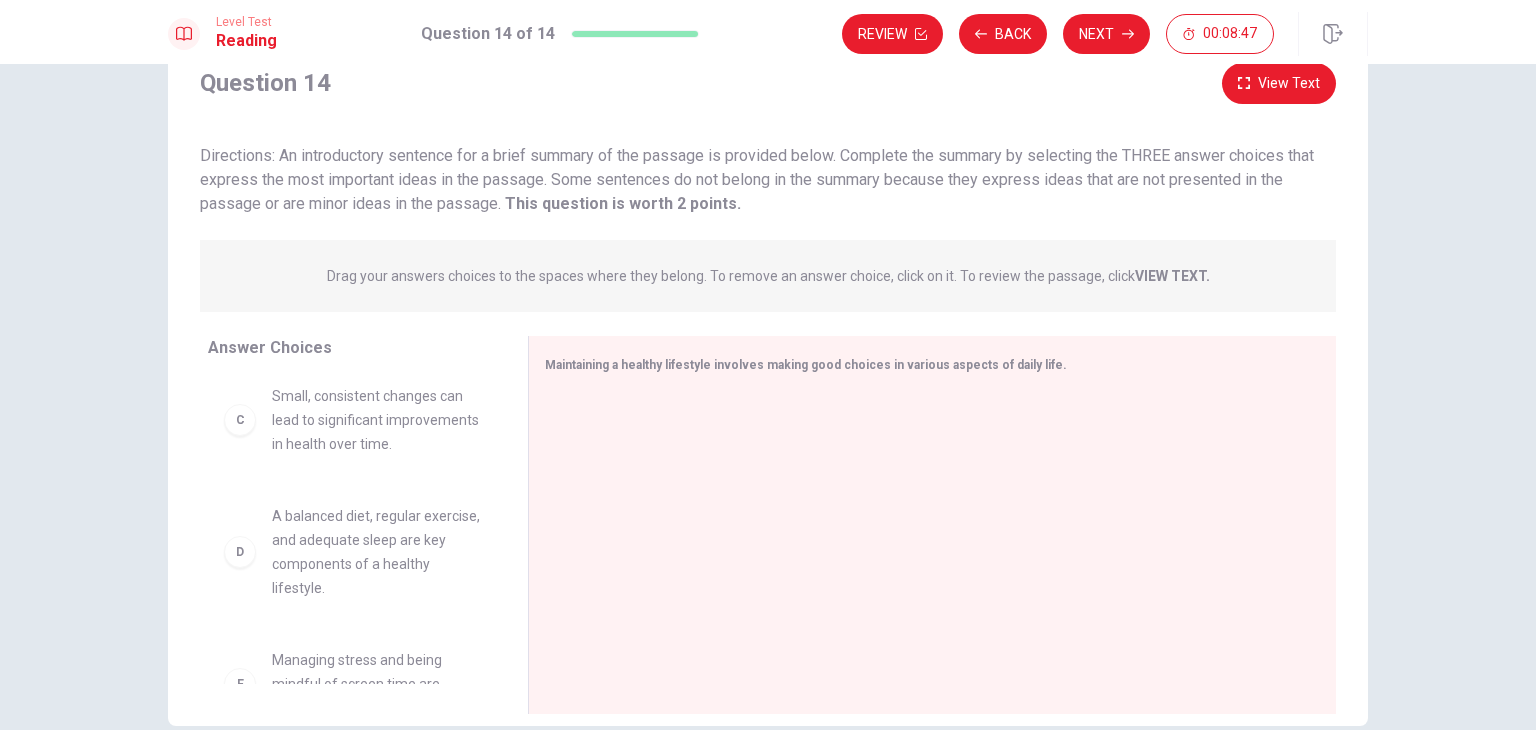 click on "Small, consistent changes can lead to significant improvements in health over time." at bounding box center [376, 216] 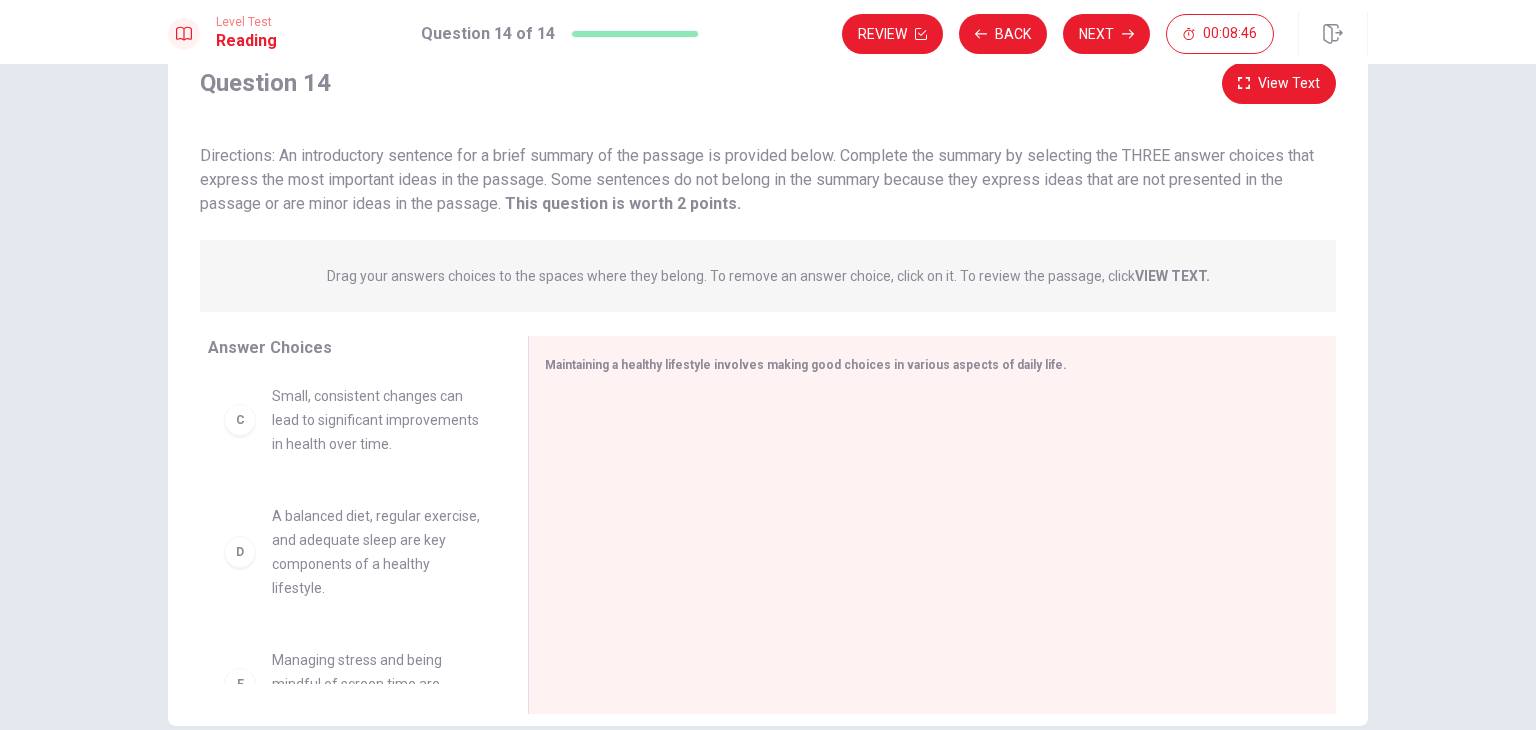 click on "C" at bounding box center [240, 216] 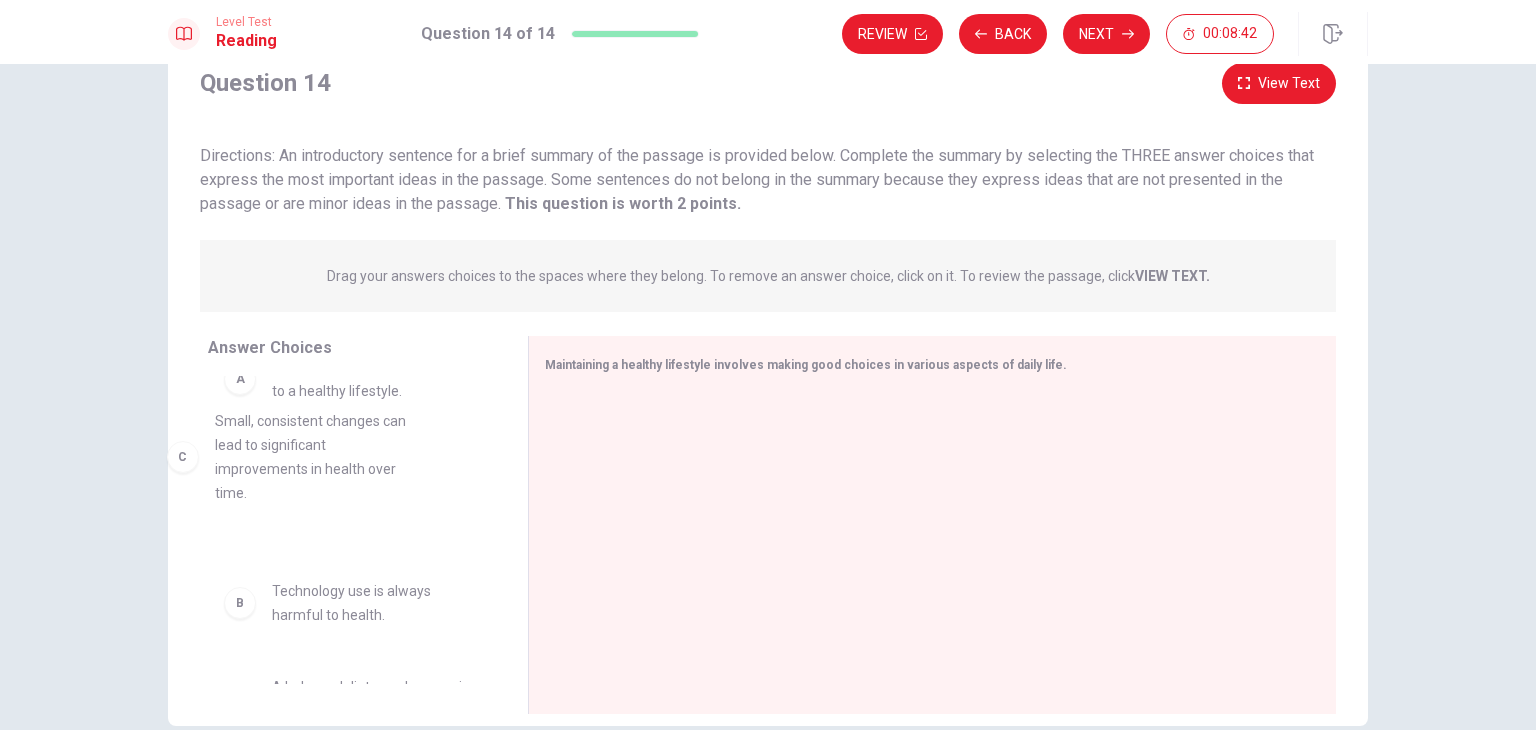 scroll, scrollTop: 34, scrollLeft: 0, axis: vertical 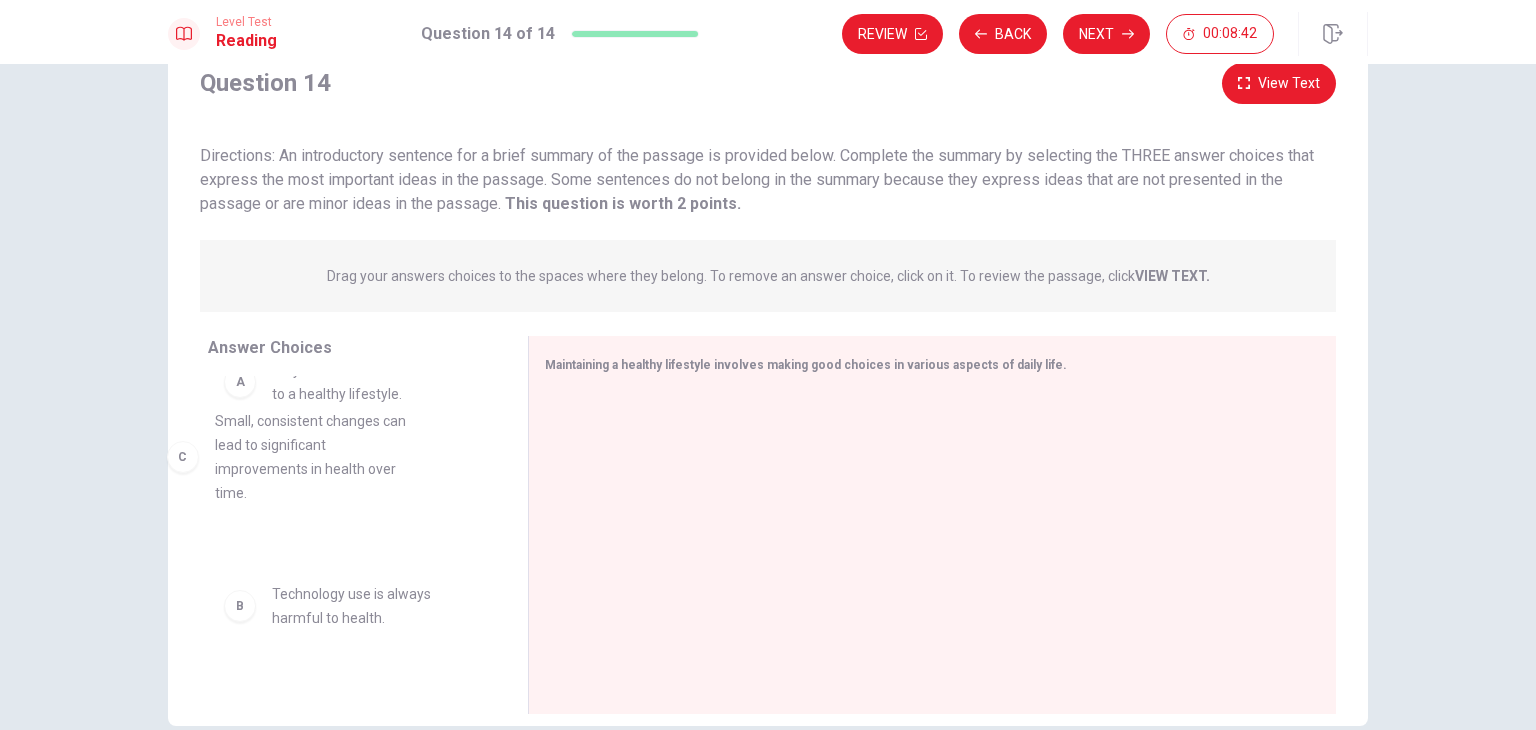 drag, startPoint x: 252, startPoint y: 446, endPoint x: 199, endPoint y: 482, distance: 64.070274 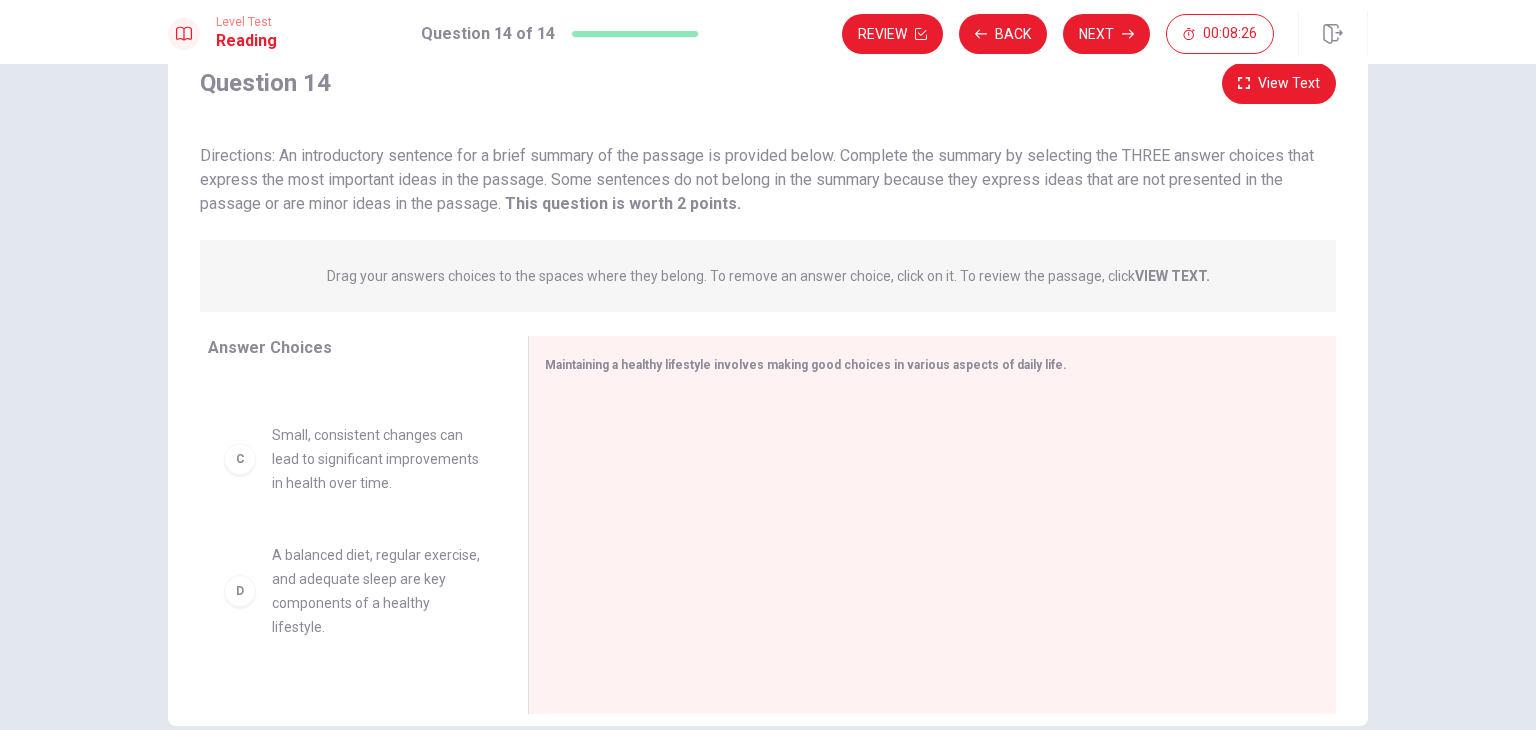 scroll, scrollTop: 372, scrollLeft: 0, axis: vertical 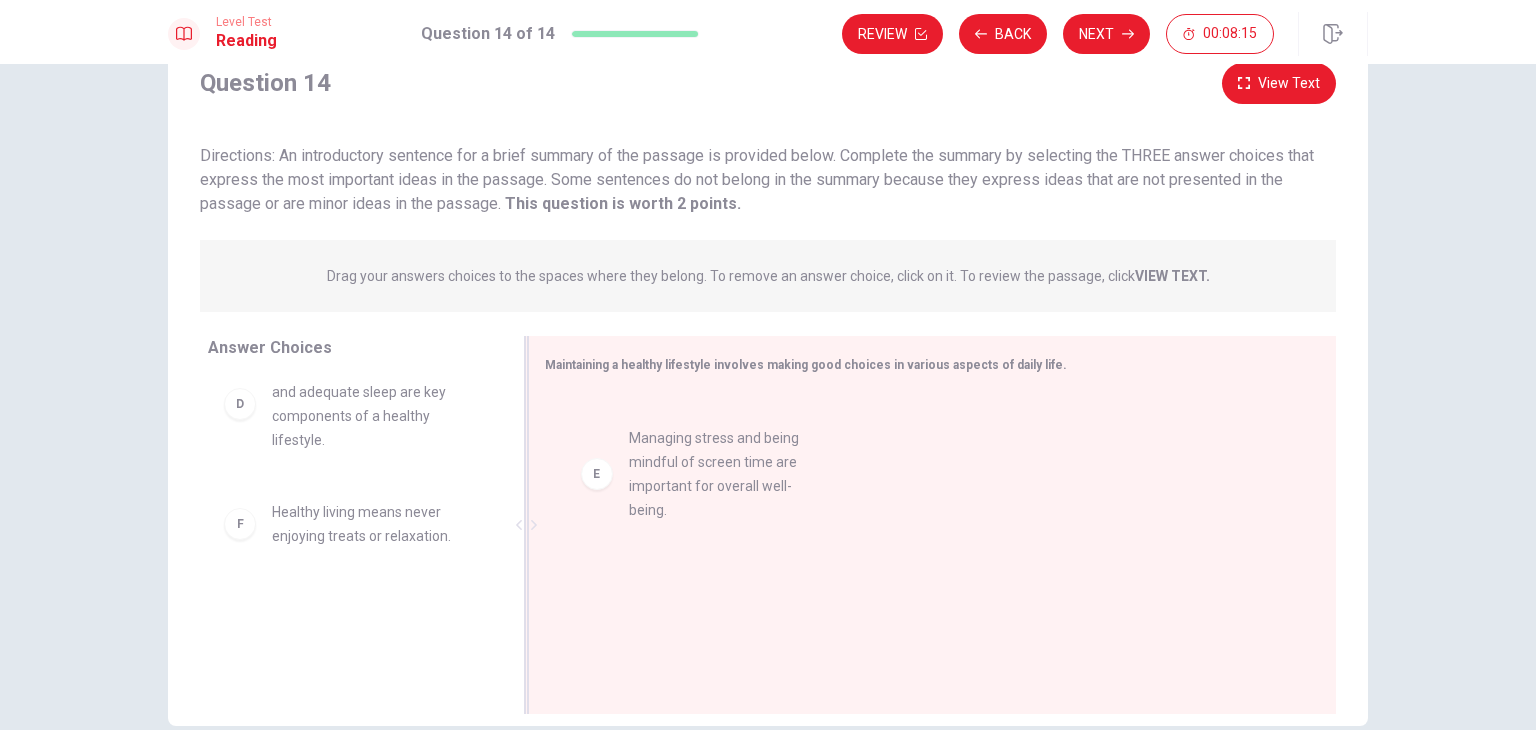 drag, startPoint x: 269, startPoint y: 547, endPoint x: 669, endPoint y: 464, distance: 408.5205 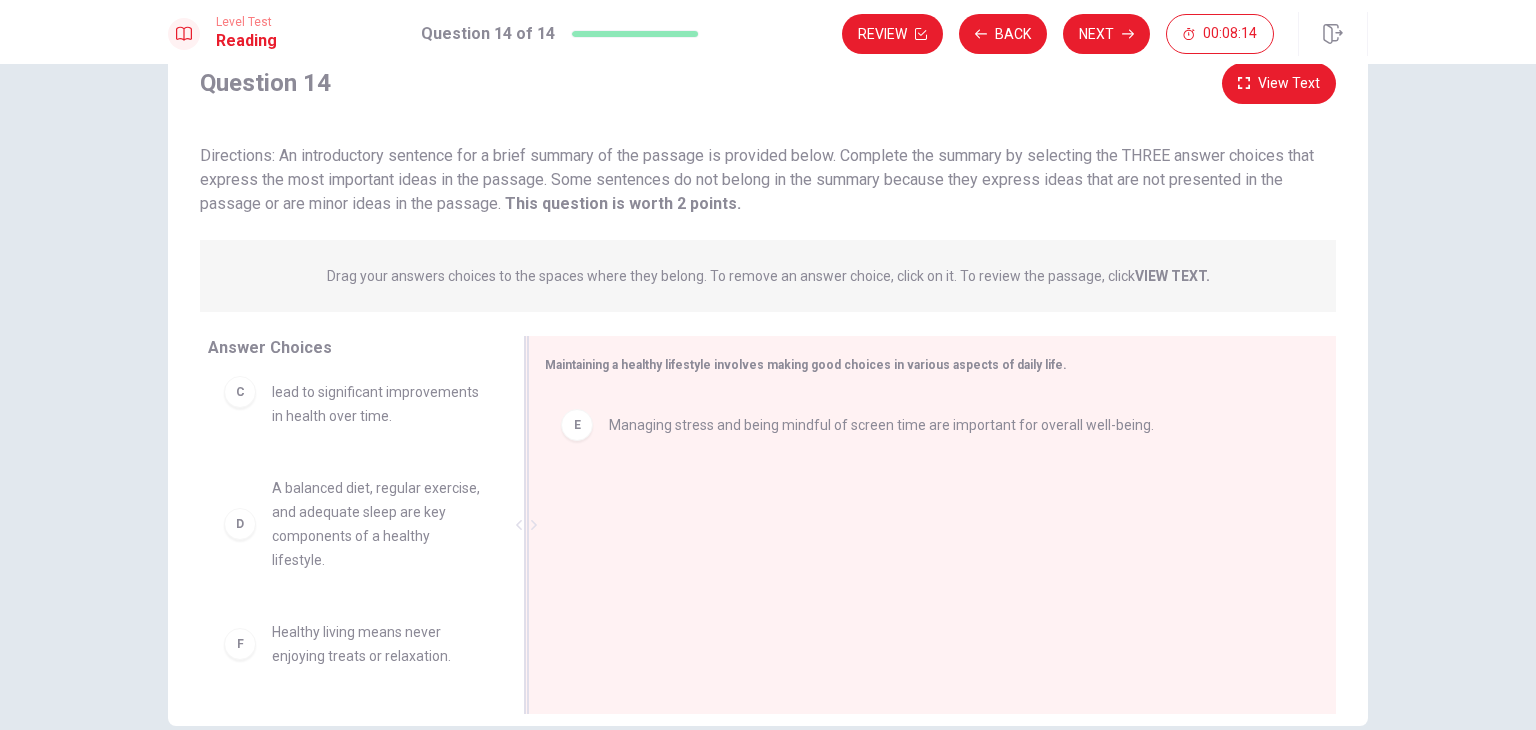 scroll, scrollTop: 252, scrollLeft: 0, axis: vertical 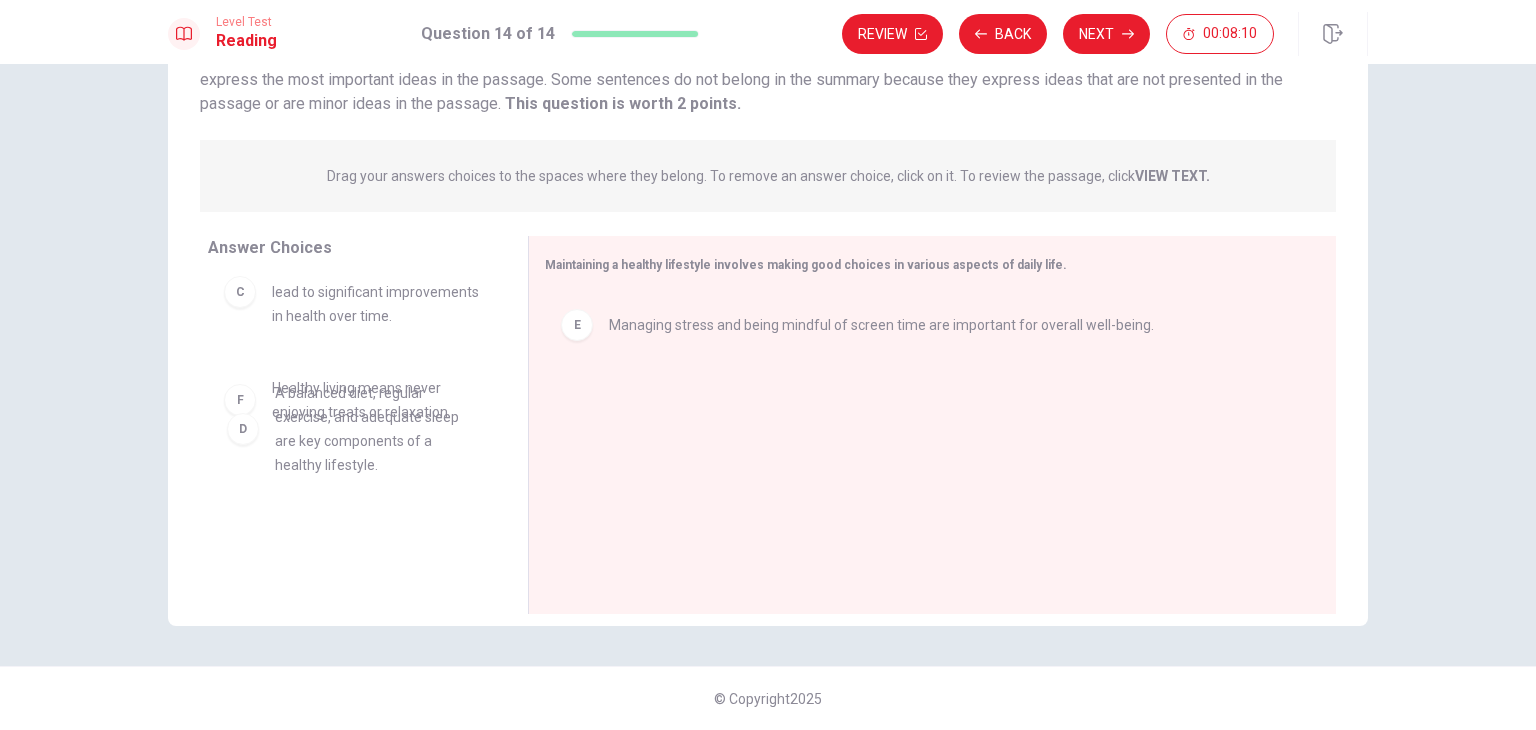 drag, startPoint x: 324, startPoint y: 426, endPoint x: 337, endPoint y: 437, distance: 17.029387 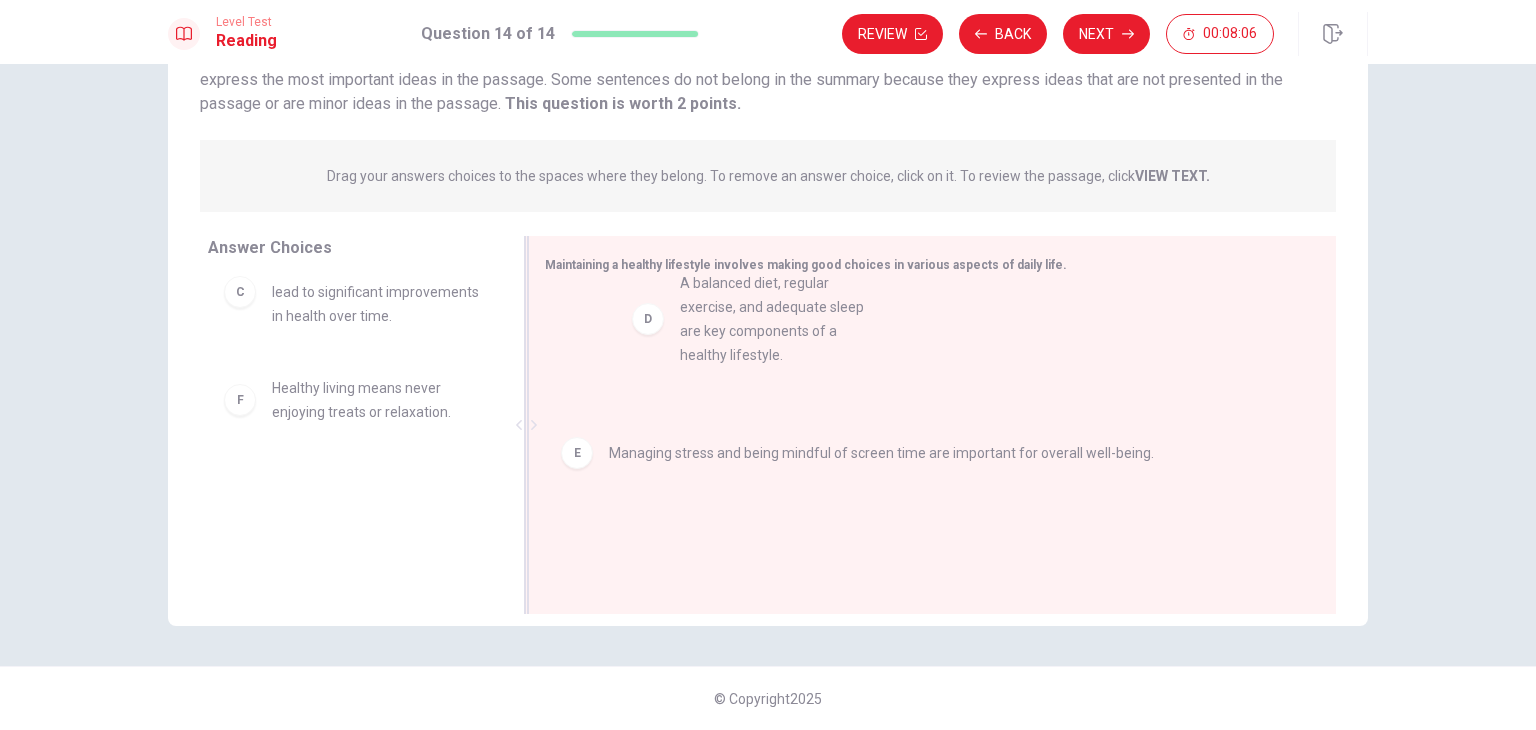 drag, startPoint x: 336, startPoint y: 446, endPoint x: 757, endPoint y: 346, distance: 432.71353 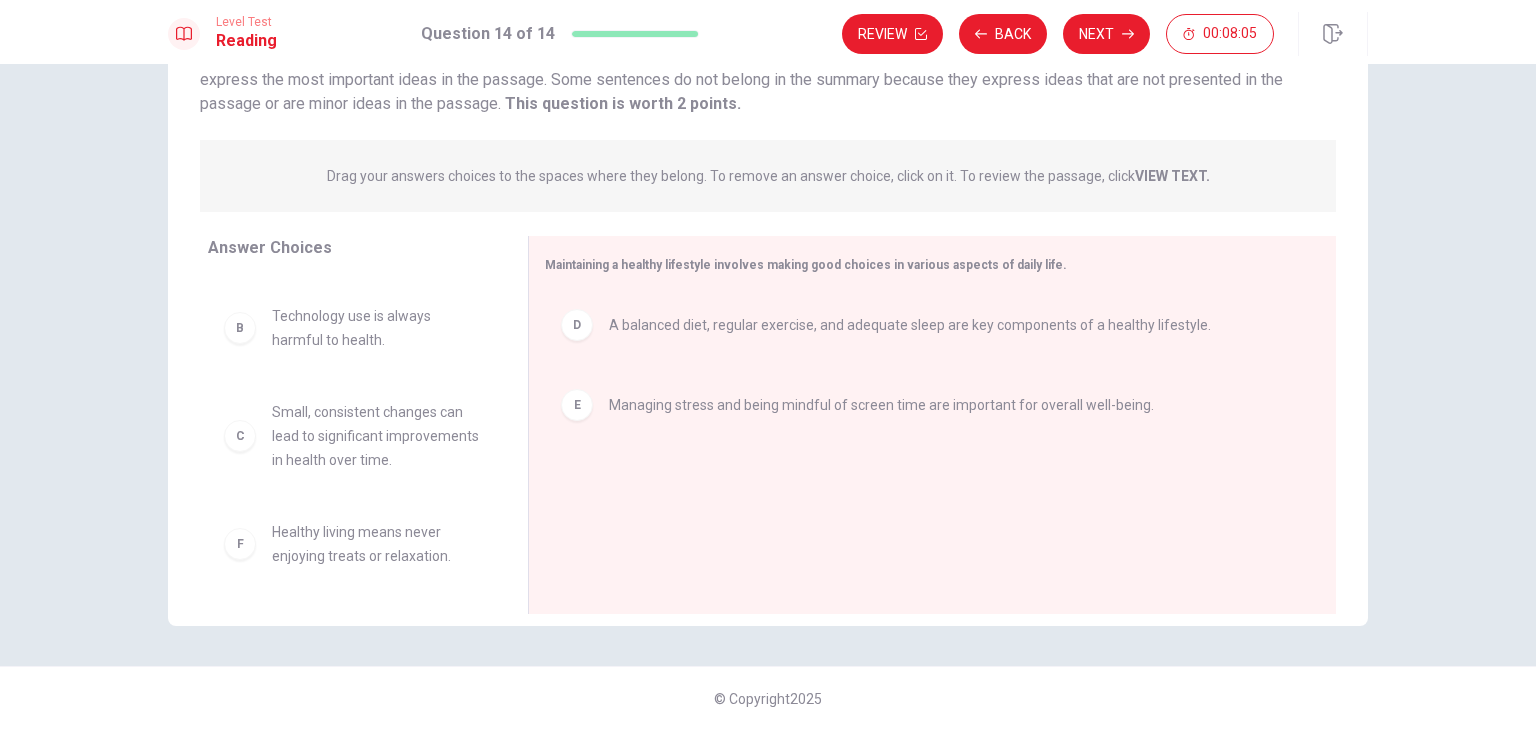 scroll, scrollTop: 108, scrollLeft: 0, axis: vertical 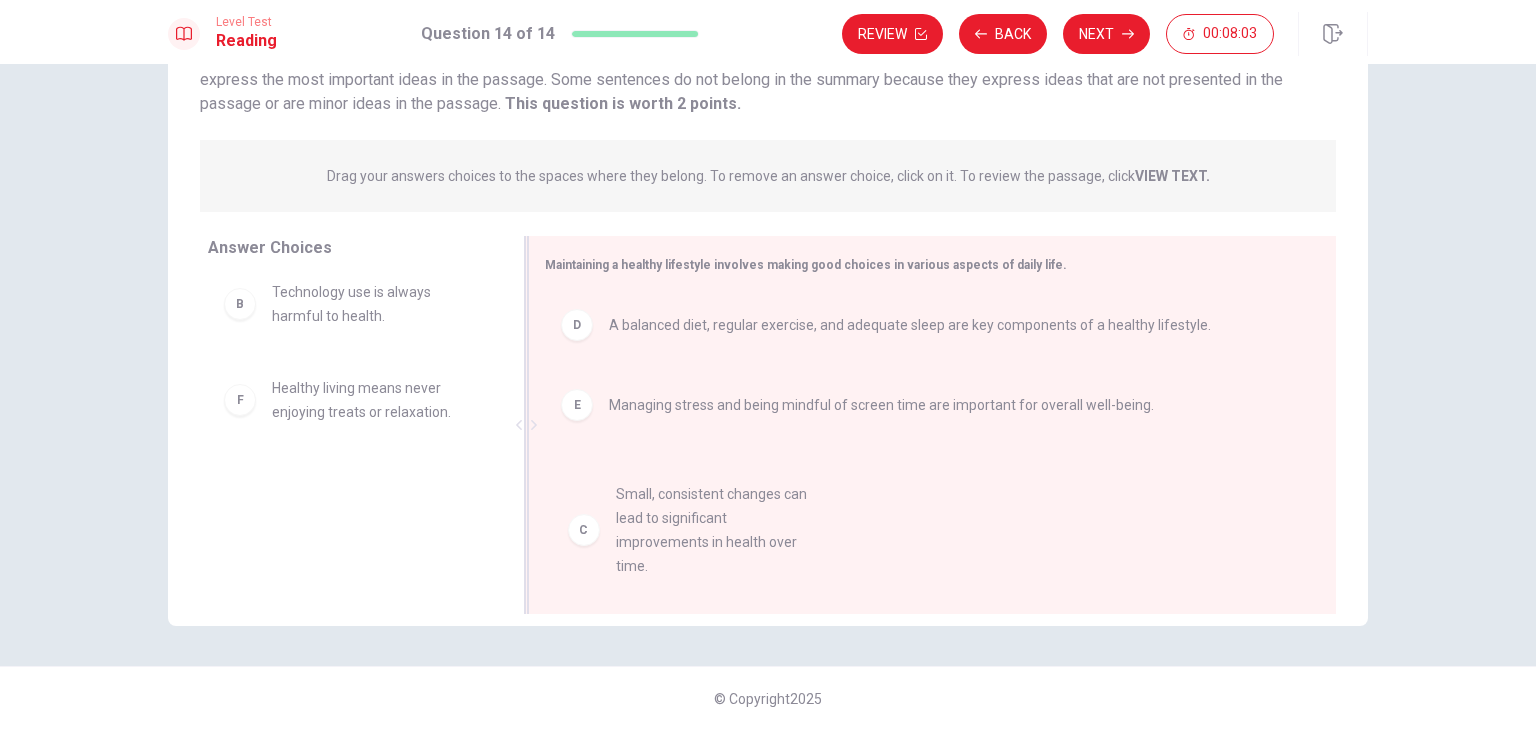drag, startPoint x: 367, startPoint y: 414, endPoint x: 719, endPoint y: 526, distance: 369.38867 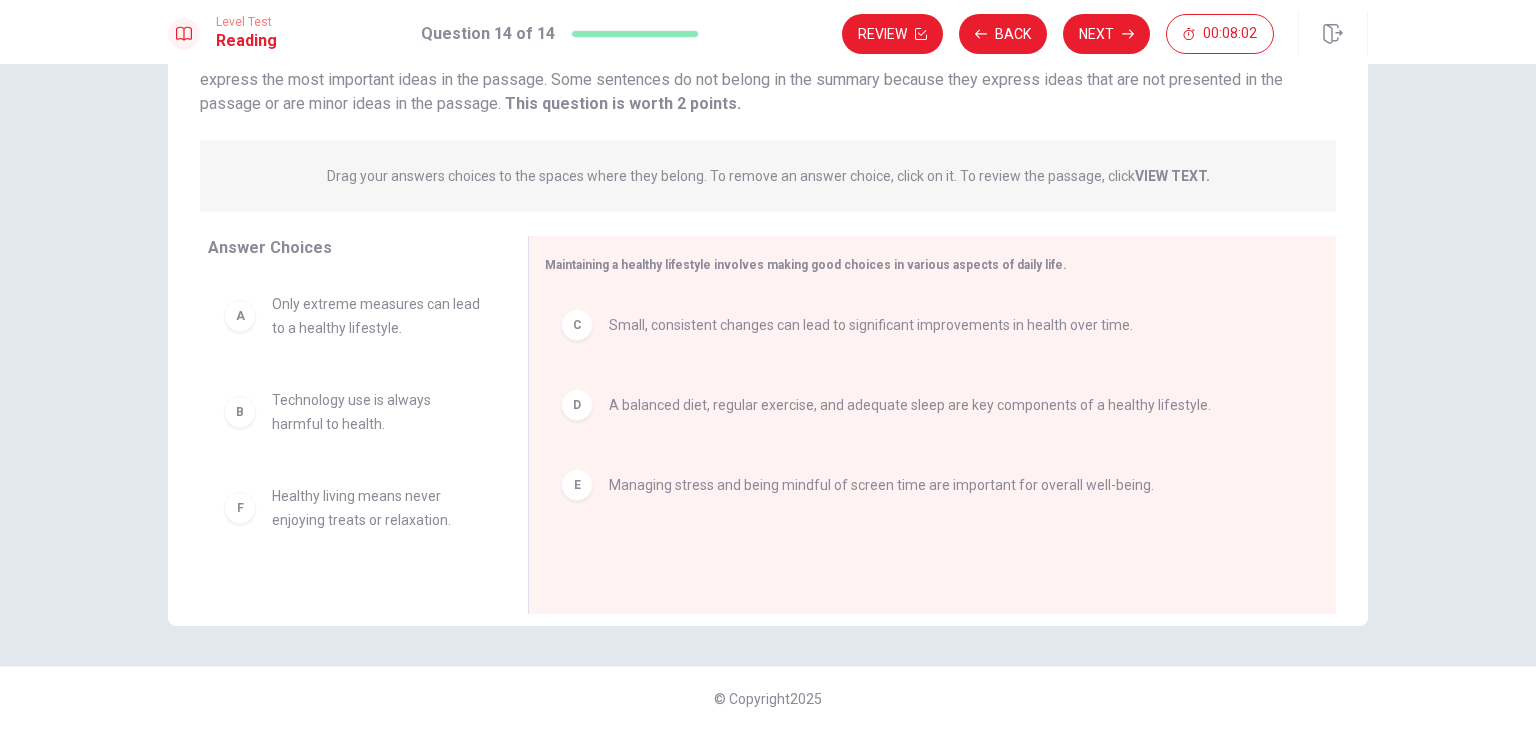 scroll, scrollTop: 0, scrollLeft: 0, axis: both 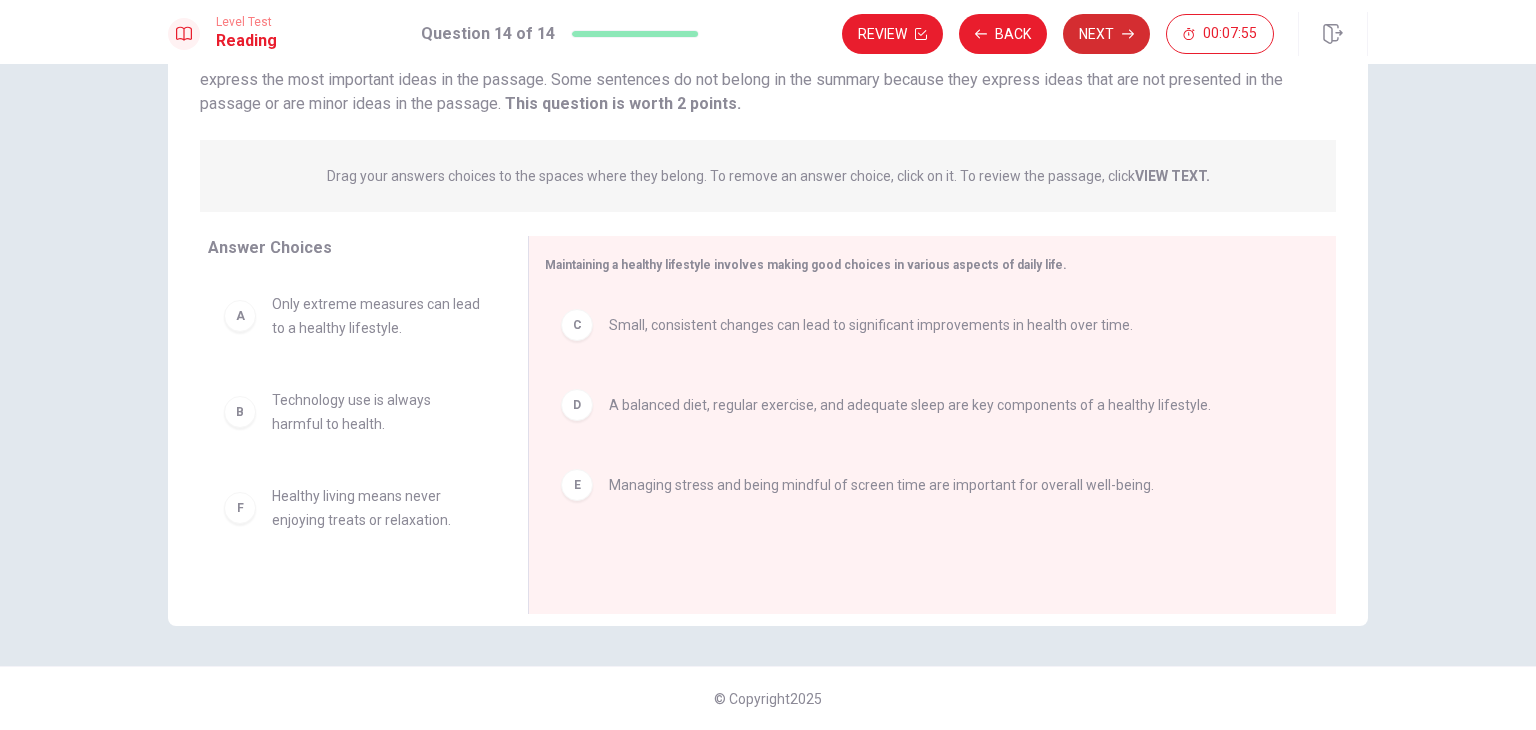 click at bounding box center (921, 34) 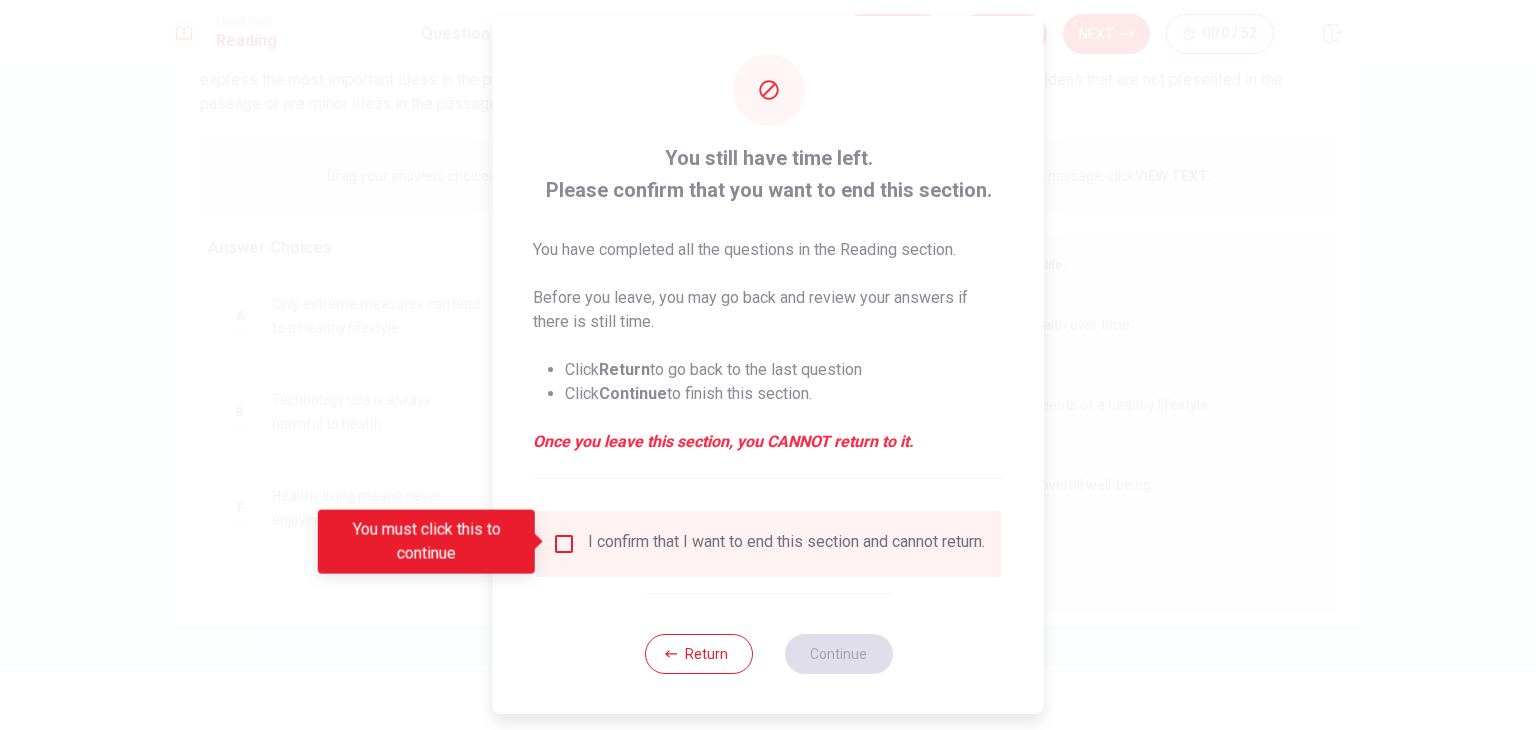 scroll, scrollTop: 16, scrollLeft: 0, axis: vertical 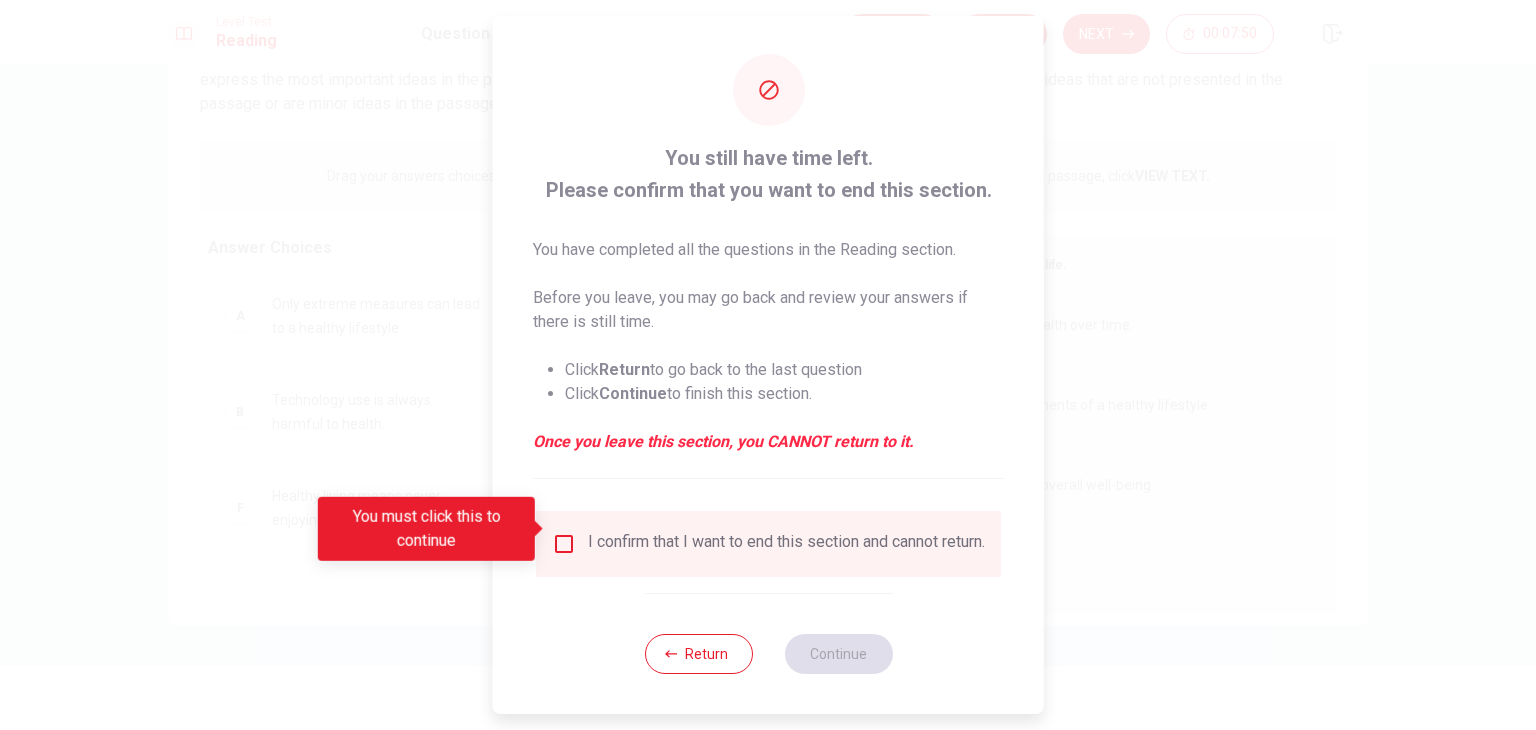 click at bounding box center (564, 544) 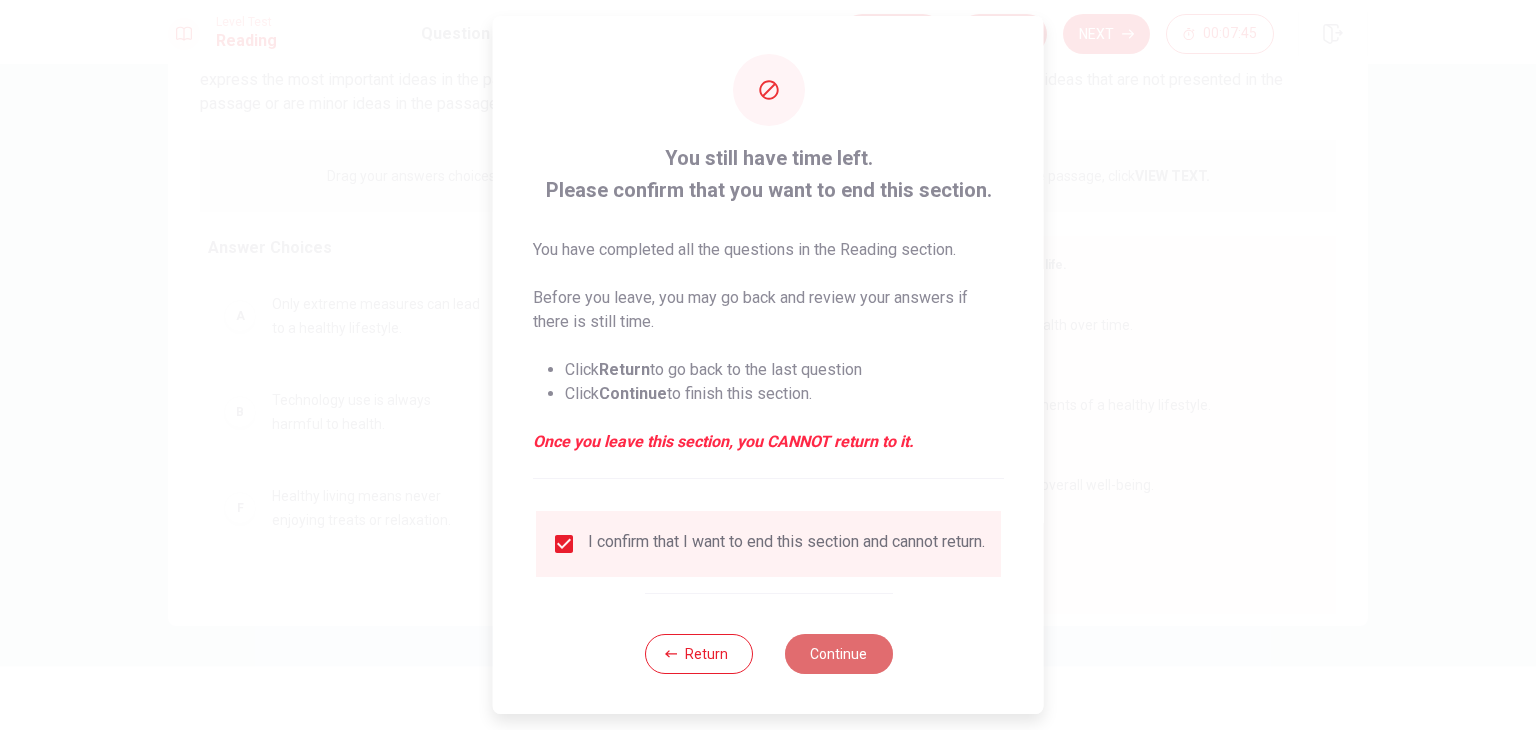 click on "Continue" at bounding box center [838, 654] 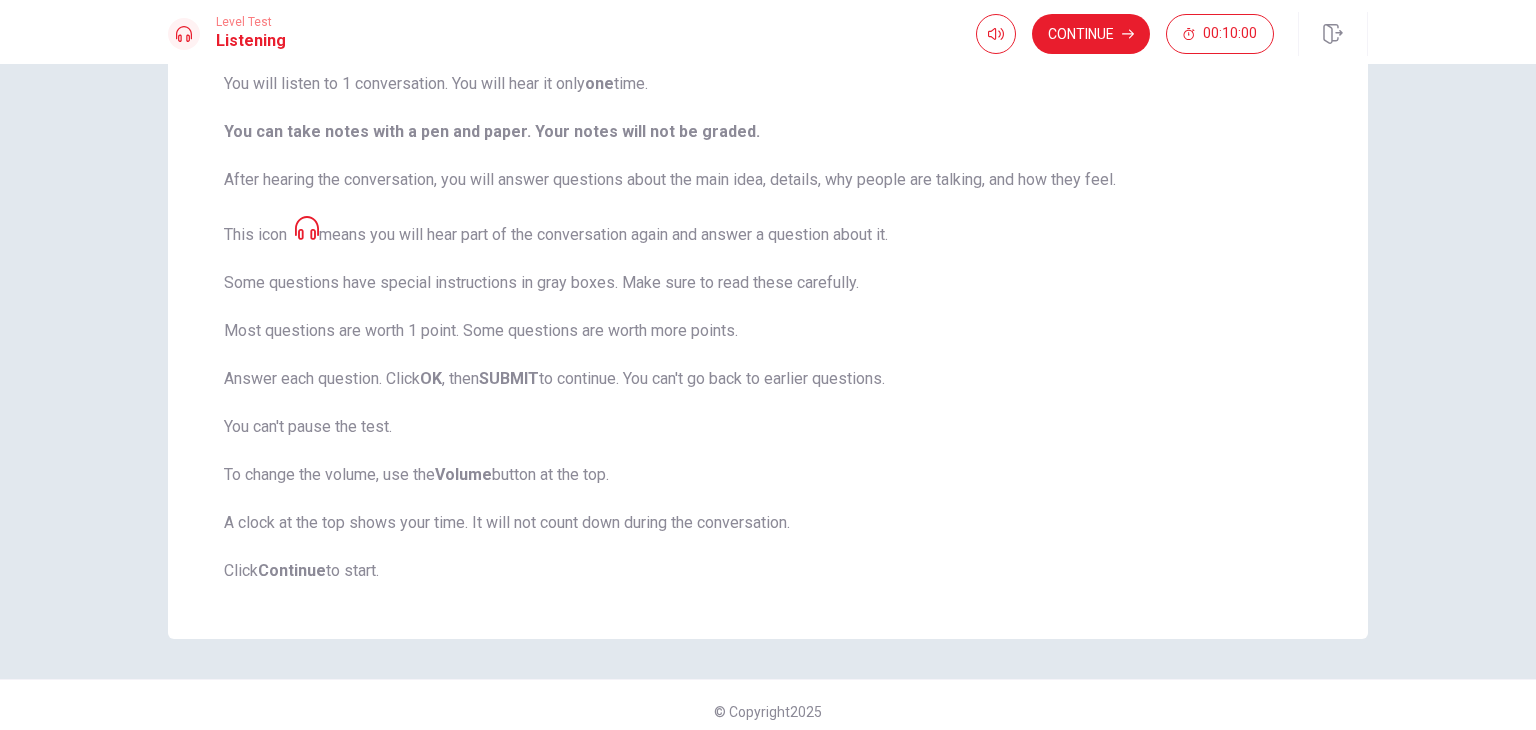 scroll, scrollTop: 216, scrollLeft: 0, axis: vertical 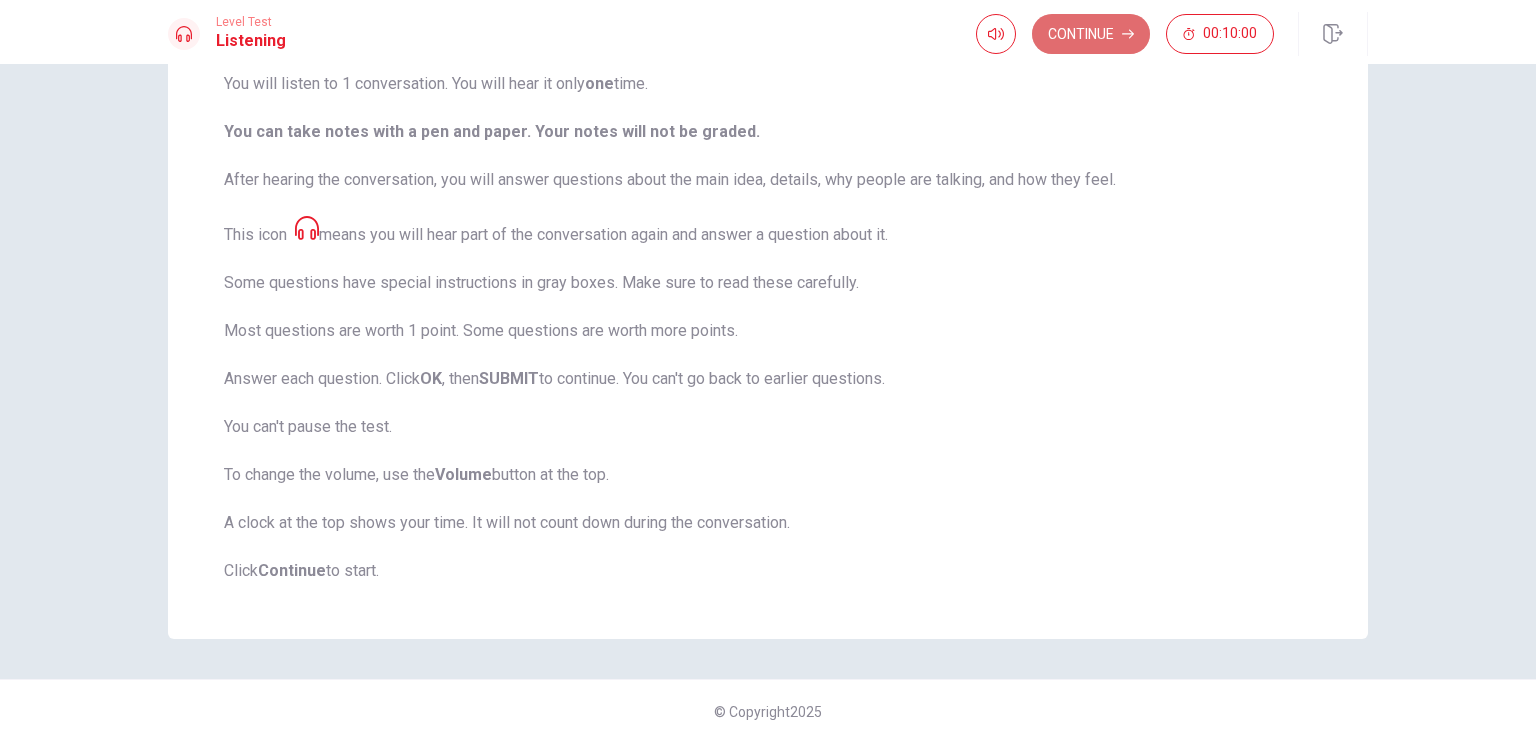 click on "Continue" at bounding box center (1091, 34) 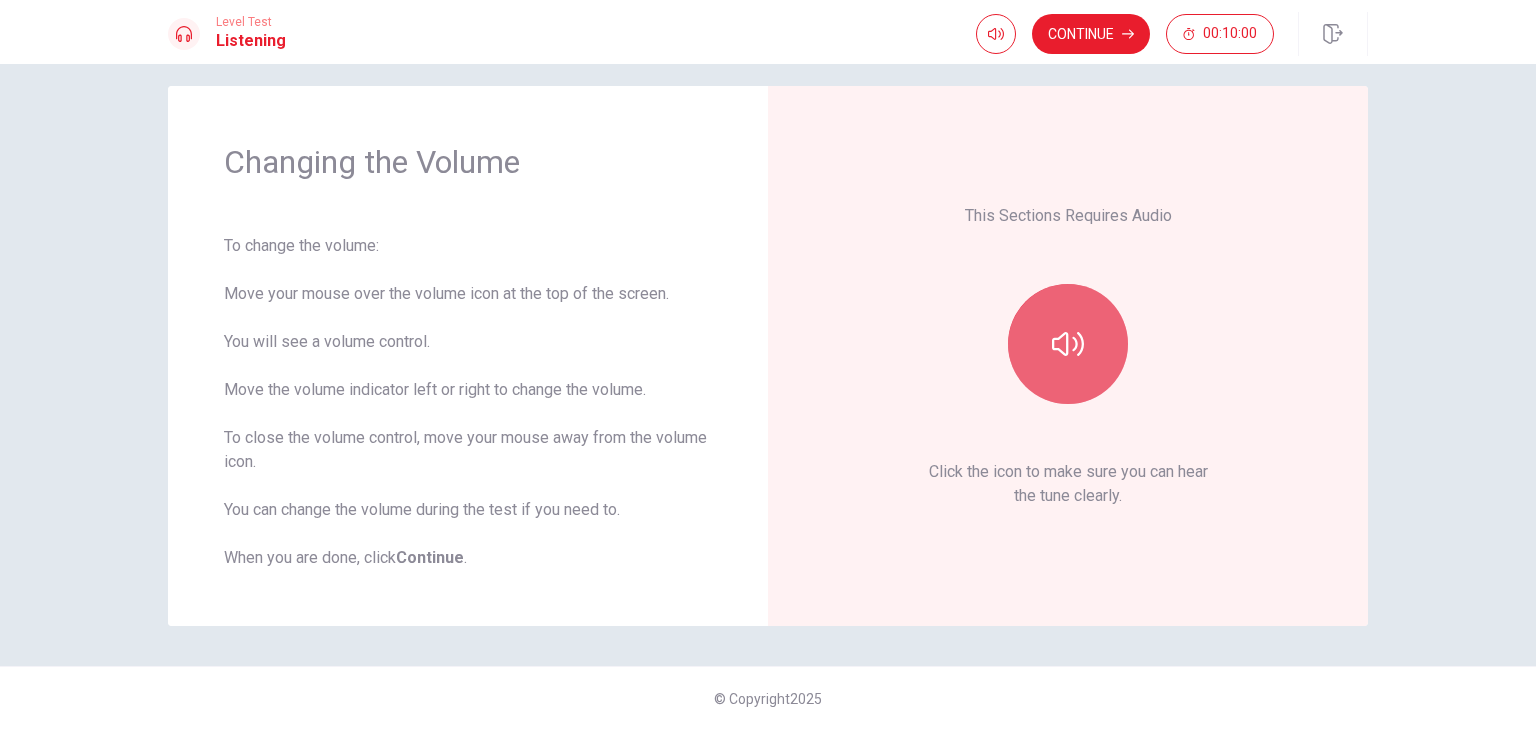 click at bounding box center (1068, 344) 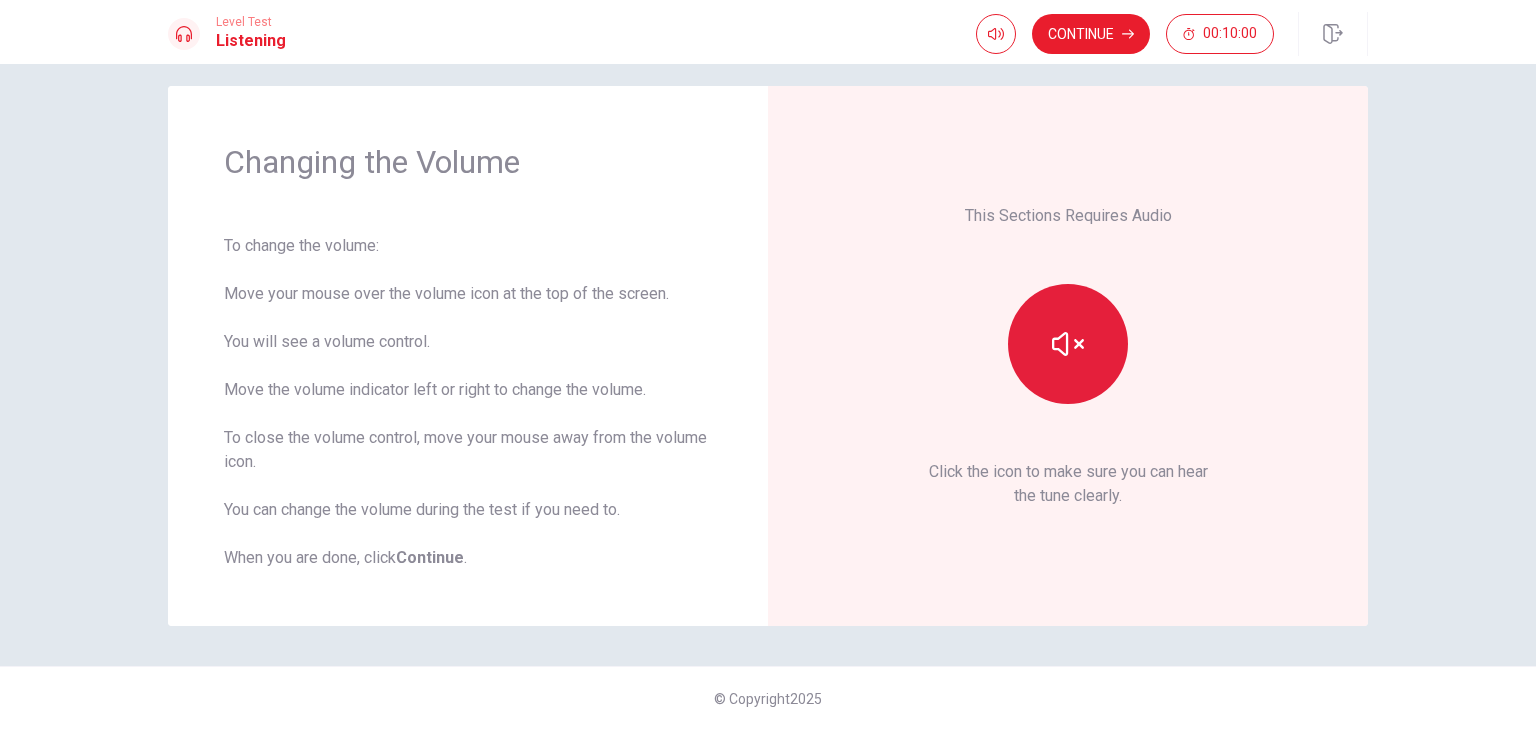 type 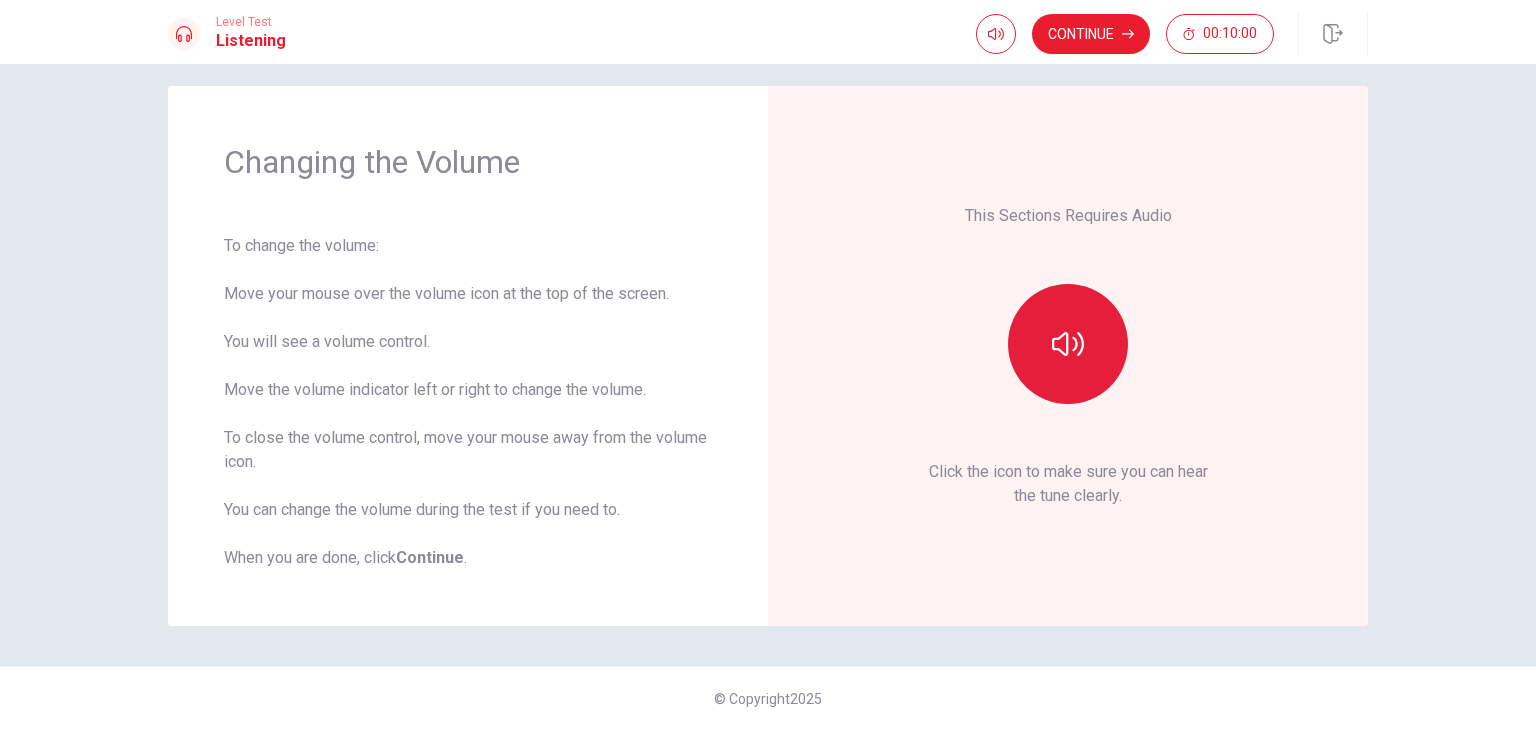 click at bounding box center [1068, 344] 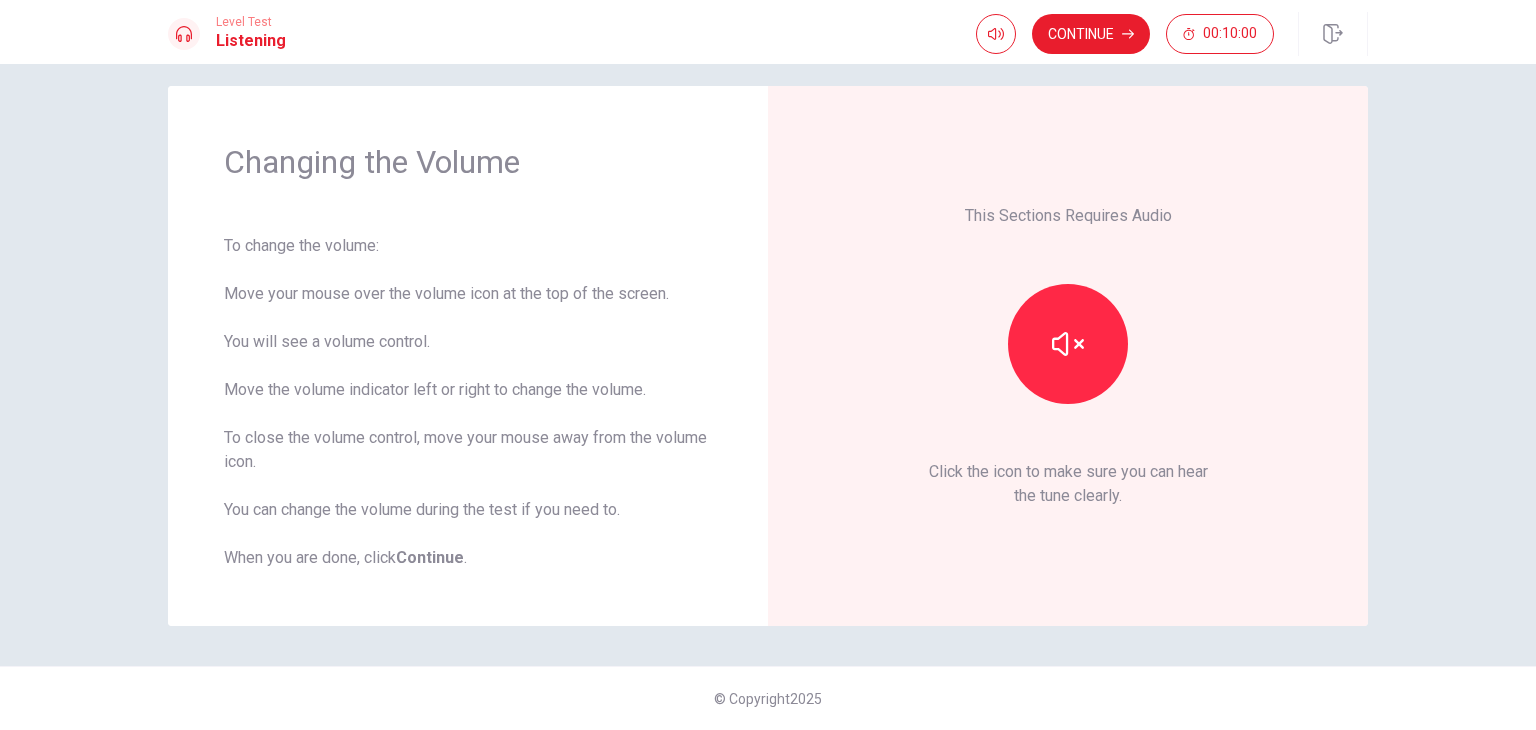 click on "This Sections Requires Audio" at bounding box center [1068, 216] 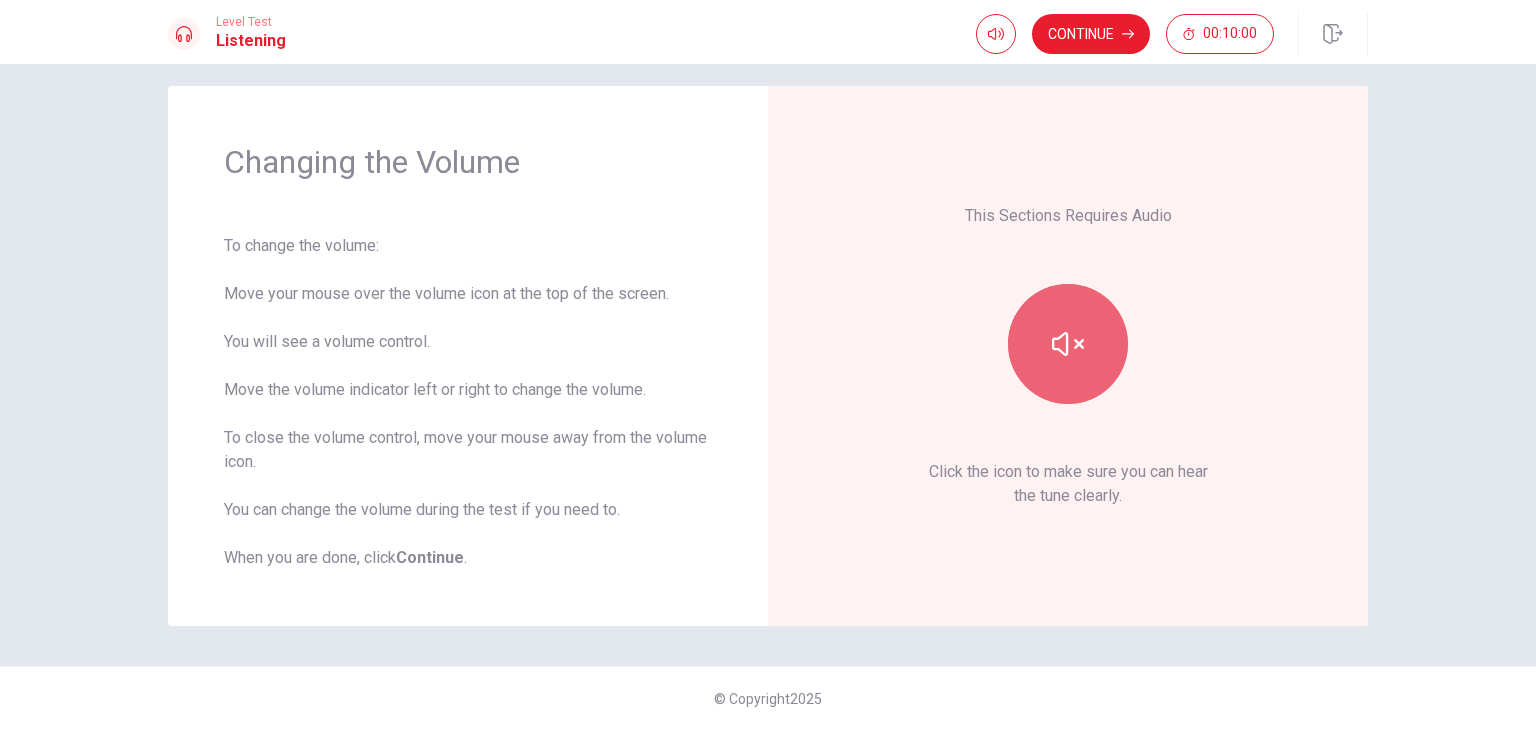 click at bounding box center [1068, 344] 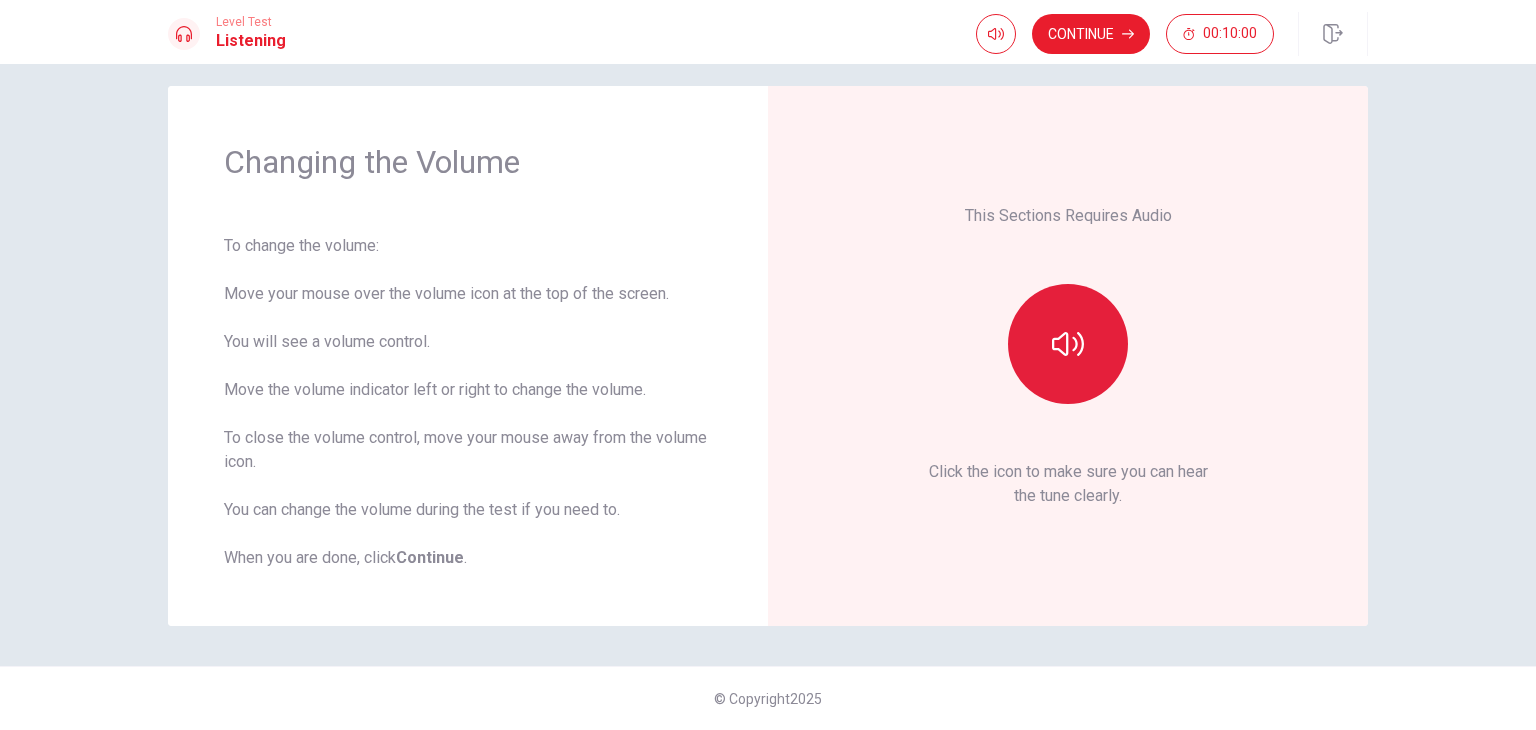 click at bounding box center [1068, 344] 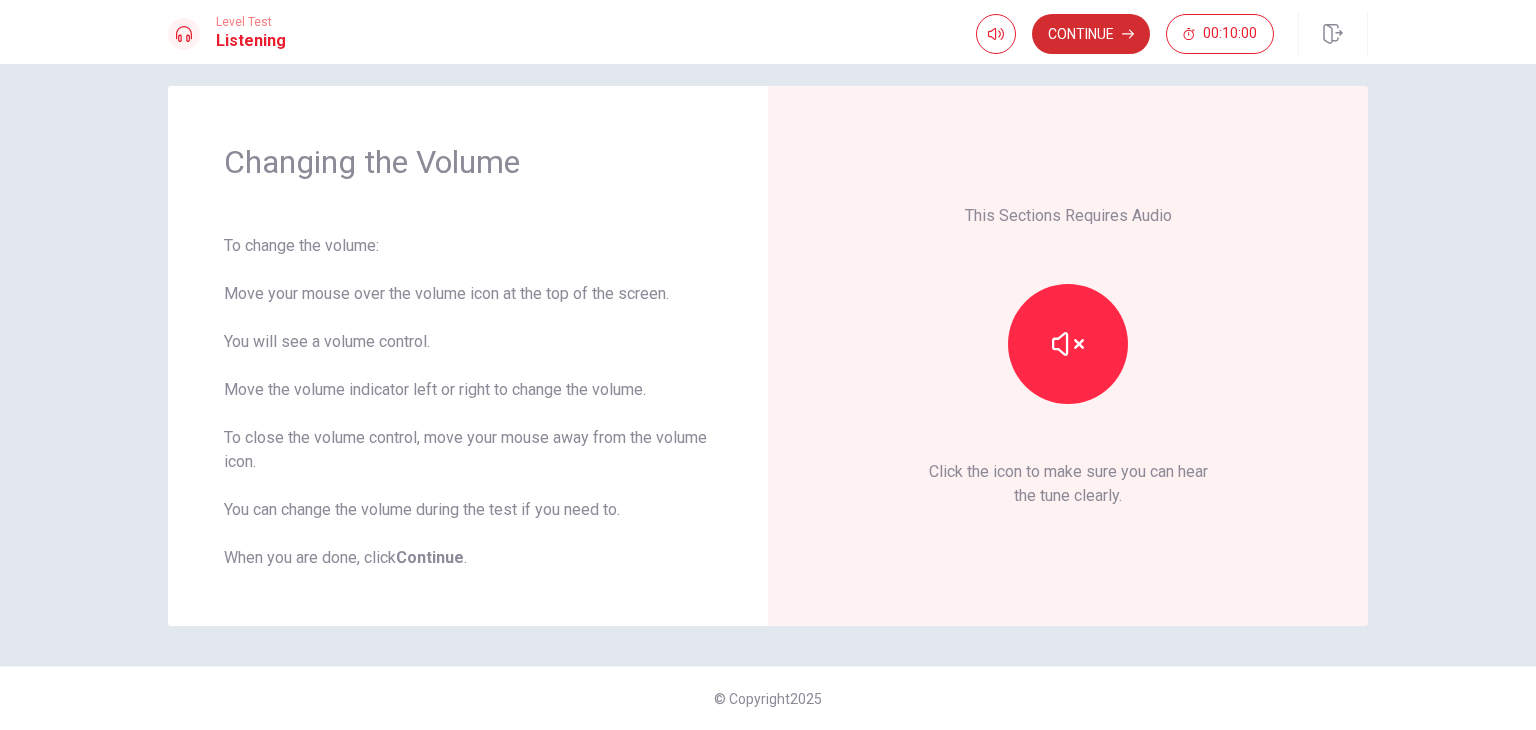 click at bounding box center (1128, 34) 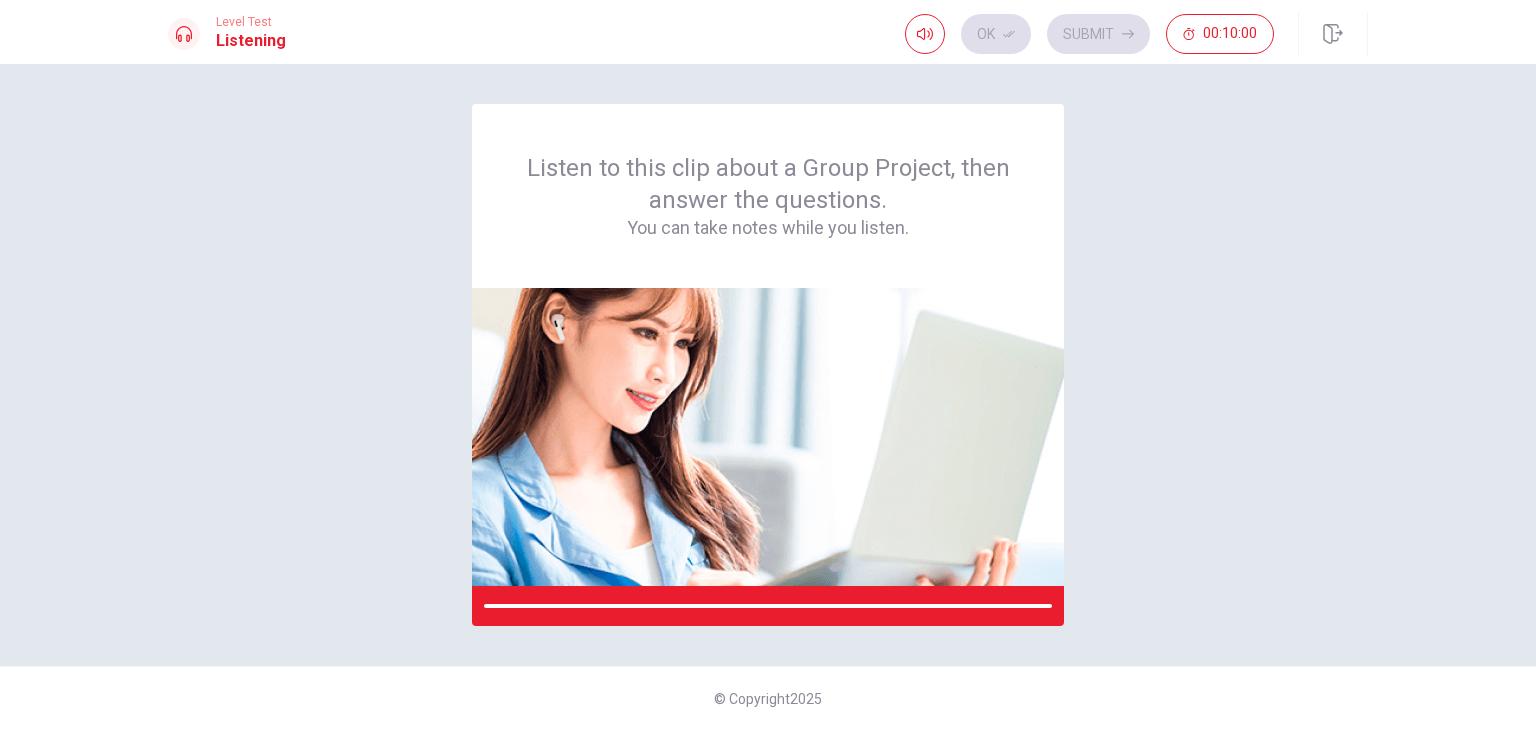 scroll, scrollTop: 0, scrollLeft: 0, axis: both 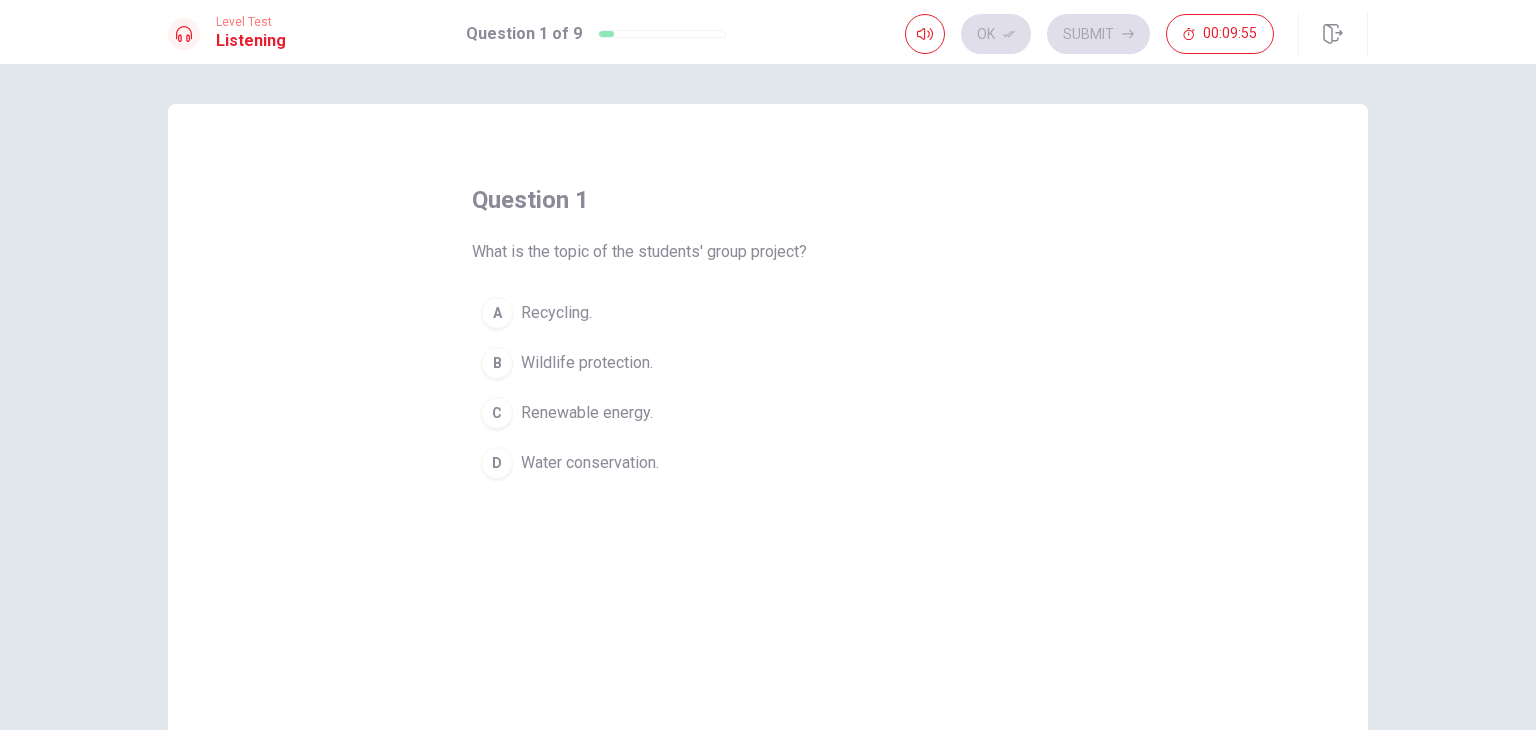 click on "C Renewable energy." at bounding box center (768, 413) 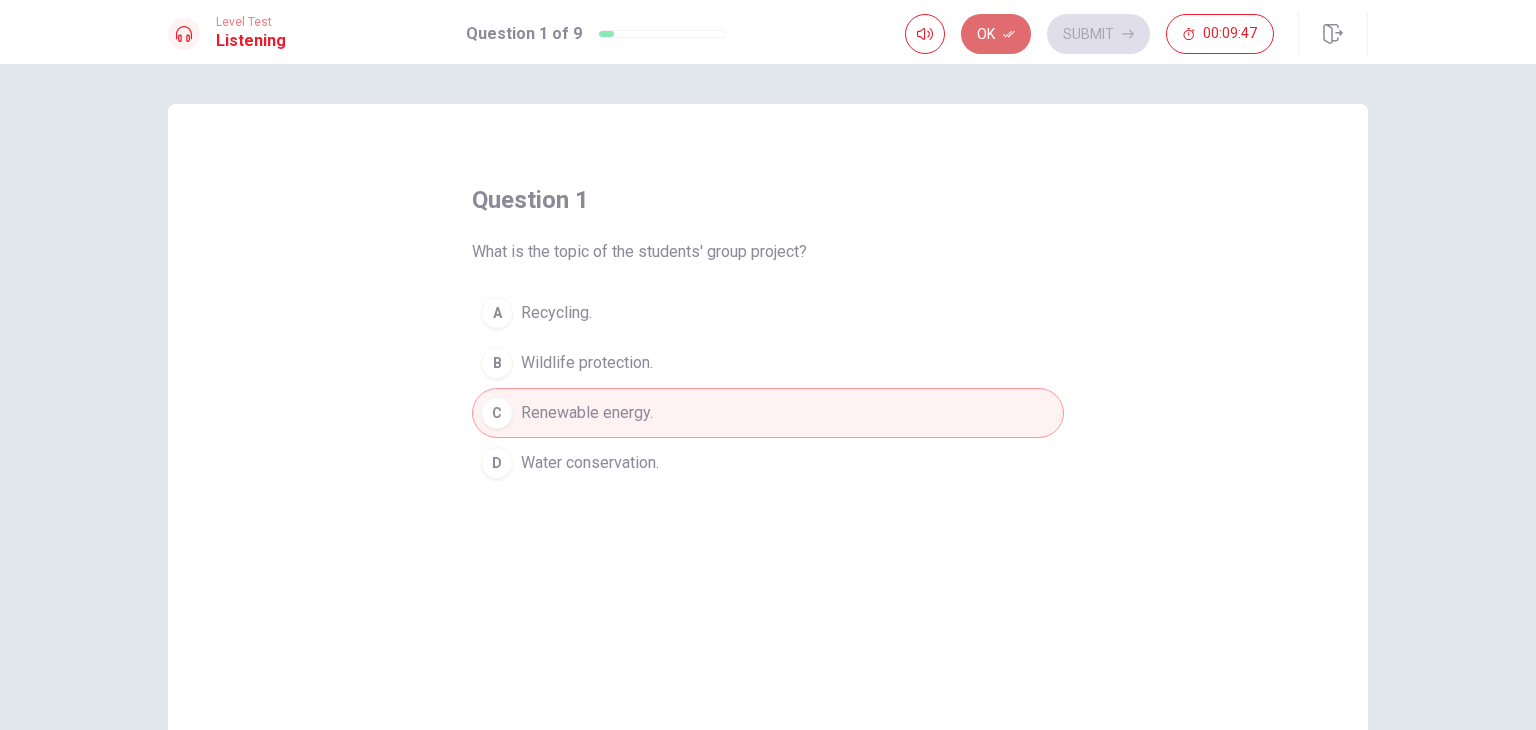 click at bounding box center [1009, 34] 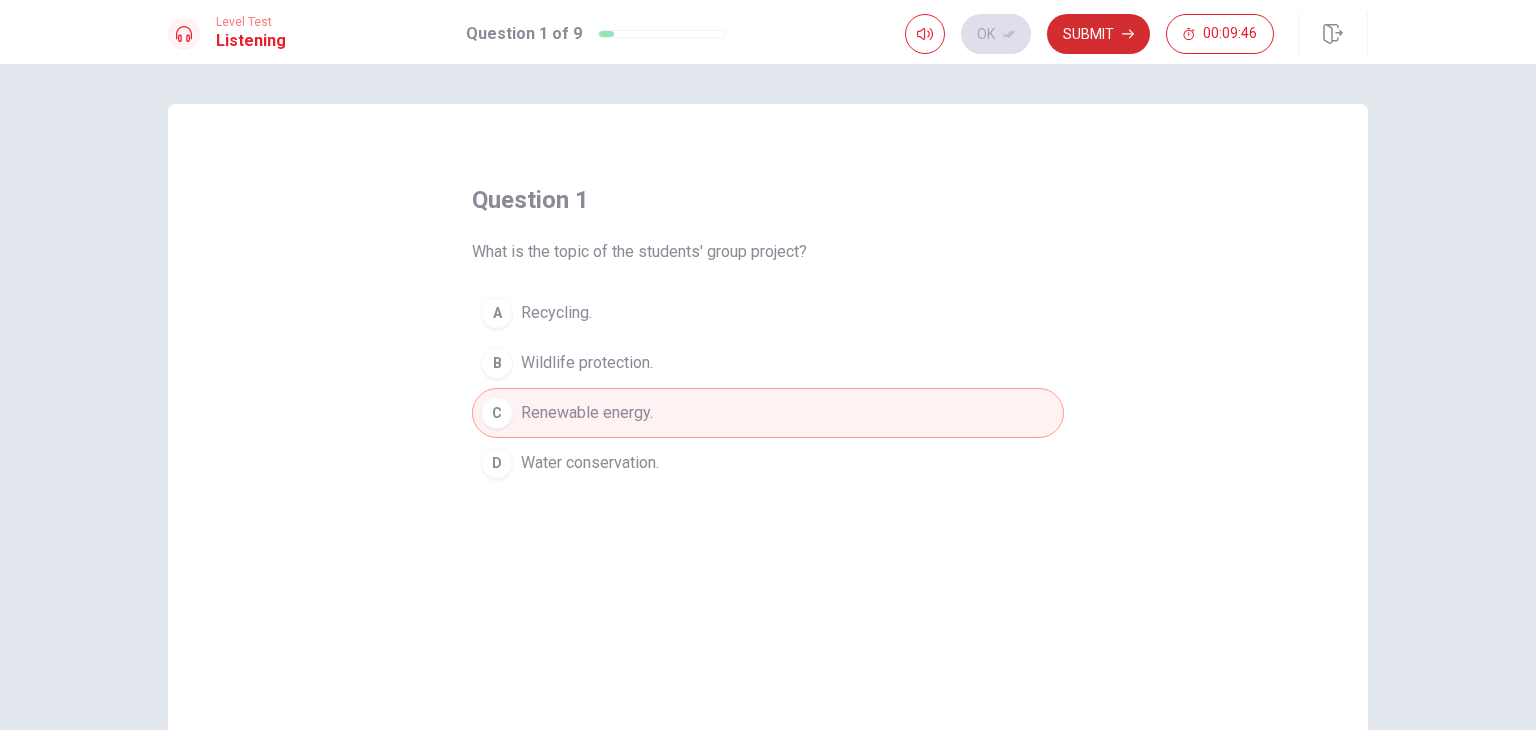 click on "Submit" at bounding box center [1098, 34] 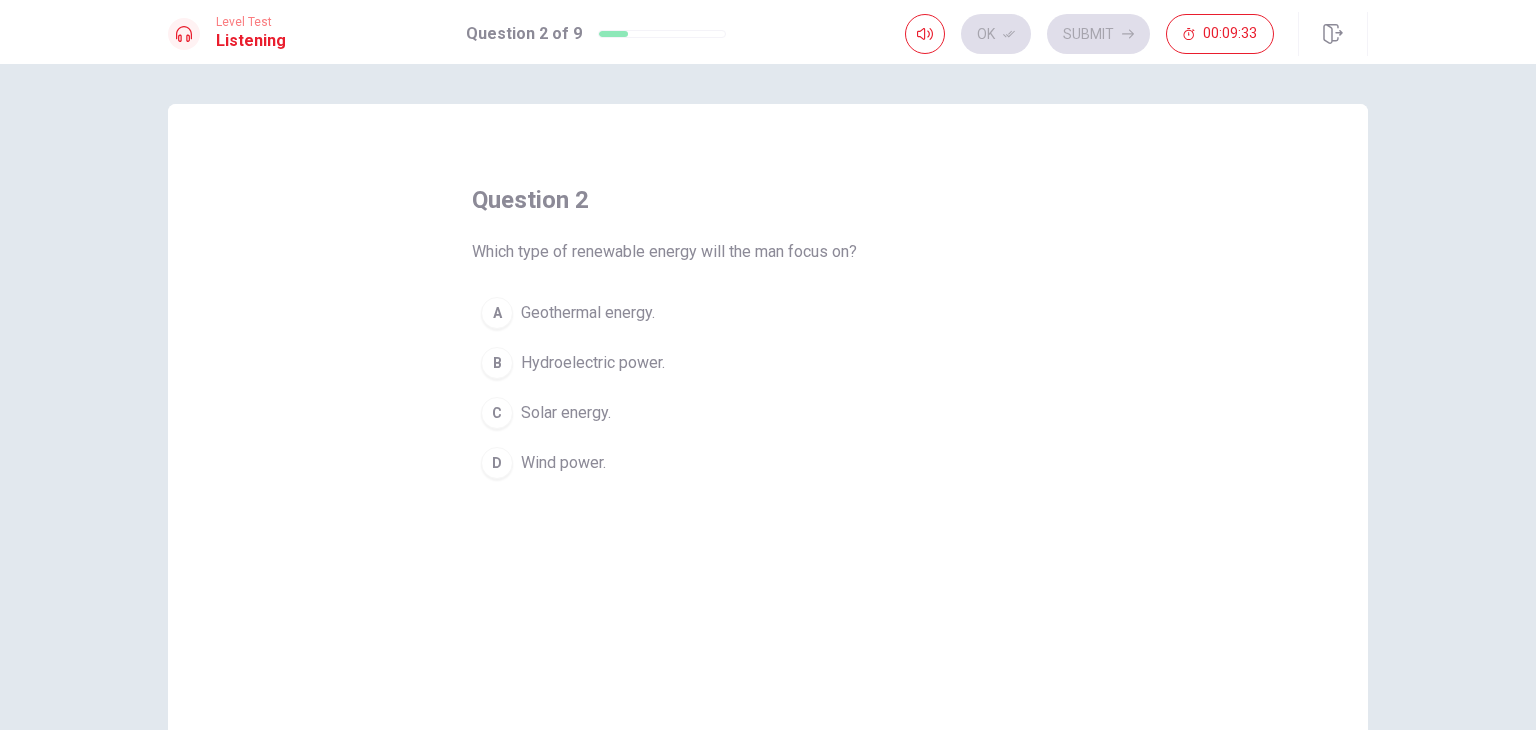 click on "B Hydroelectric power." at bounding box center [768, 363] 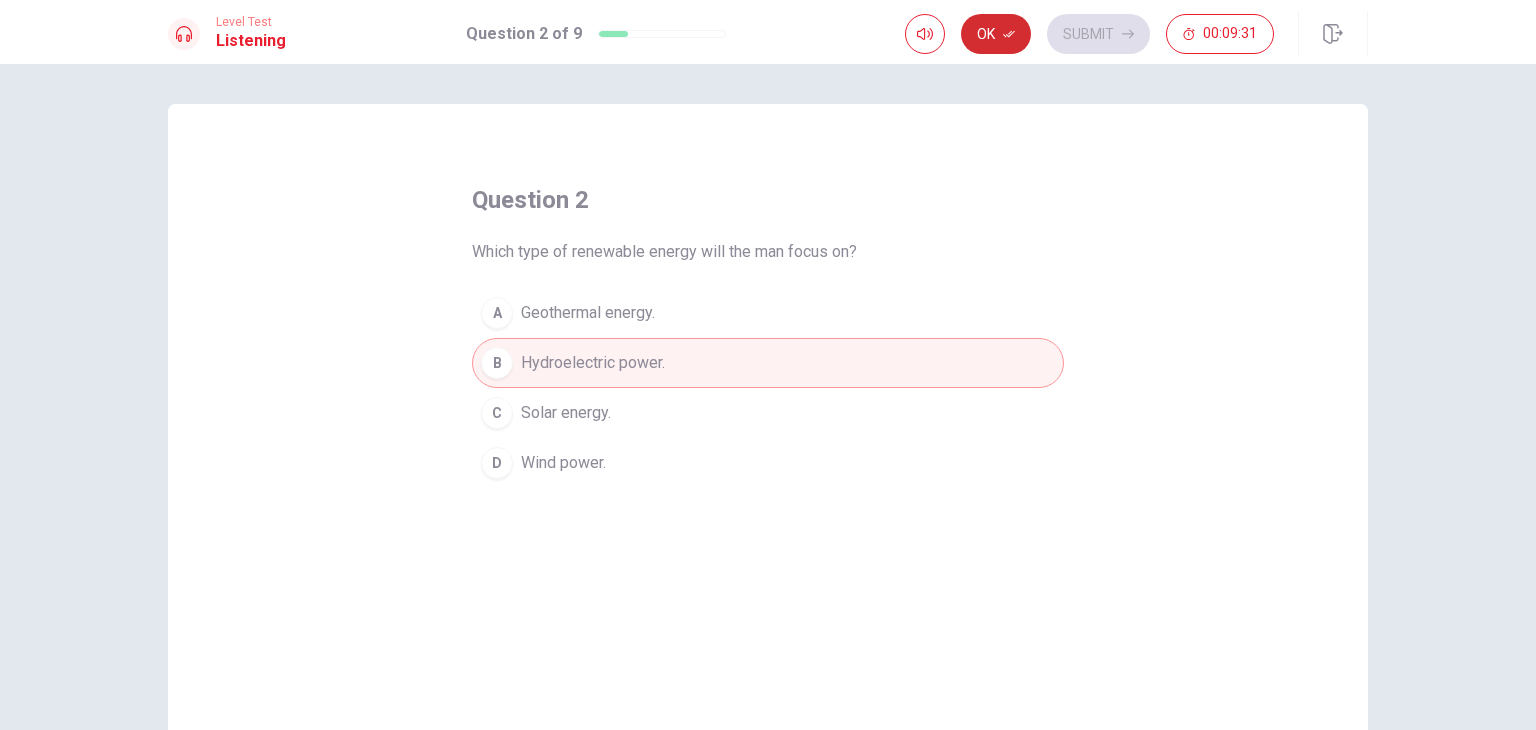 click on "Ok" at bounding box center [996, 34] 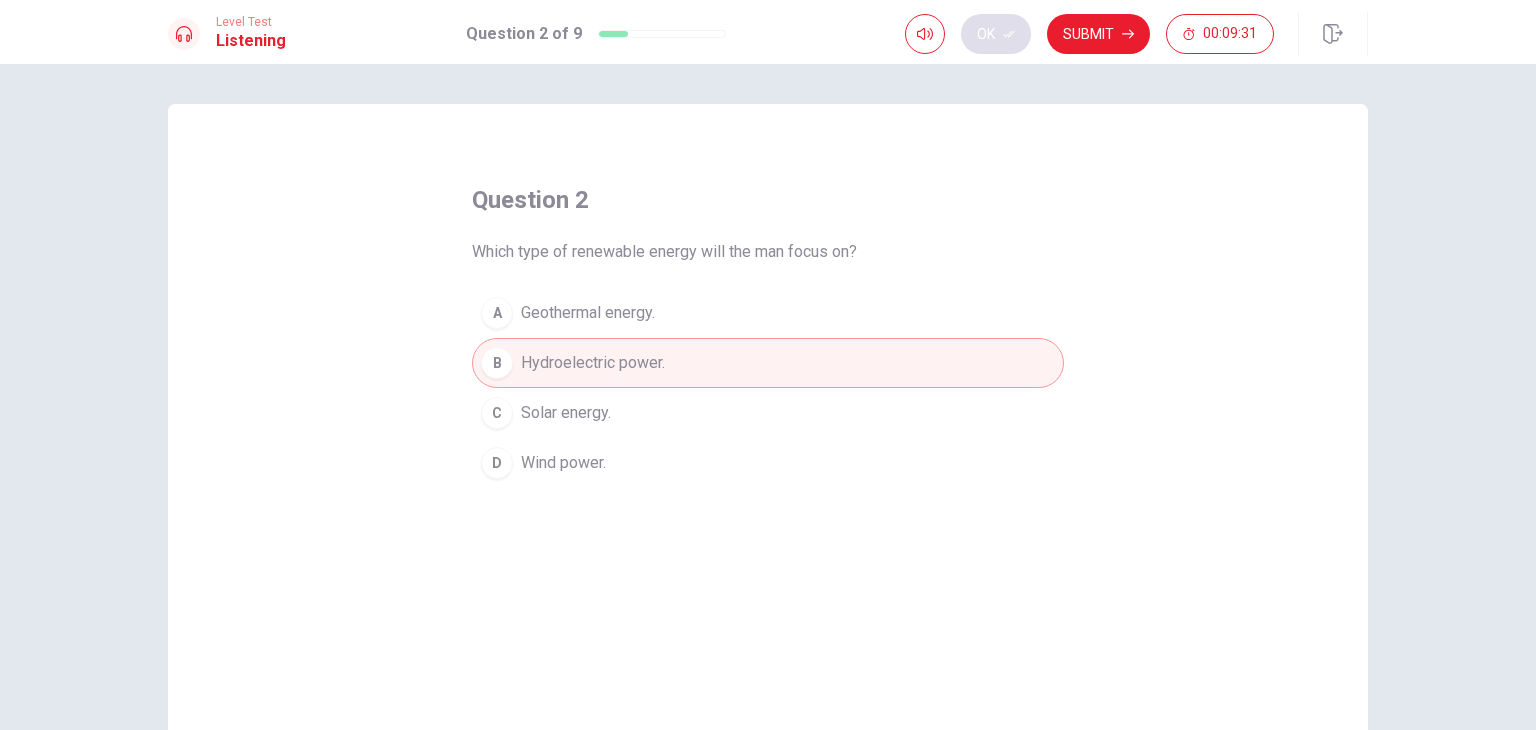 click on "Lo Ipsumd 17:71:23" at bounding box center (1089, 34) 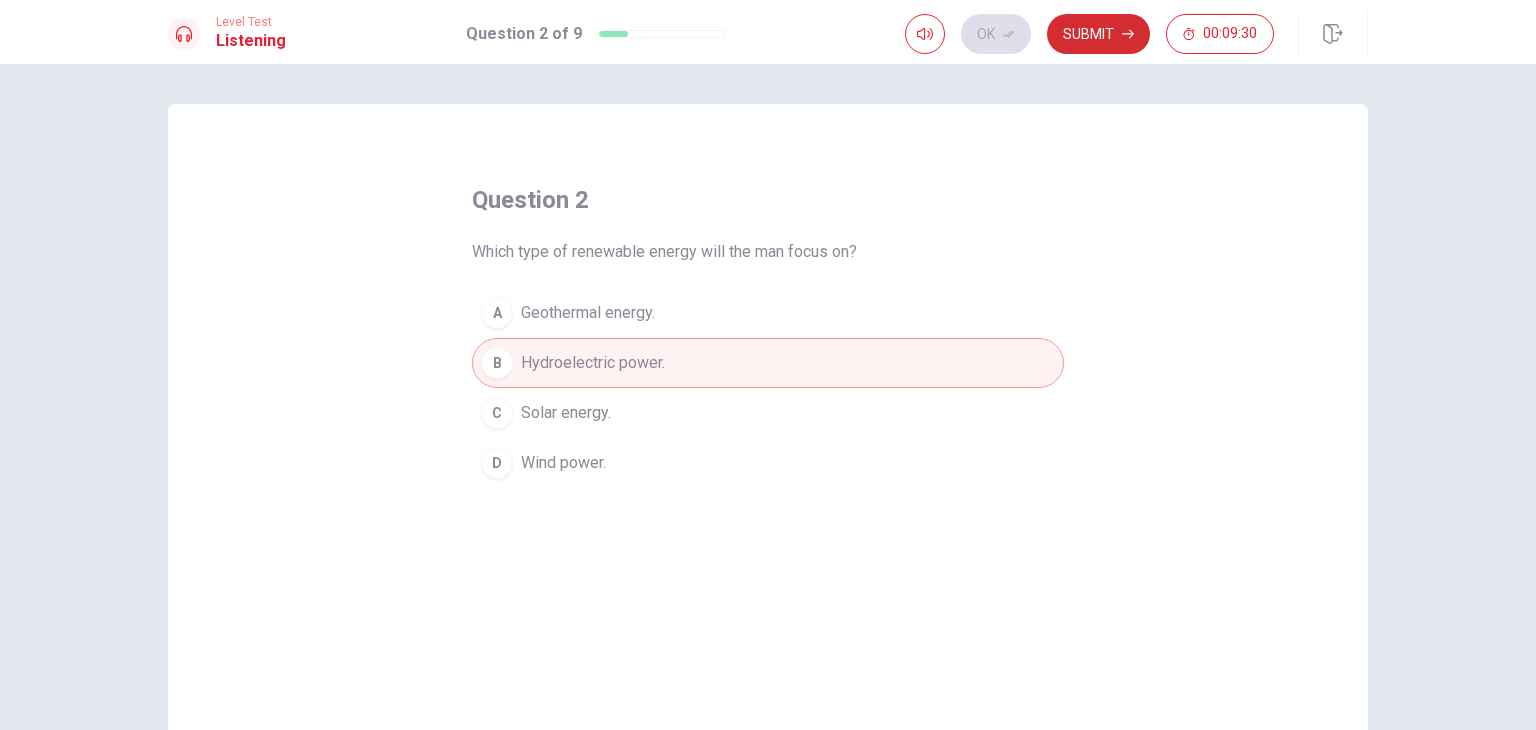 click on "Submit" at bounding box center (1098, 34) 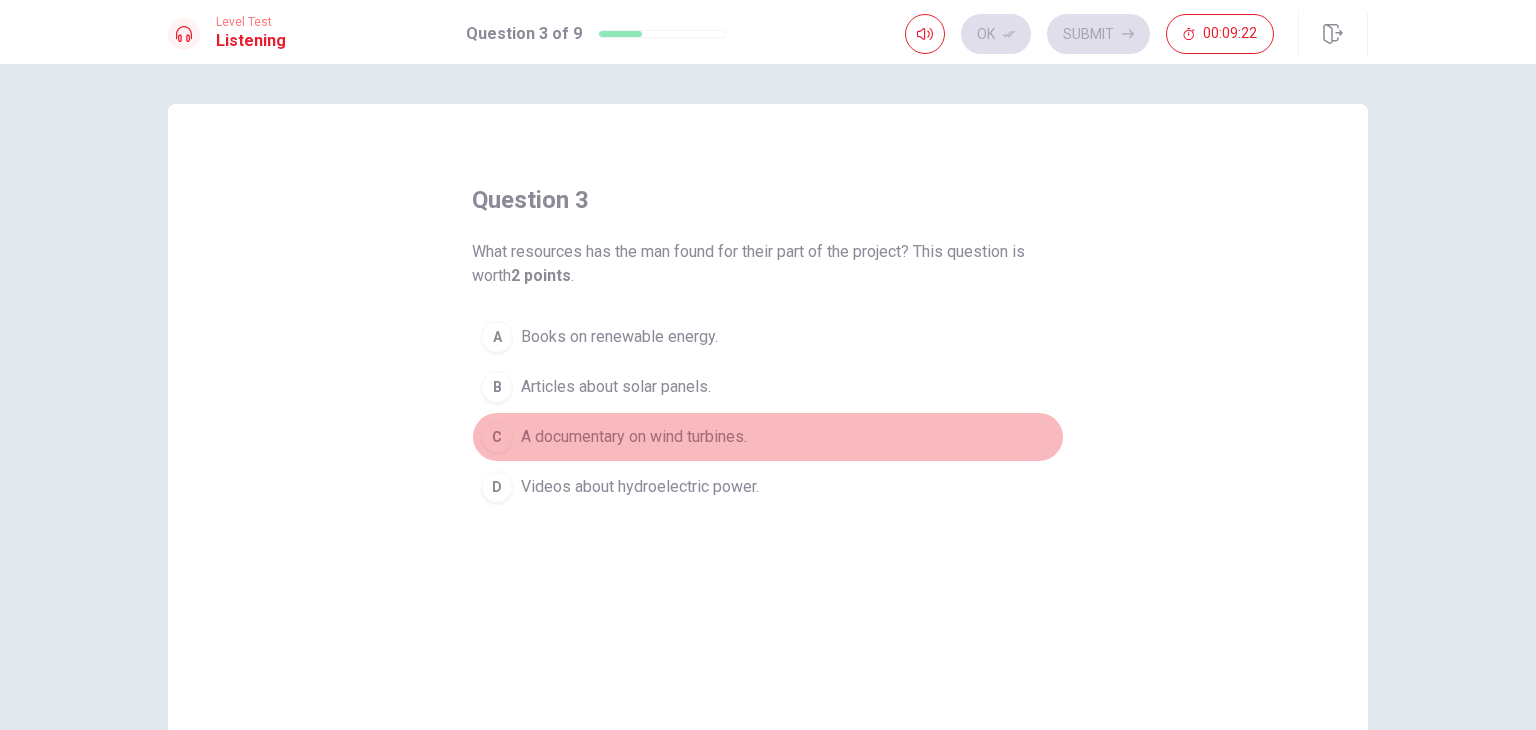 click on "A documentary on wind turbines." at bounding box center [619, 337] 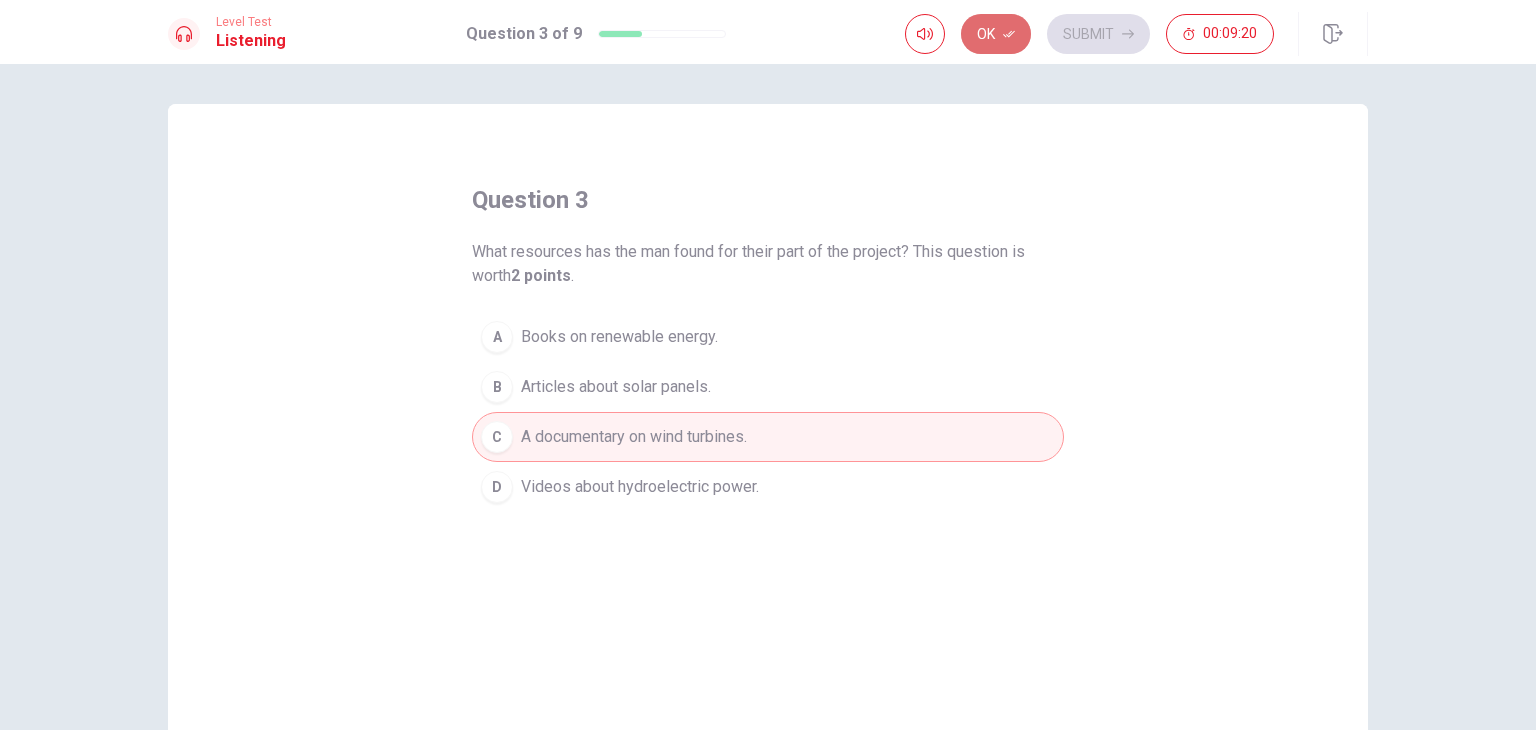 click at bounding box center (1009, 34) 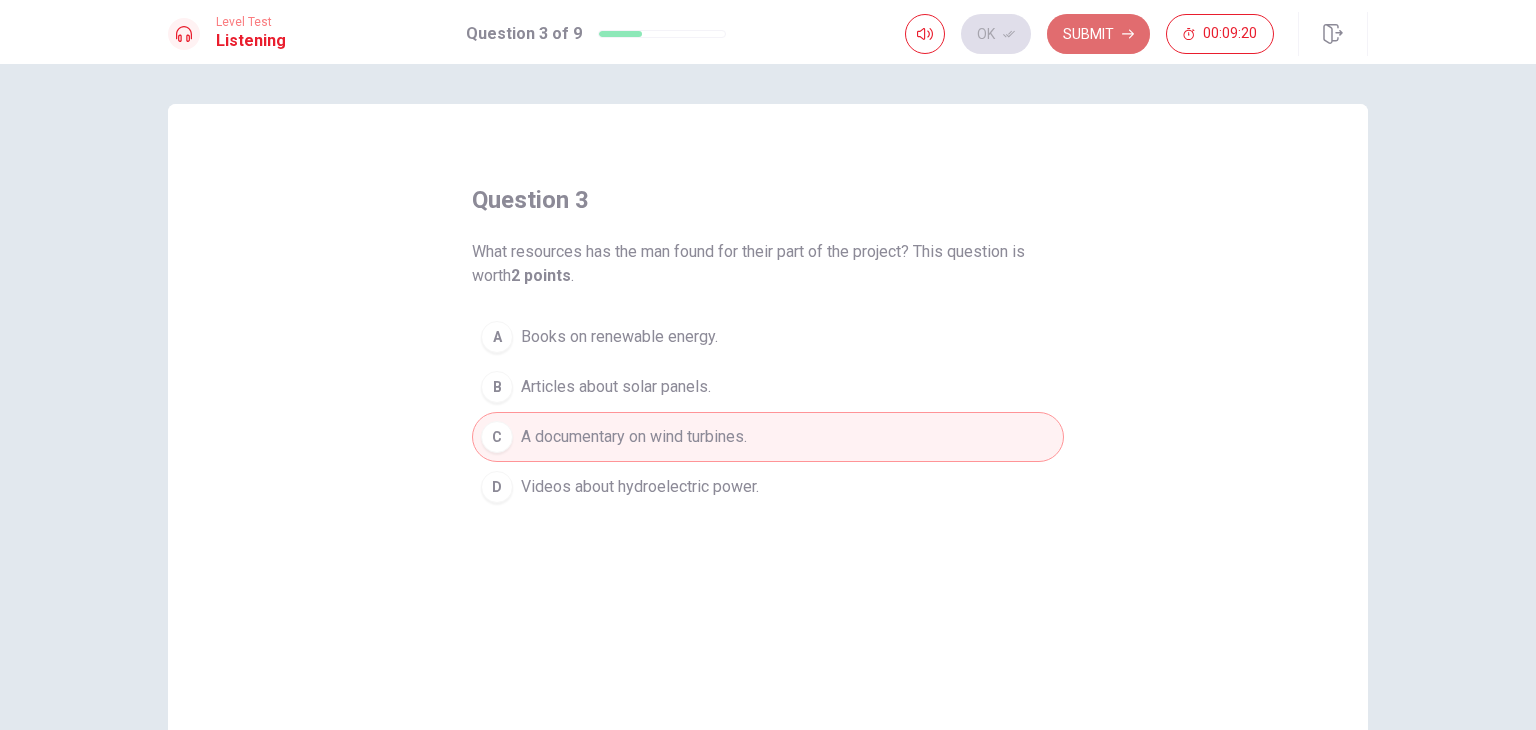 click on "Submit" at bounding box center [1098, 34] 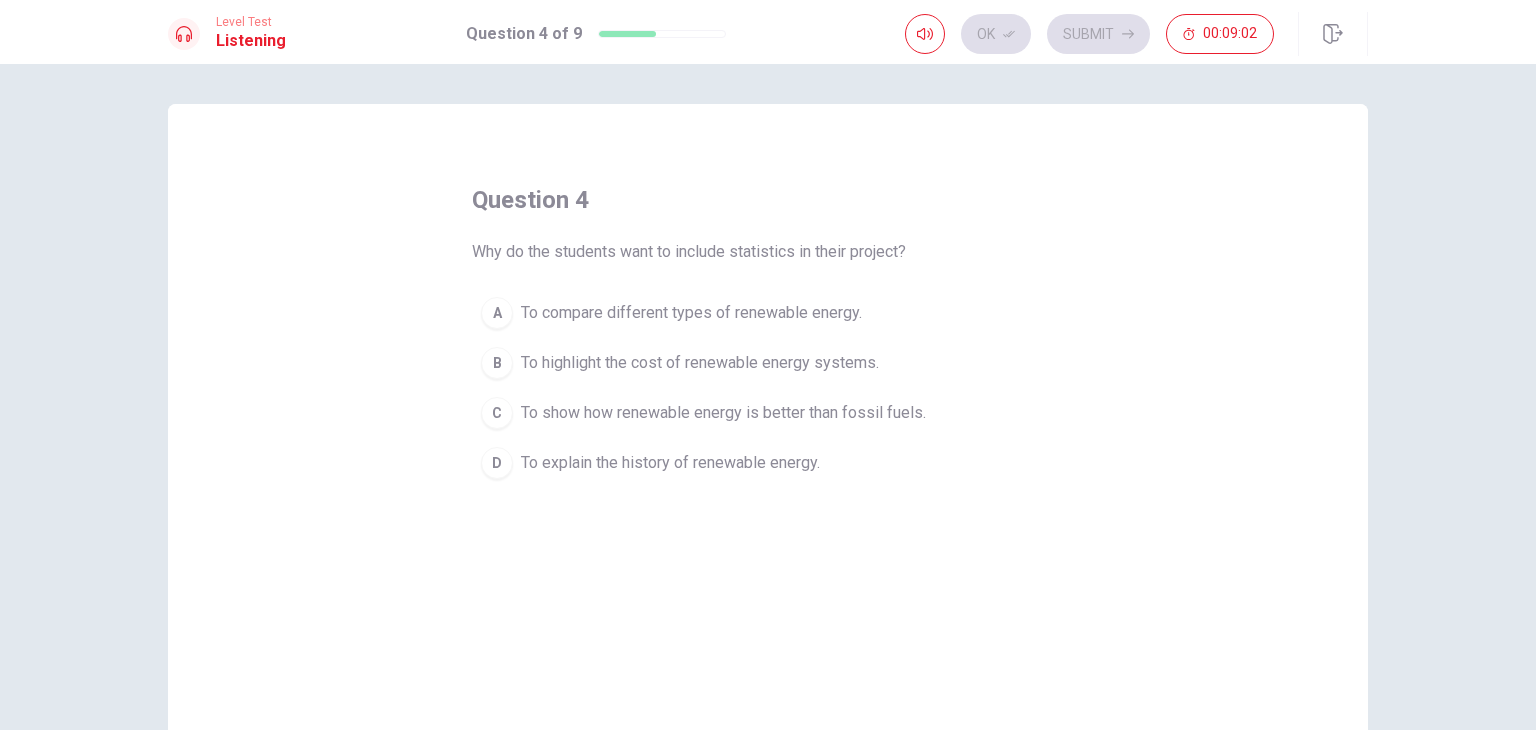 click on "To compare different types of renewable energy." at bounding box center [691, 313] 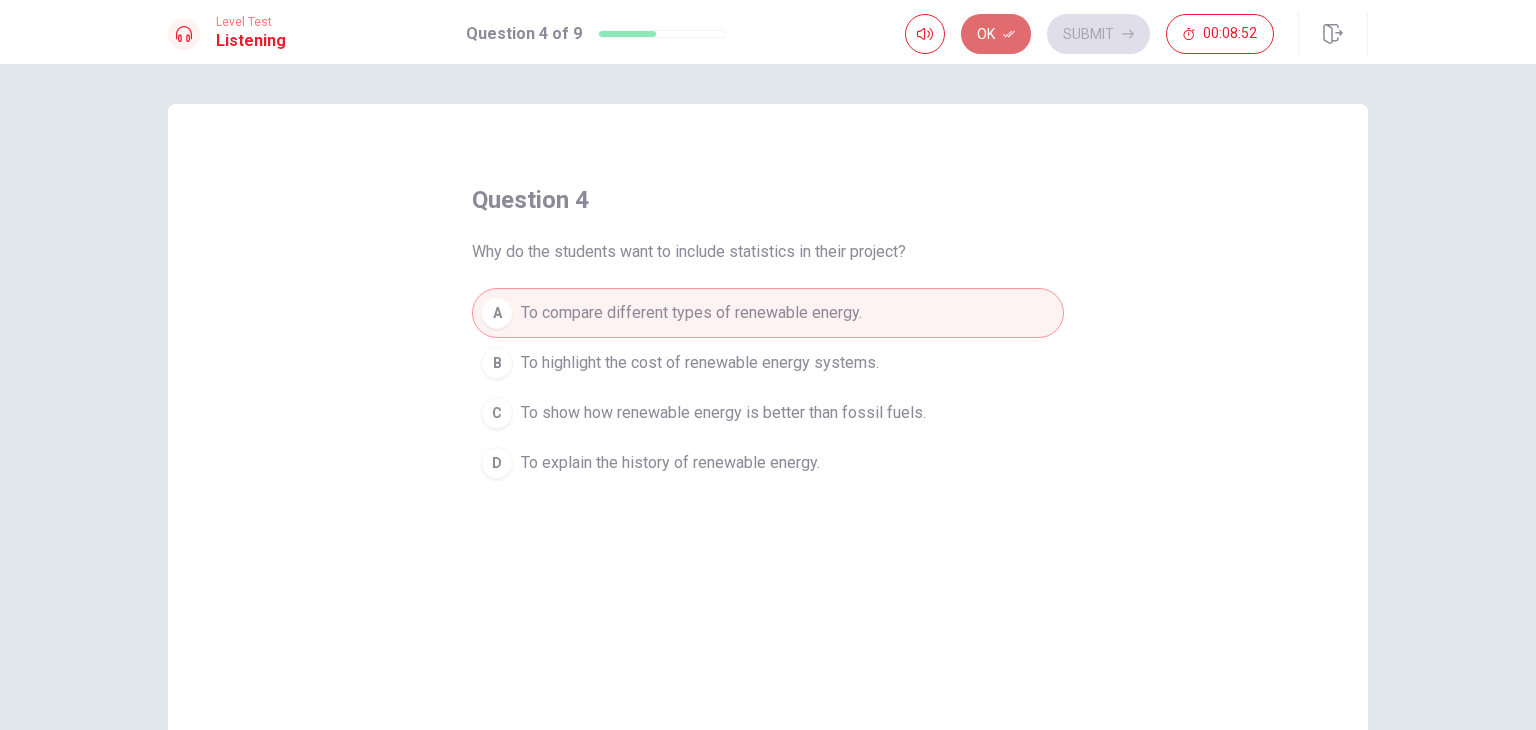 click on "Ok" at bounding box center [996, 34] 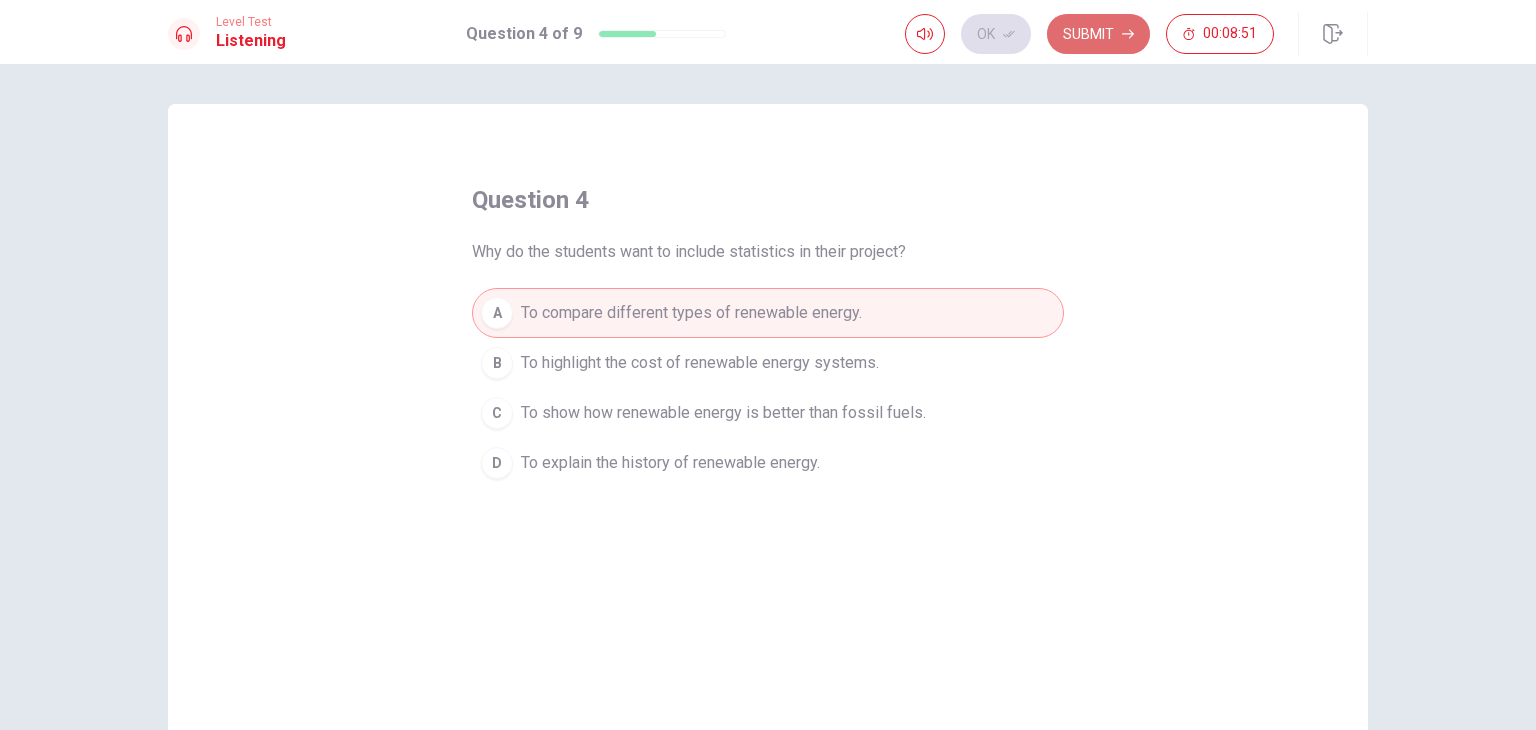 click on "Submit" at bounding box center [1098, 34] 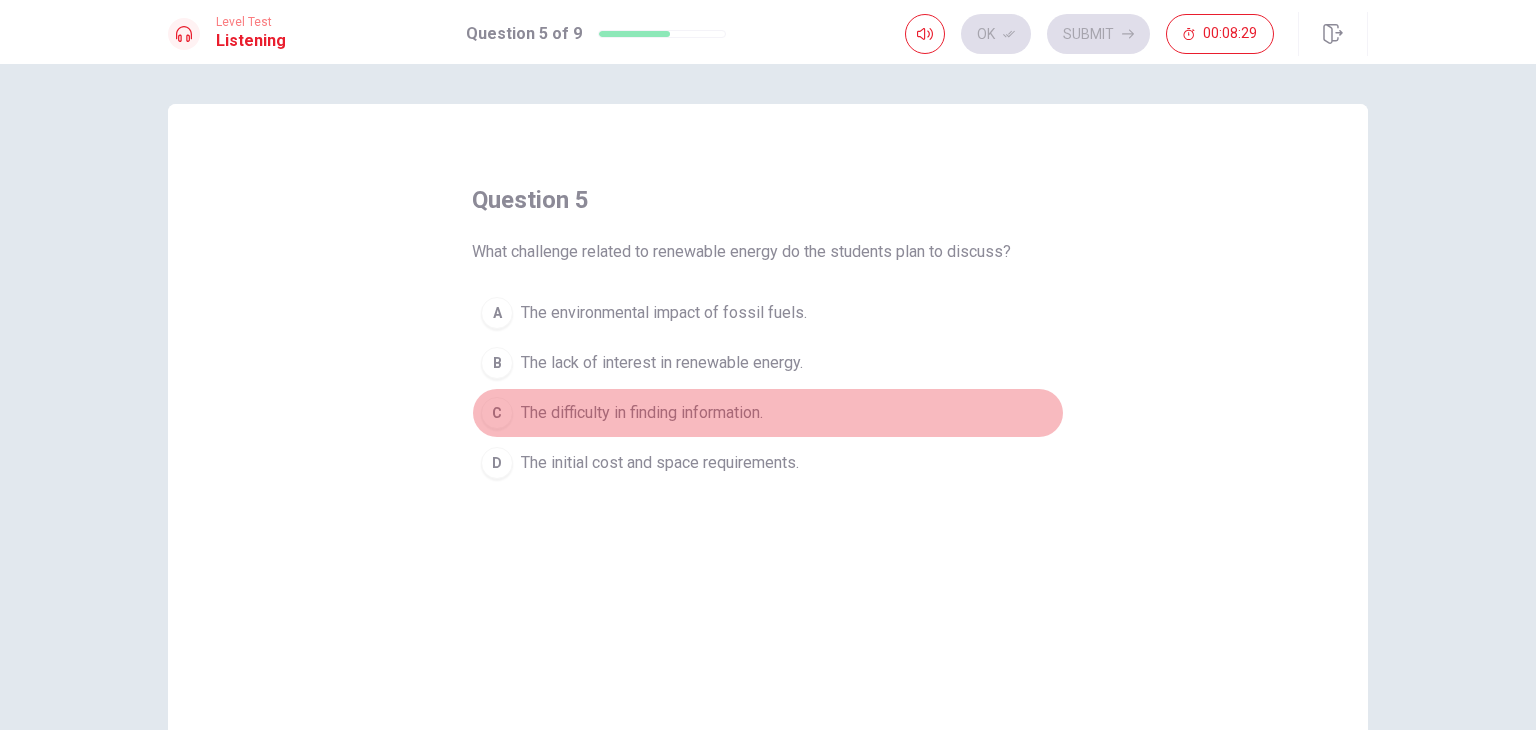 click on "The difficulty in finding information." at bounding box center (664, 313) 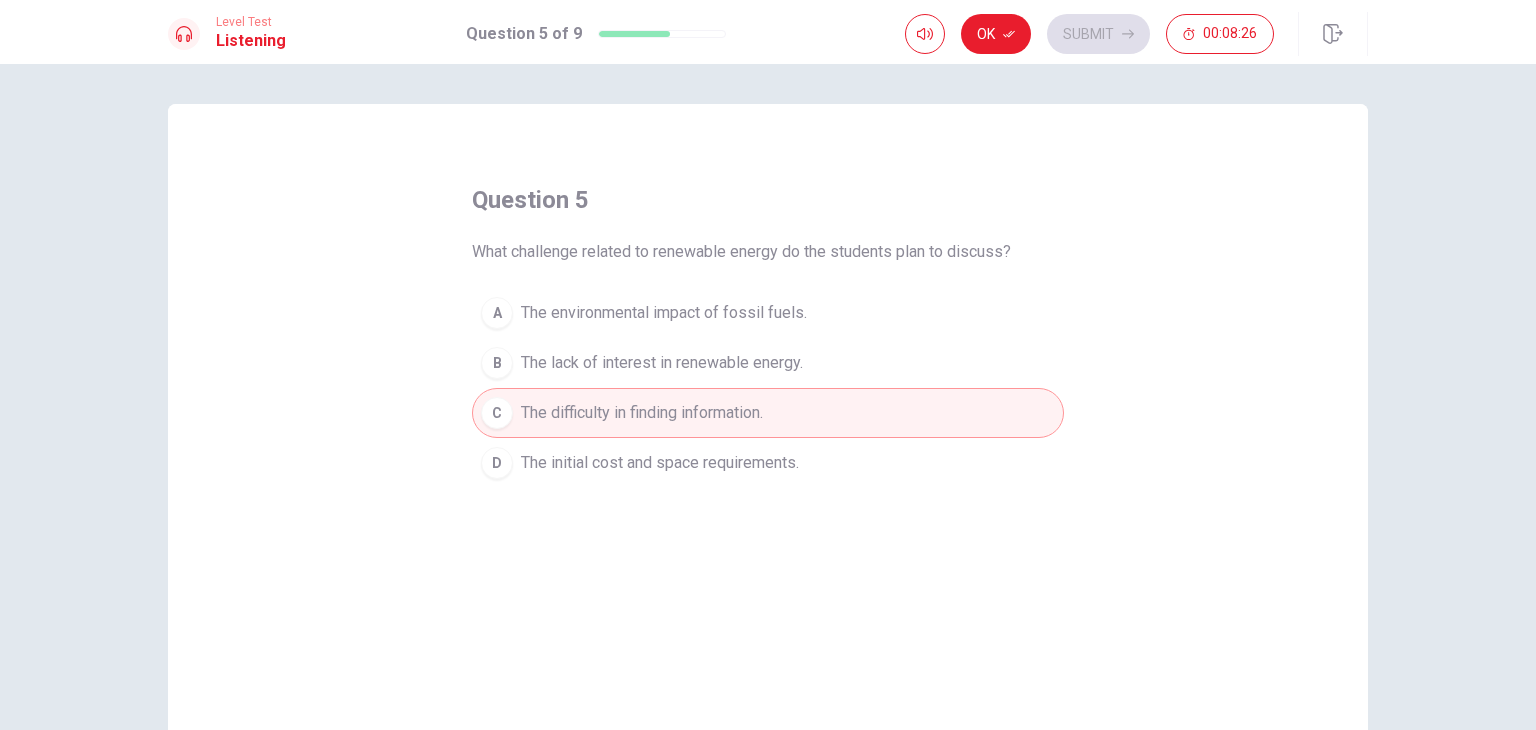 click on "question   5 What challenge related to renewable energy do the students plan to discuss? A  The environmental impact of fossil fuels. B The lack of interest in renewable energy.
C The difficulty in finding information.
D The initial cost and space requirements." at bounding box center (768, 451) 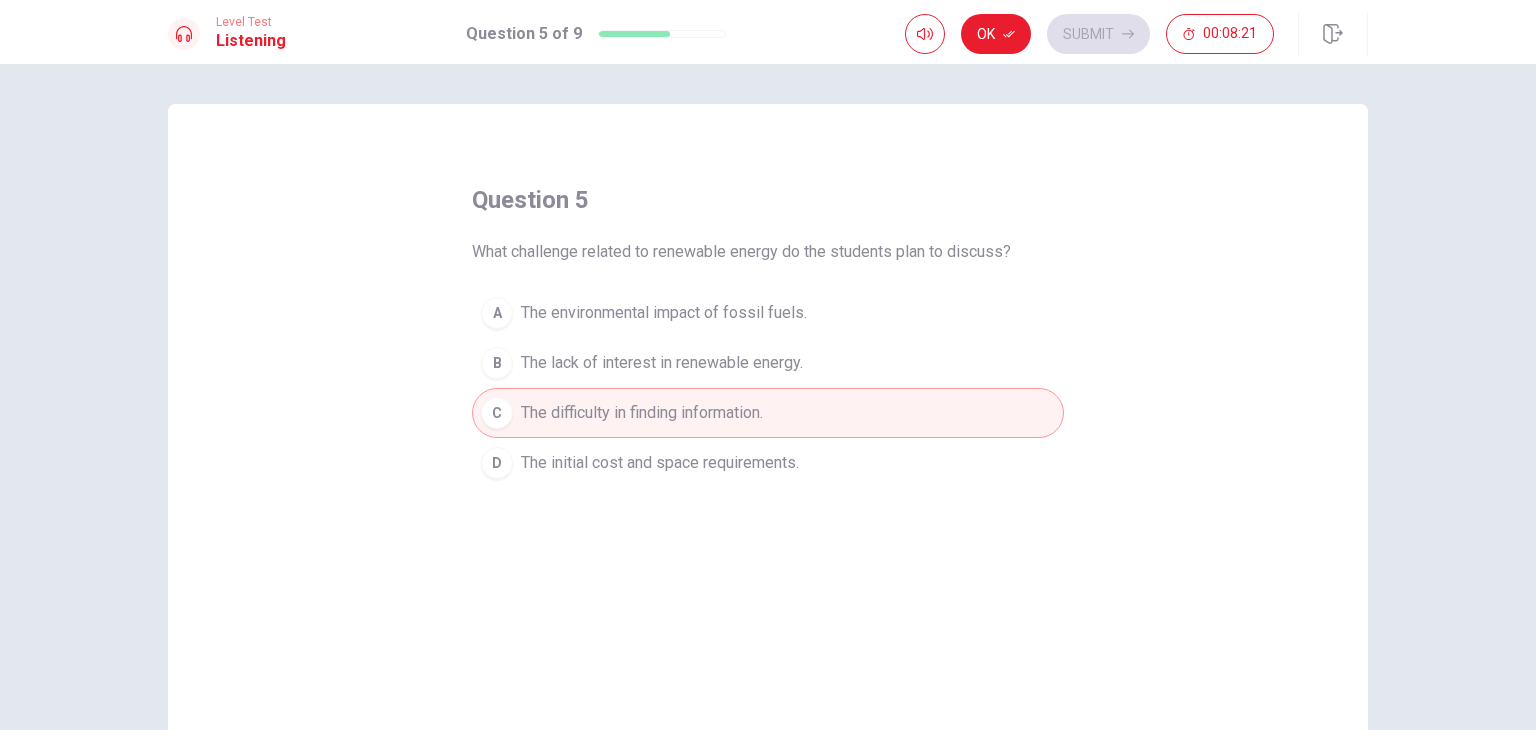 click on "Level Test   Listening Question 5 of 9 Ok Submit 00:08:21" at bounding box center [768, 32] 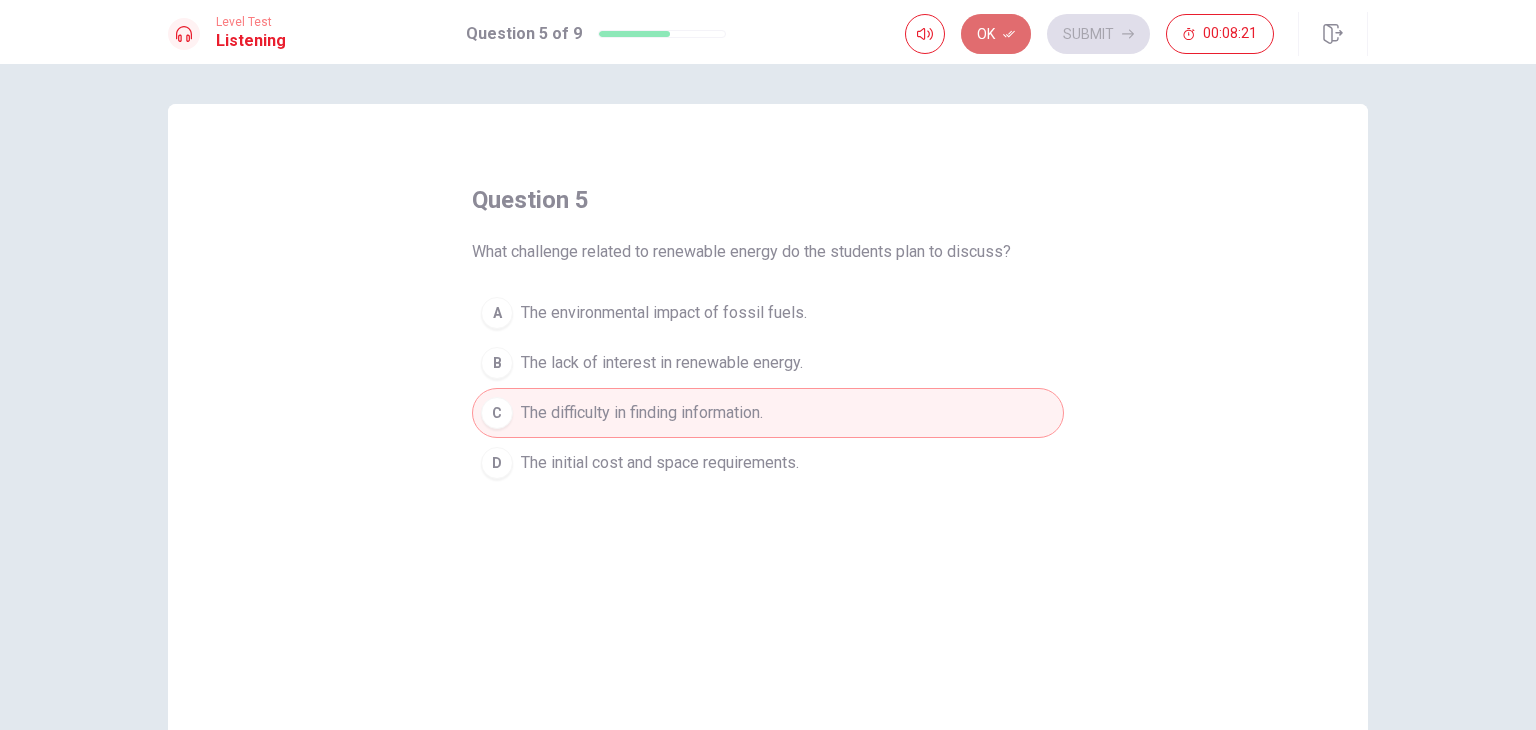 click at bounding box center [1009, 34] 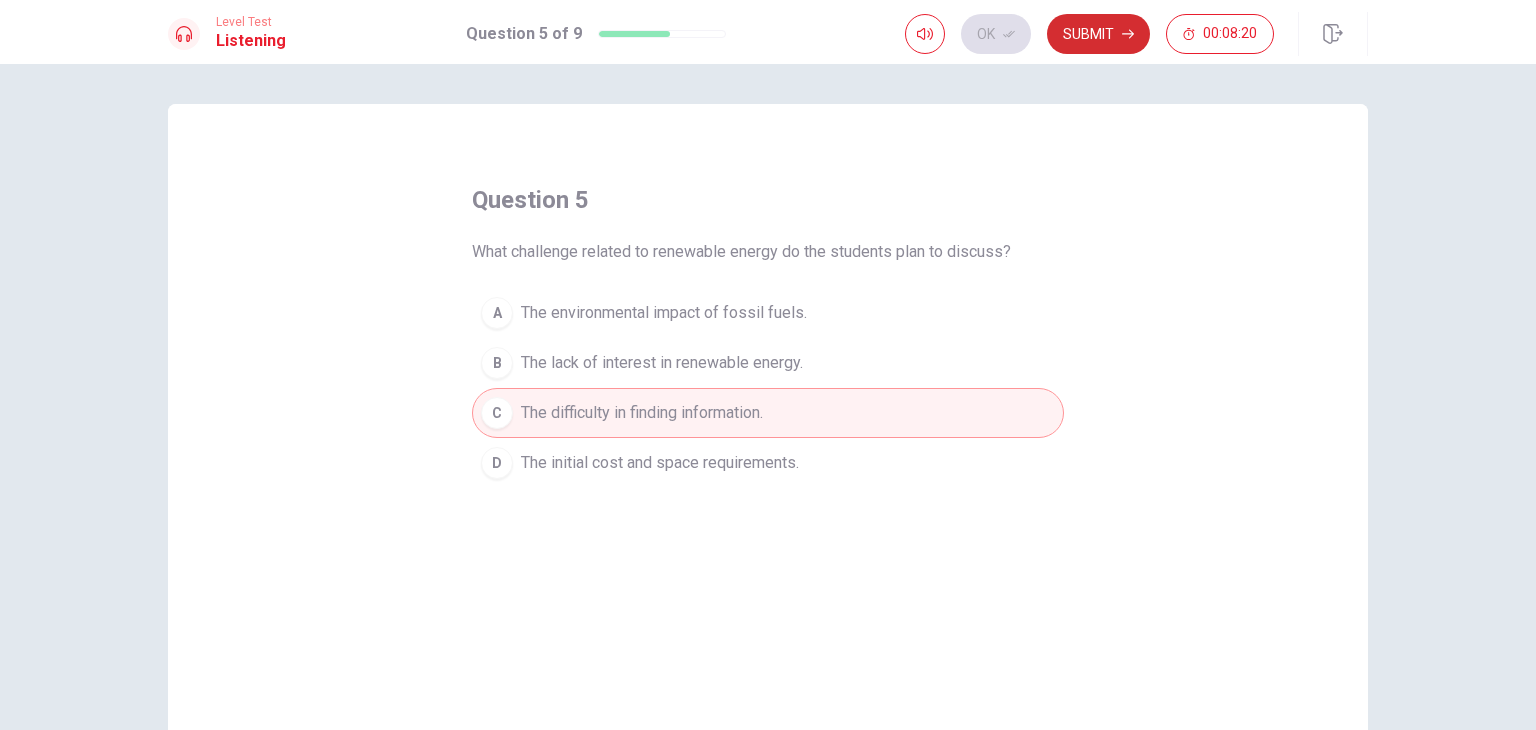 click on "Submit" at bounding box center (1098, 34) 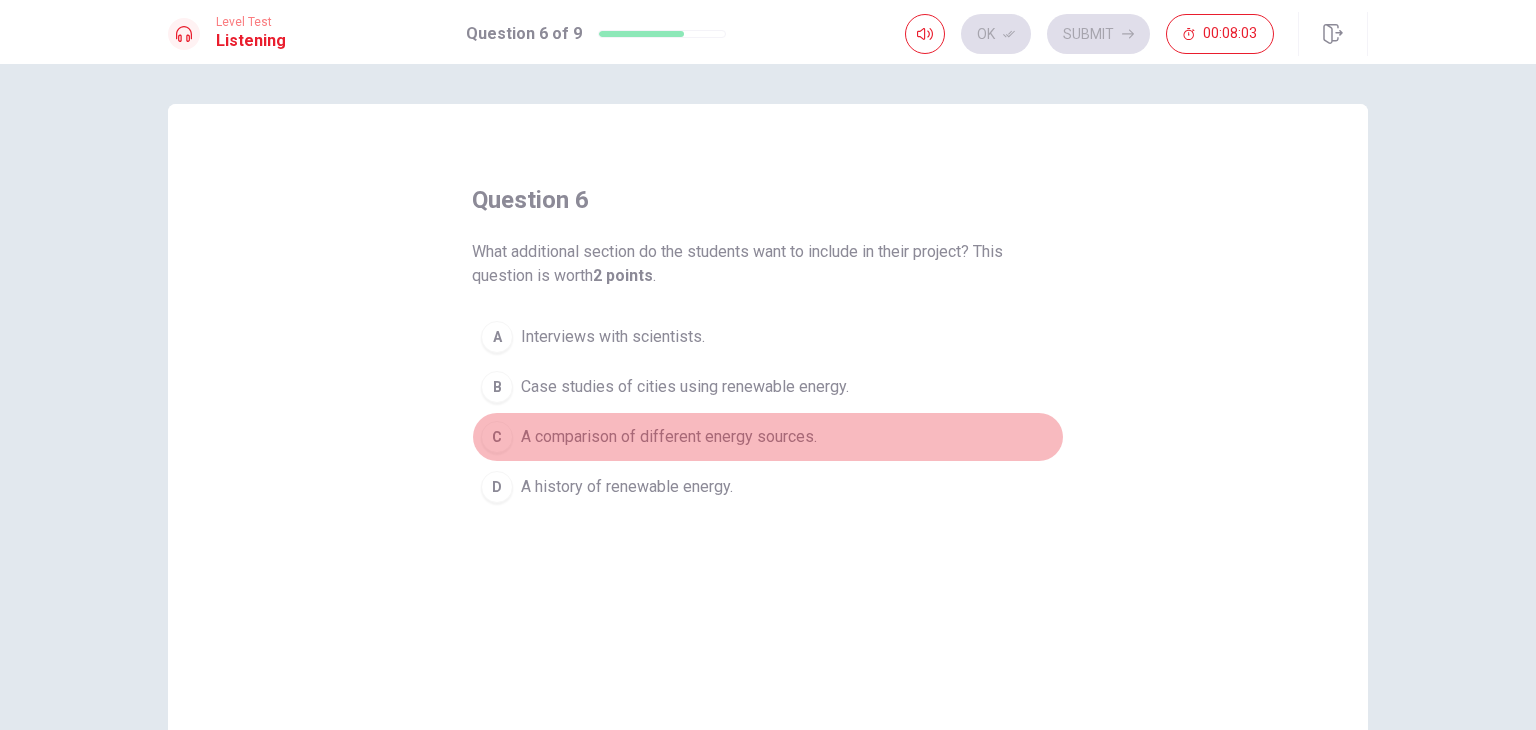 click on "A comparison of different energy sources." at bounding box center [613, 337] 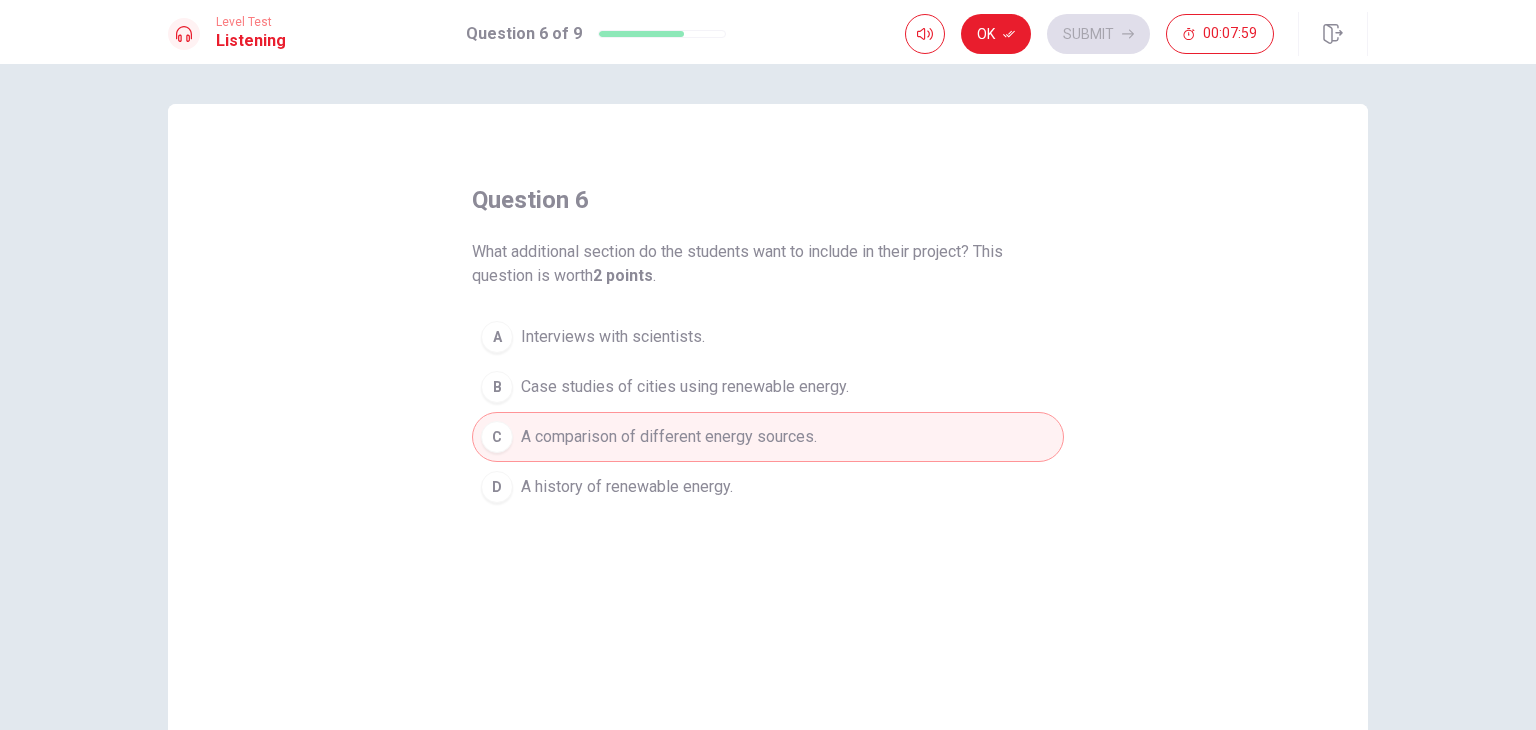 click on "question   6 What additional section do the students want to include in their project? This question is worth  2 points . A Interviews with scientists.
B Case studies of cities using renewable energy.
C A comparison of different energy sources. D A history of renewable energy." at bounding box center [768, 451] 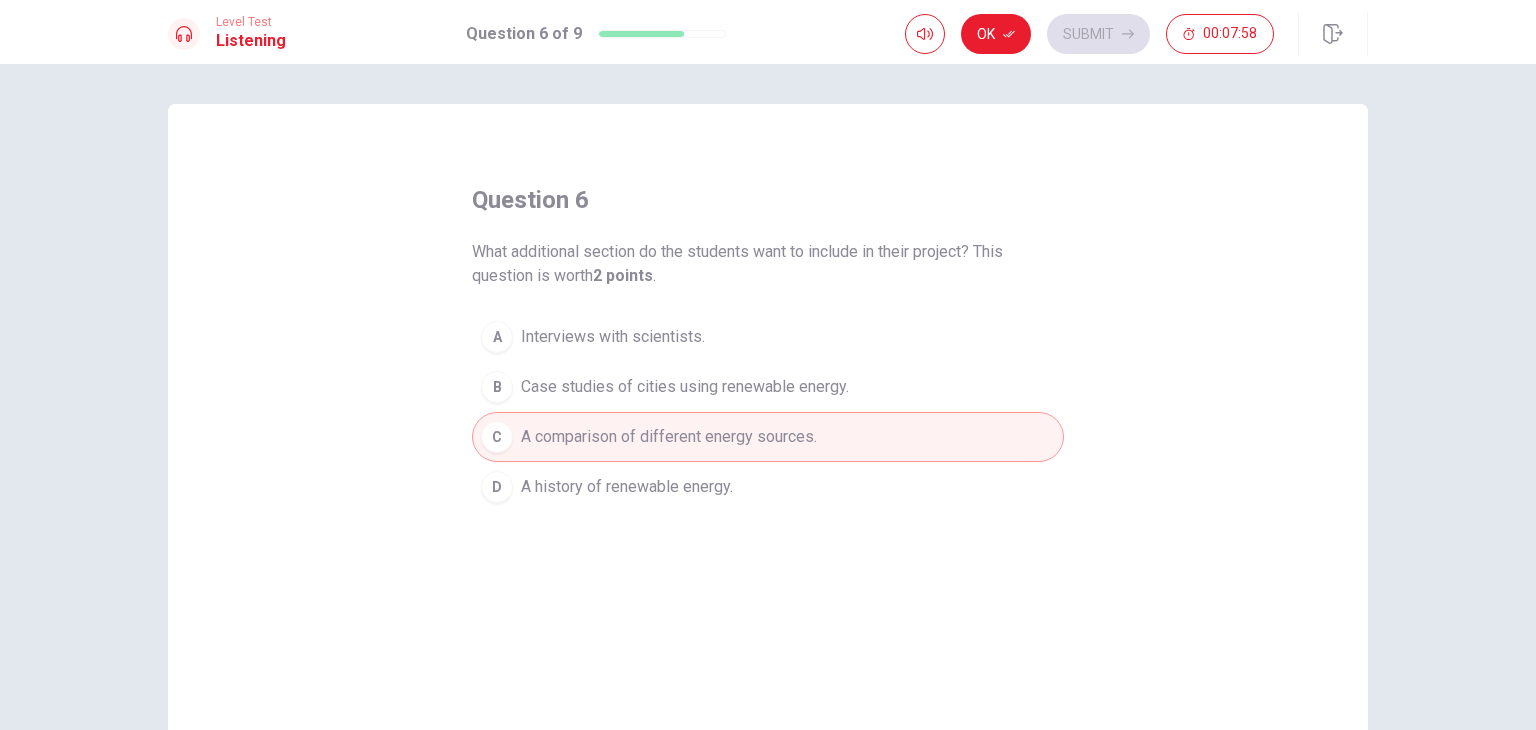 click on "question   6 What additional section do the students want to include in their project? This question is worth  2 points . A Interviews with scientists.
B Case studies of cities using renewable energy.
C A comparison of different energy sources. D A history of renewable energy." at bounding box center (768, 451) 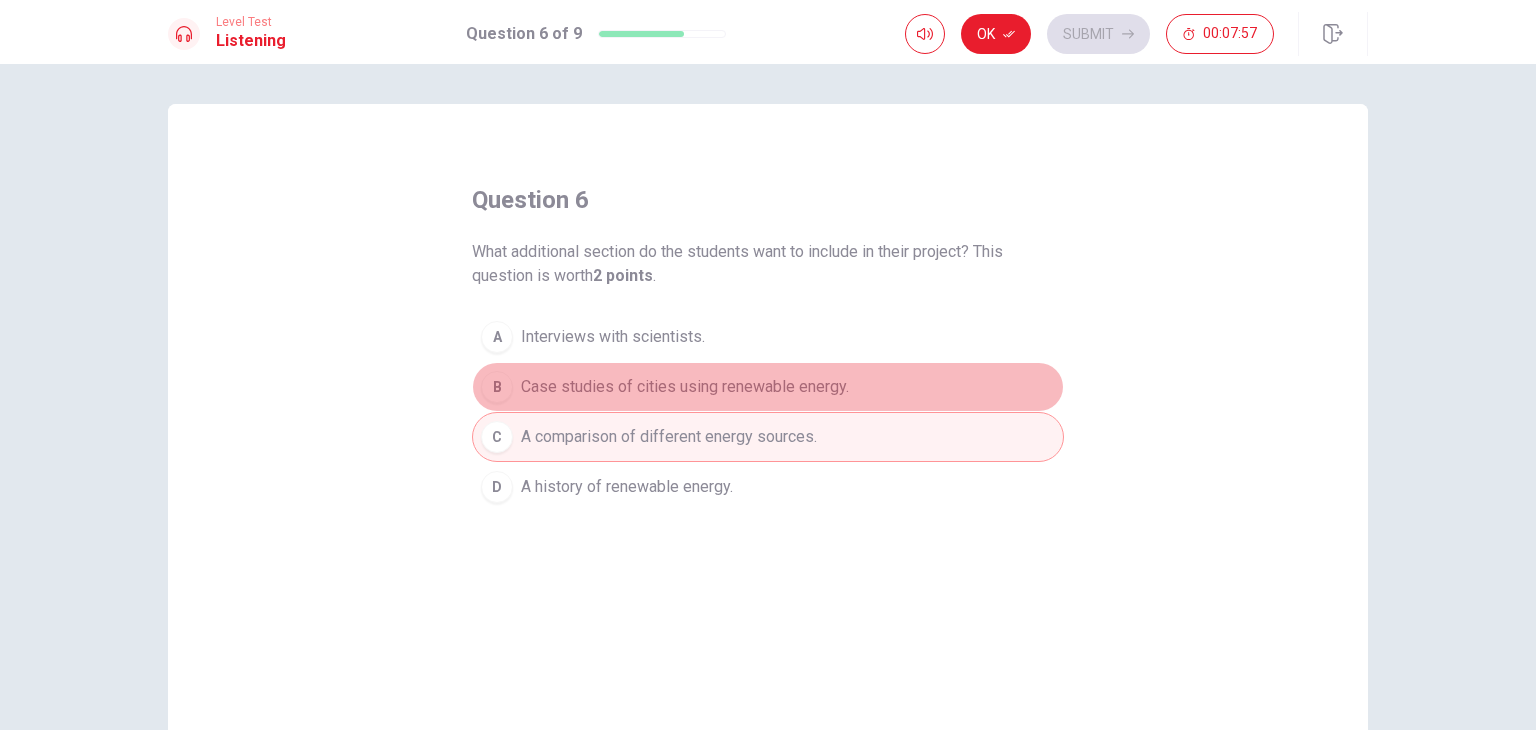 click on "B Case studies of cities using renewable energy." at bounding box center [768, 387] 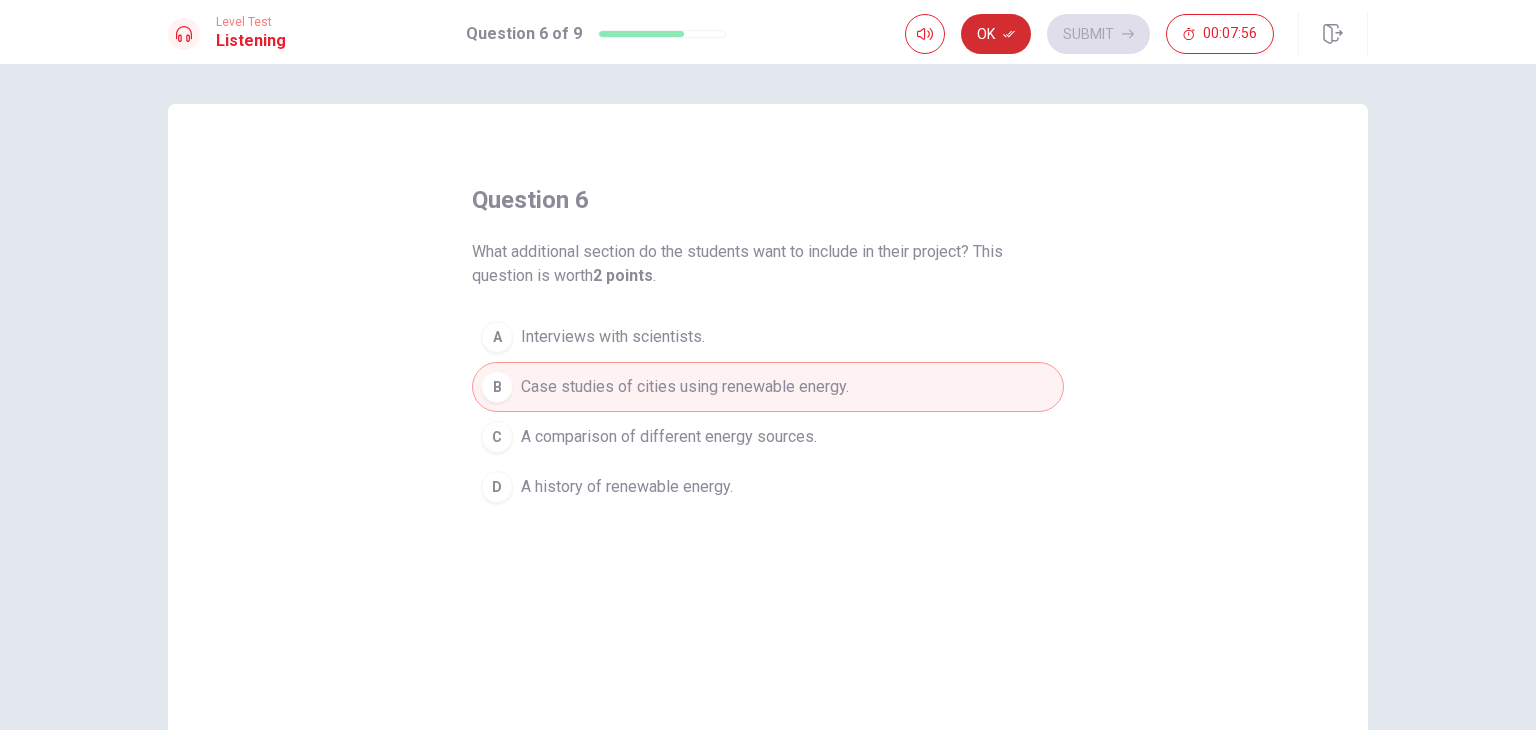click on "Ok" at bounding box center [996, 34] 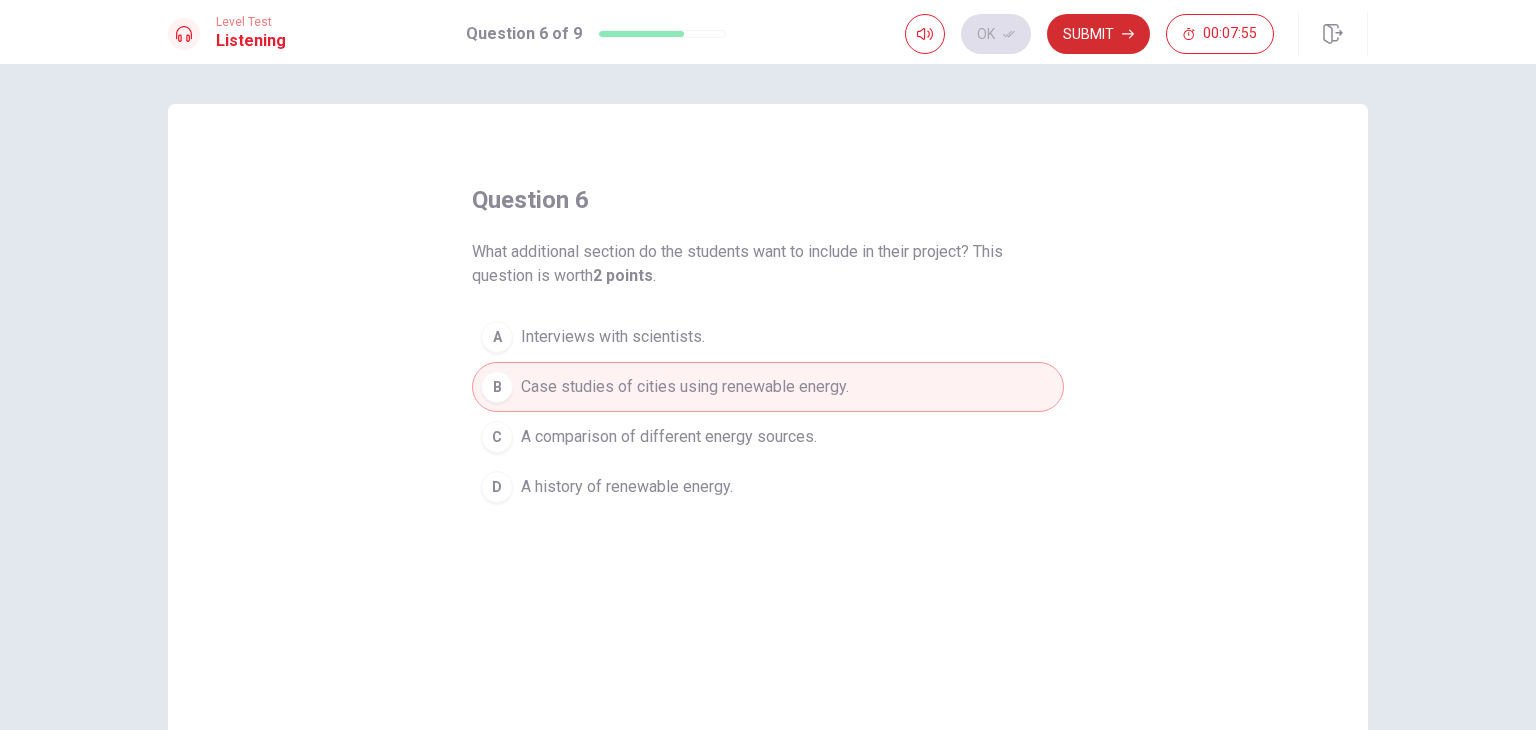 click on "Submit" at bounding box center [1098, 34] 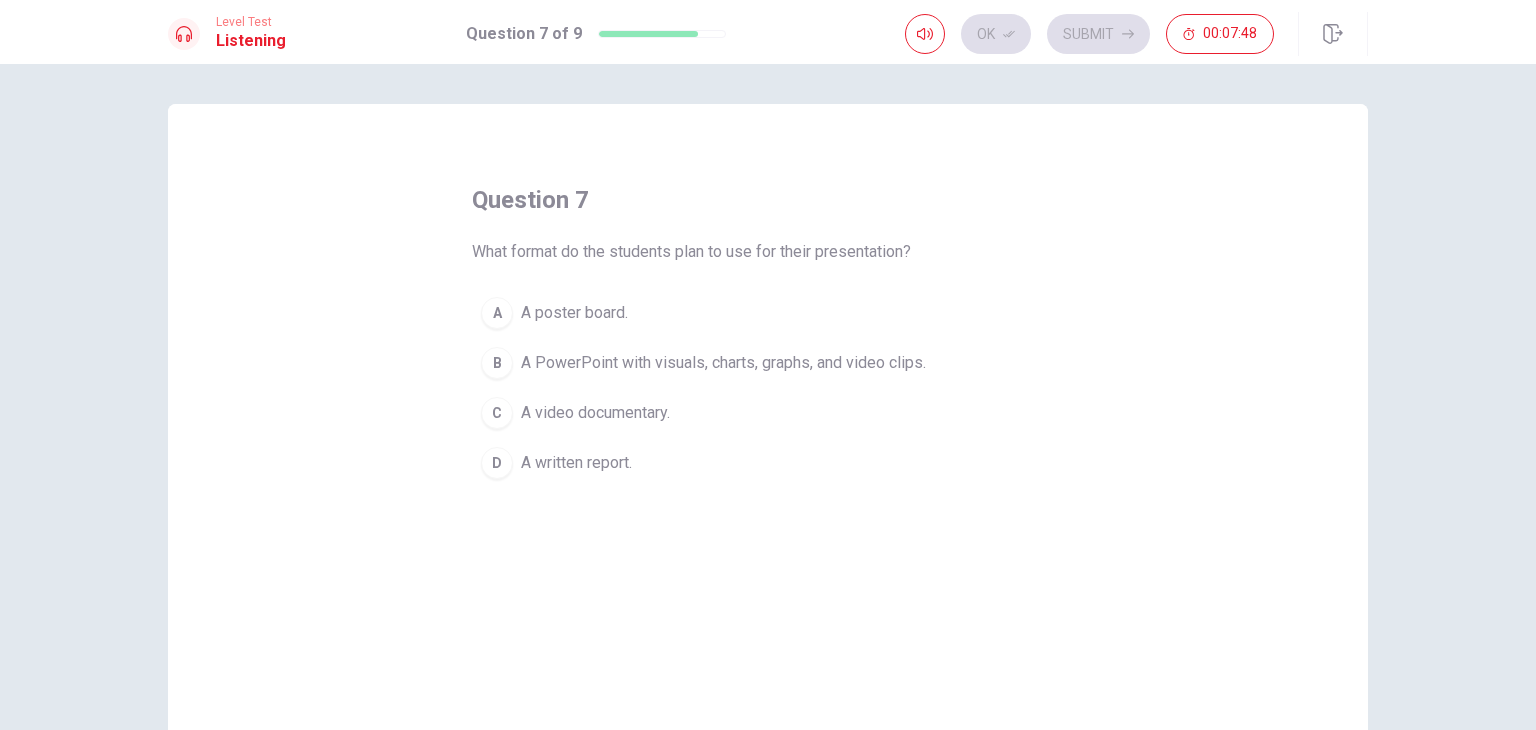 click on "A PowerPoint with visuals, charts, graphs, and video clips." at bounding box center (574, 313) 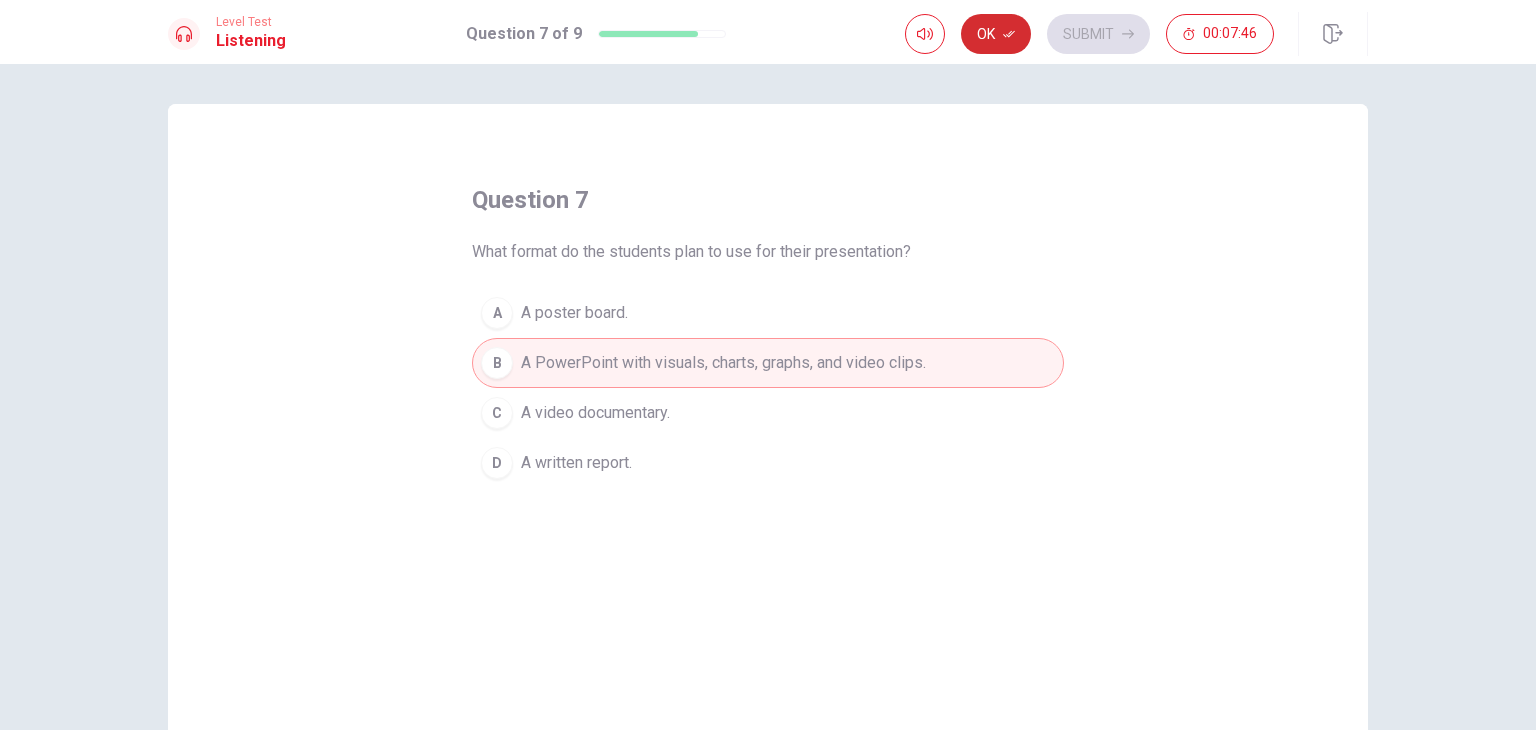click on "Ok" at bounding box center [996, 34] 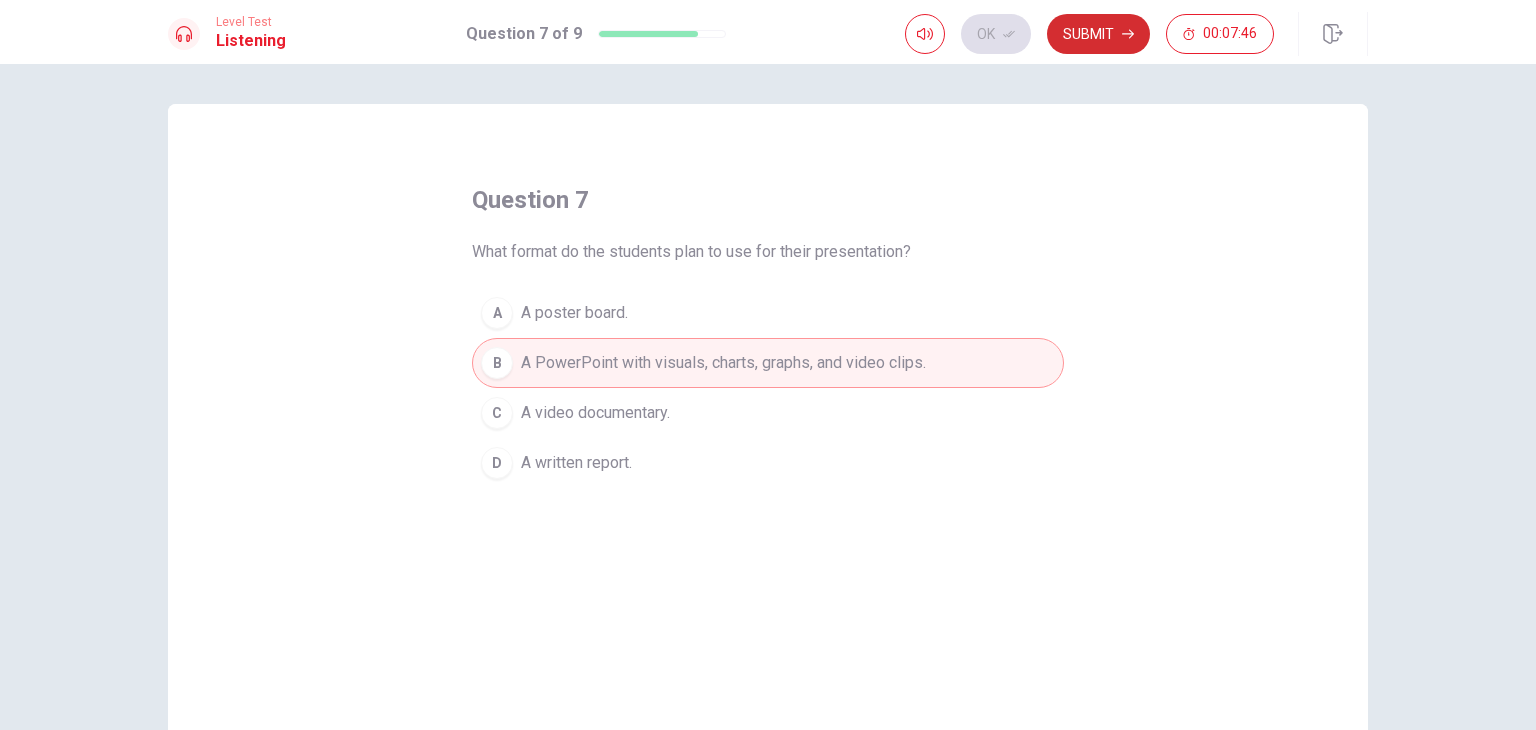 click on "Submit" at bounding box center [1098, 34] 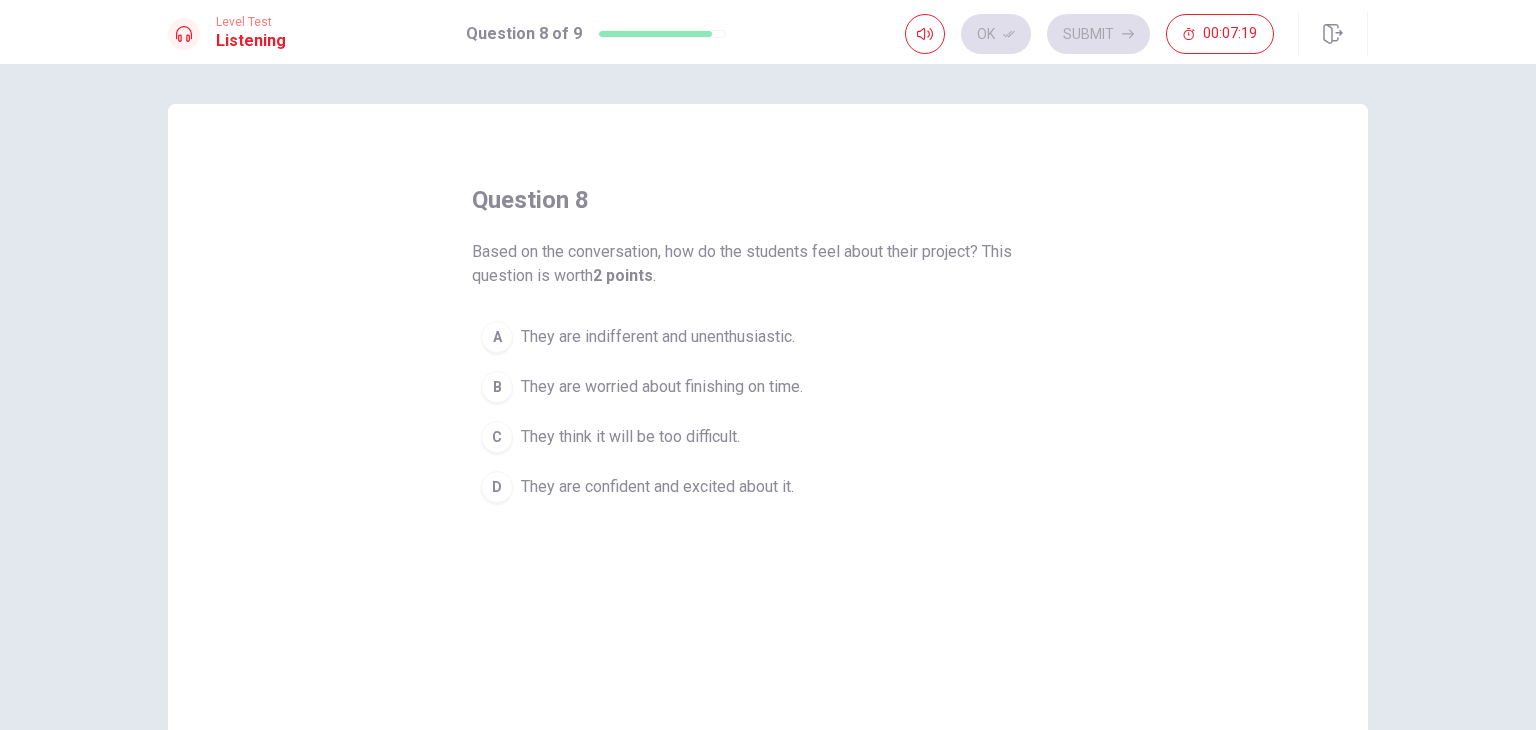 click on "D They are confident and excited about it." at bounding box center [768, 487] 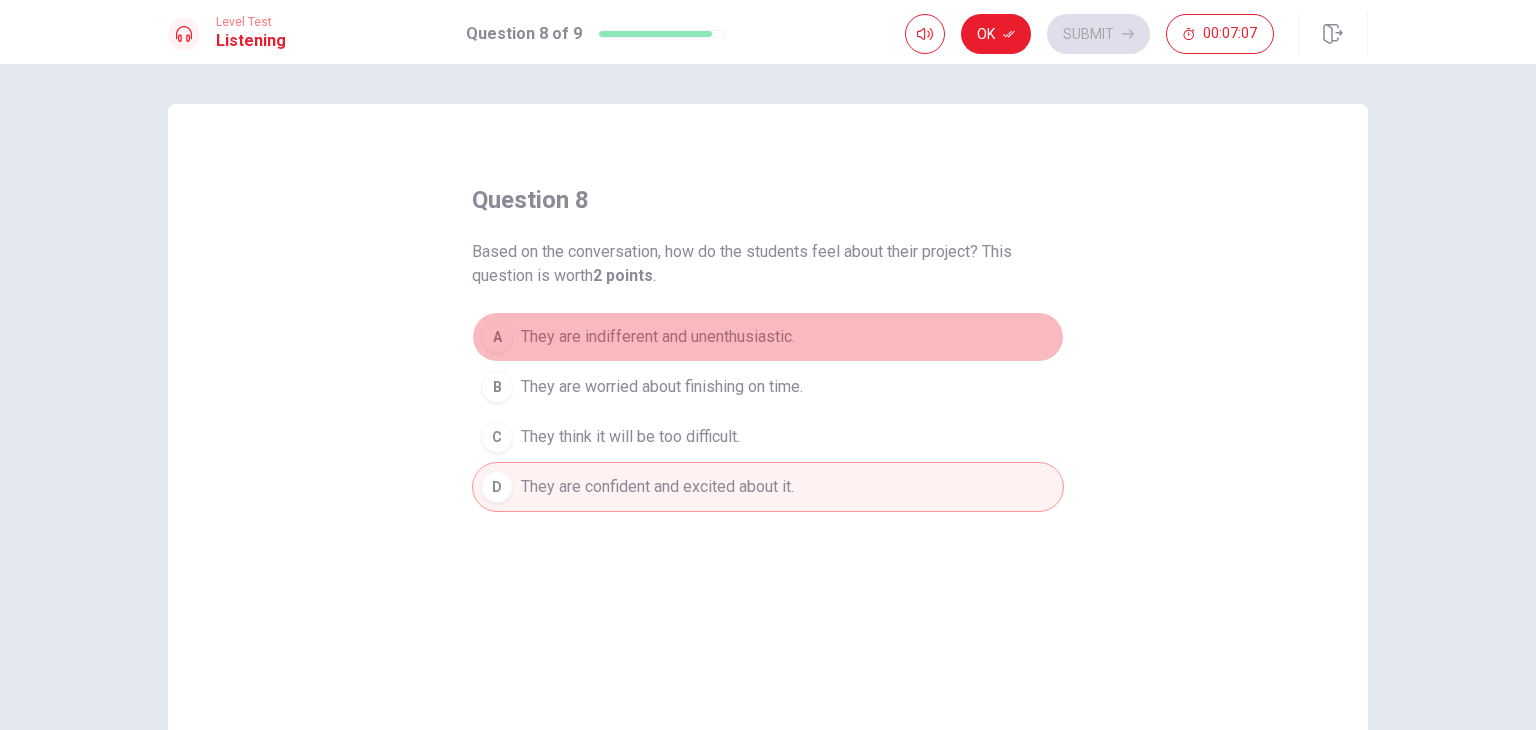 click on "A They are indifferent and unenthusiastic." at bounding box center (768, 337) 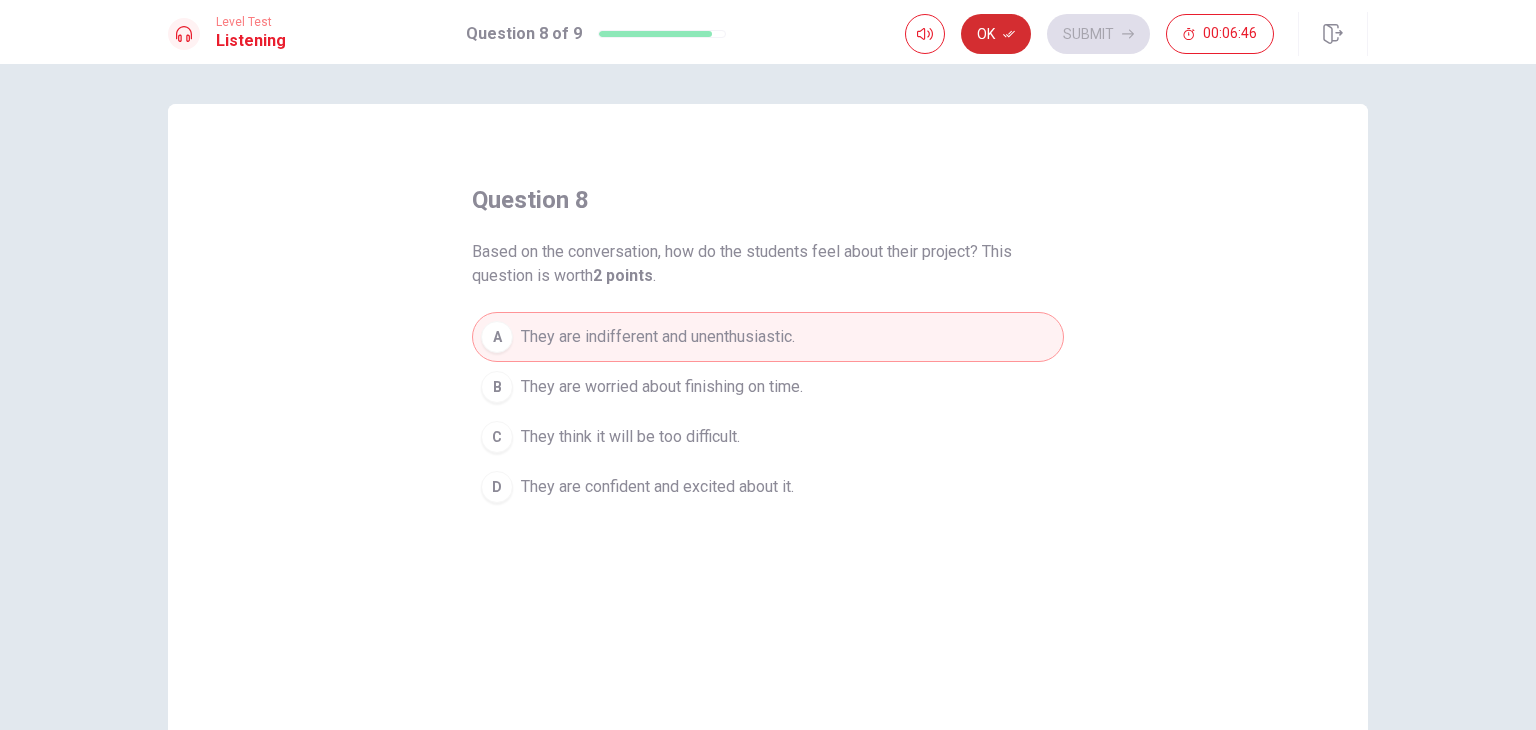 click on "Ok" at bounding box center (996, 34) 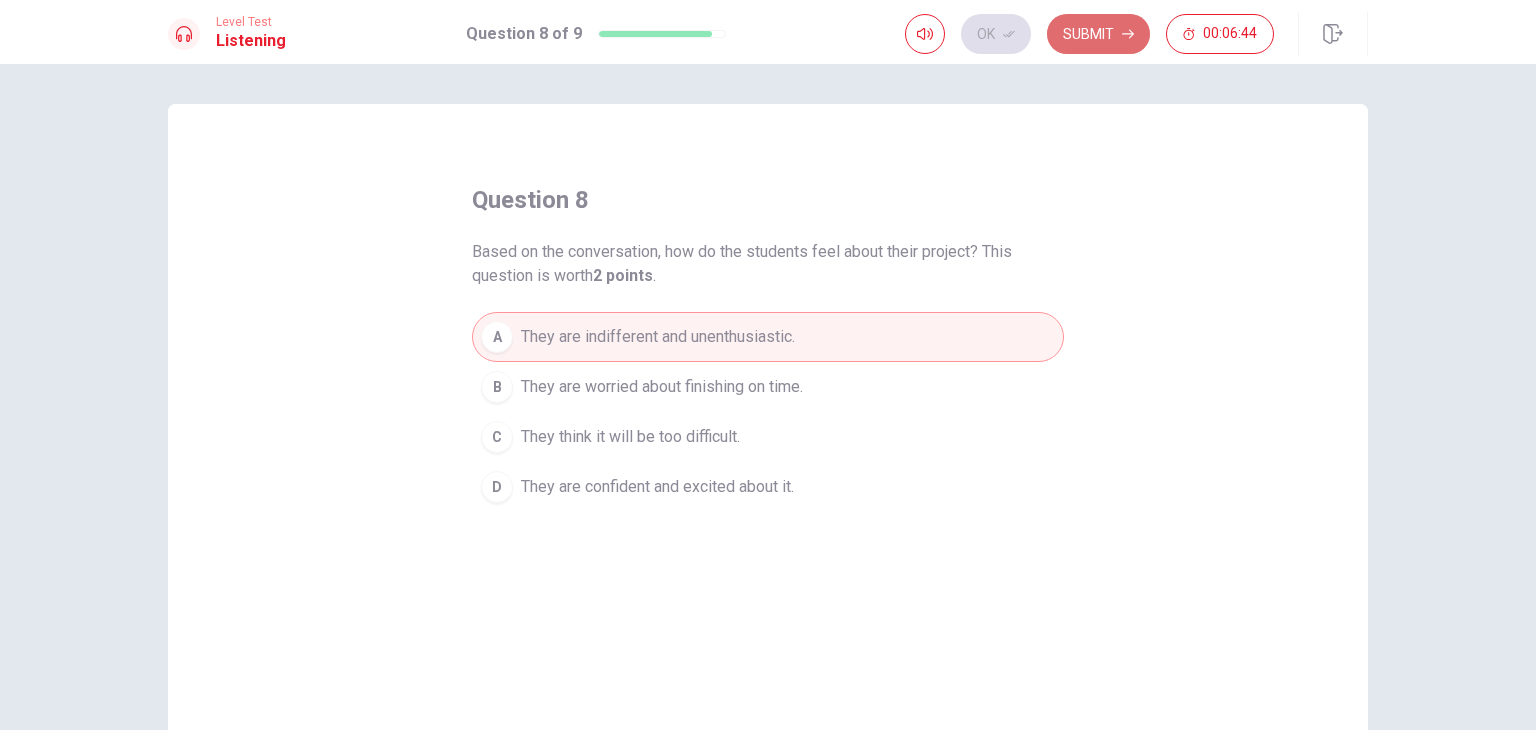 click on "Submit" at bounding box center (1098, 34) 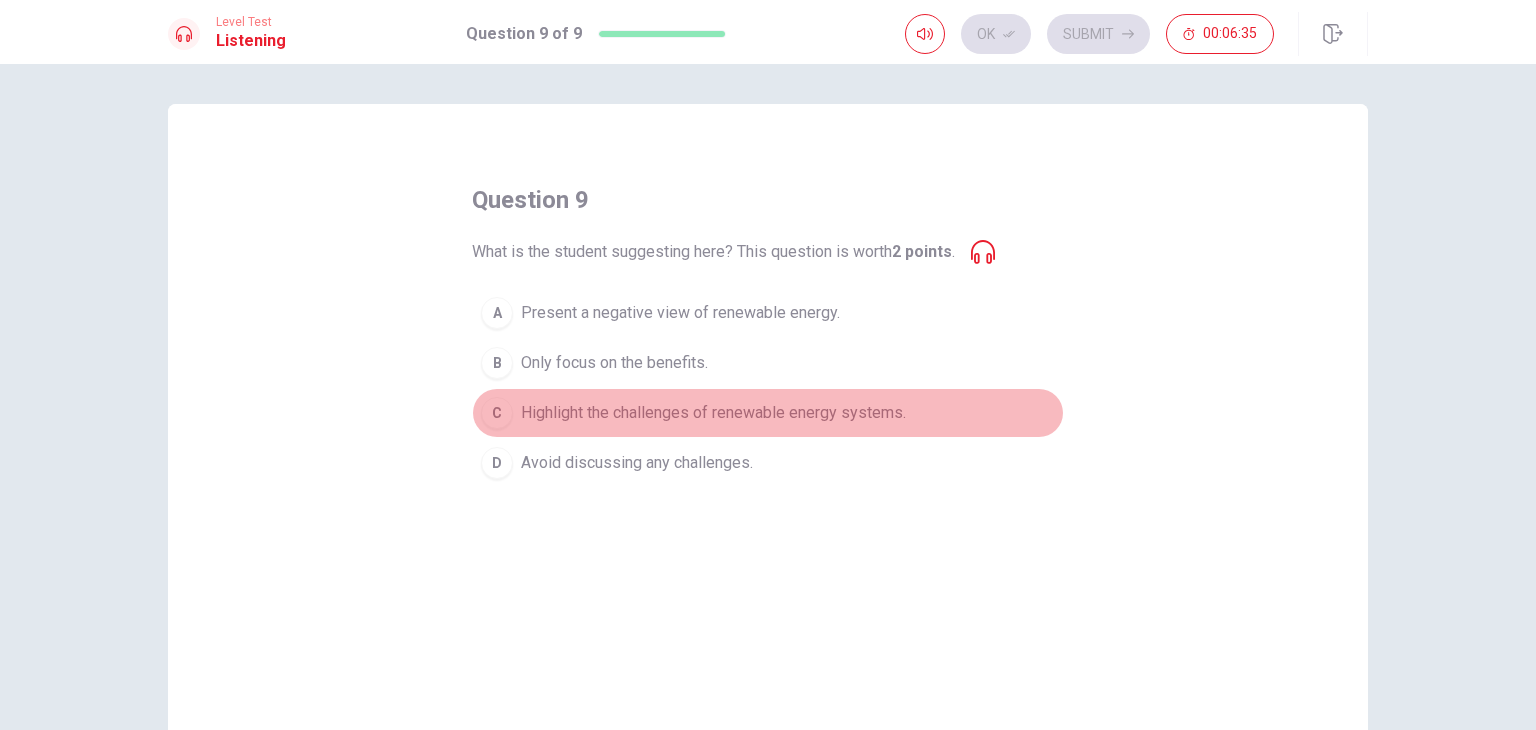 click on "Highlight the challenges of renewable energy systems." at bounding box center (680, 313) 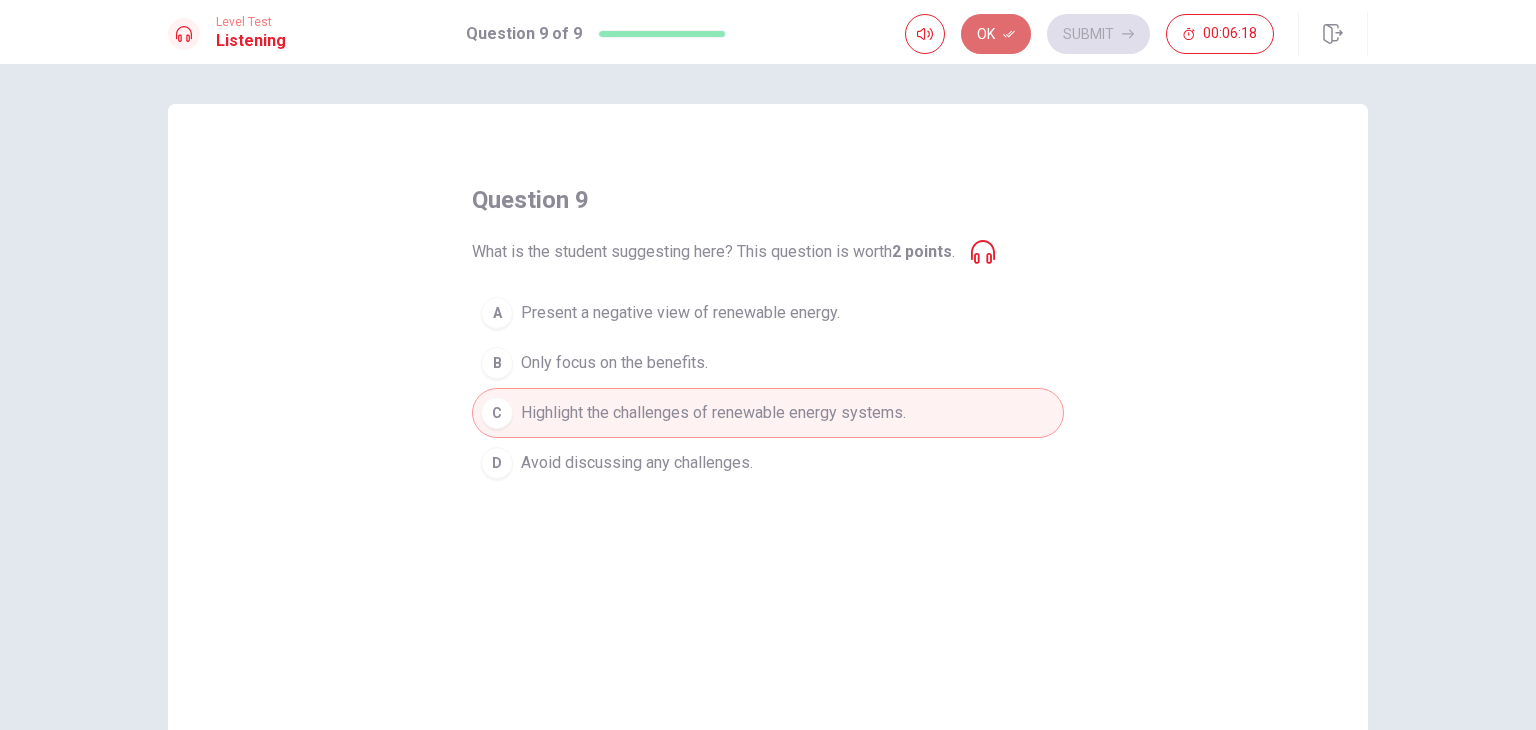 click on "Ok" at bounding box center (996, 34) 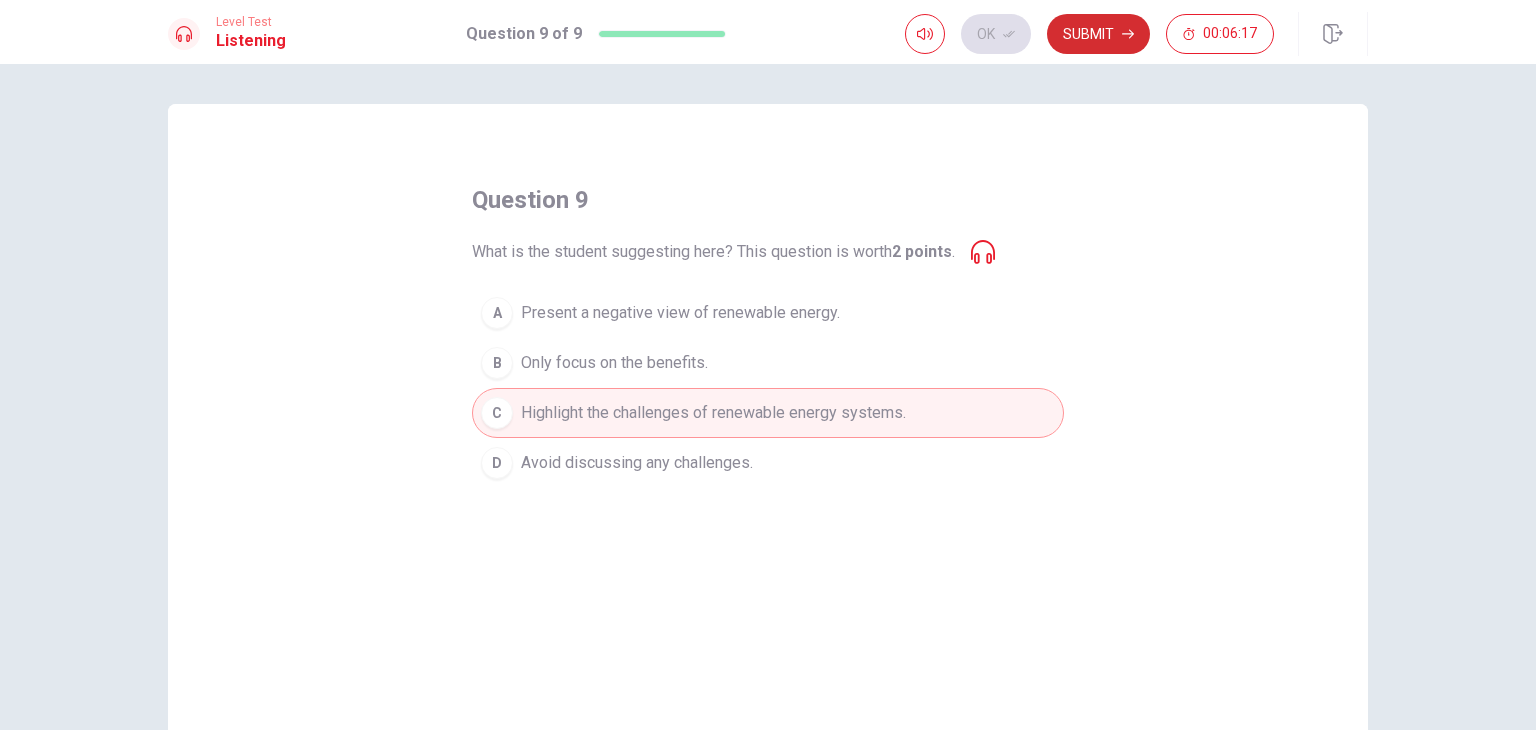 click on "Submit" at bounding box center (1098, 34) 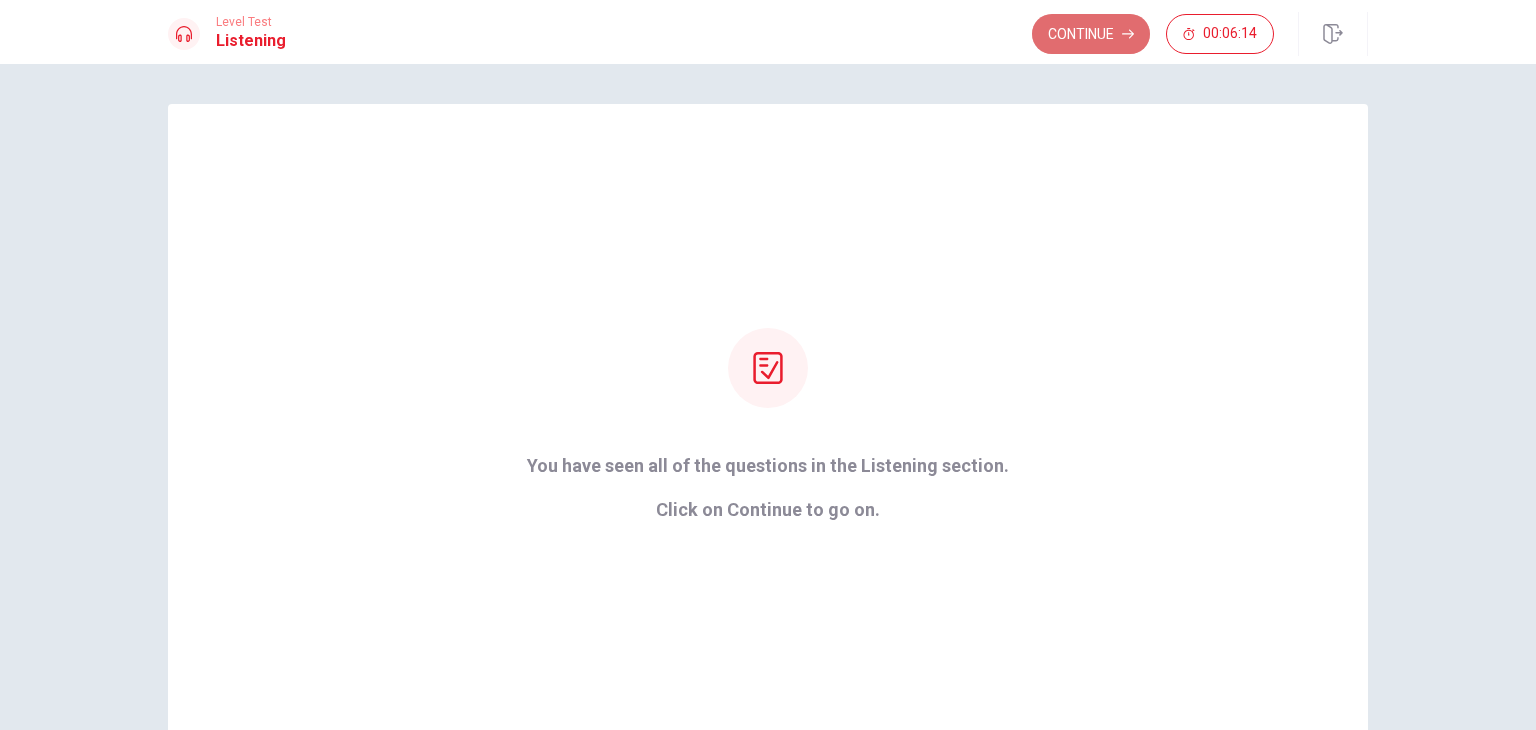 click on "Continue" at bounding box center [1091, 34] 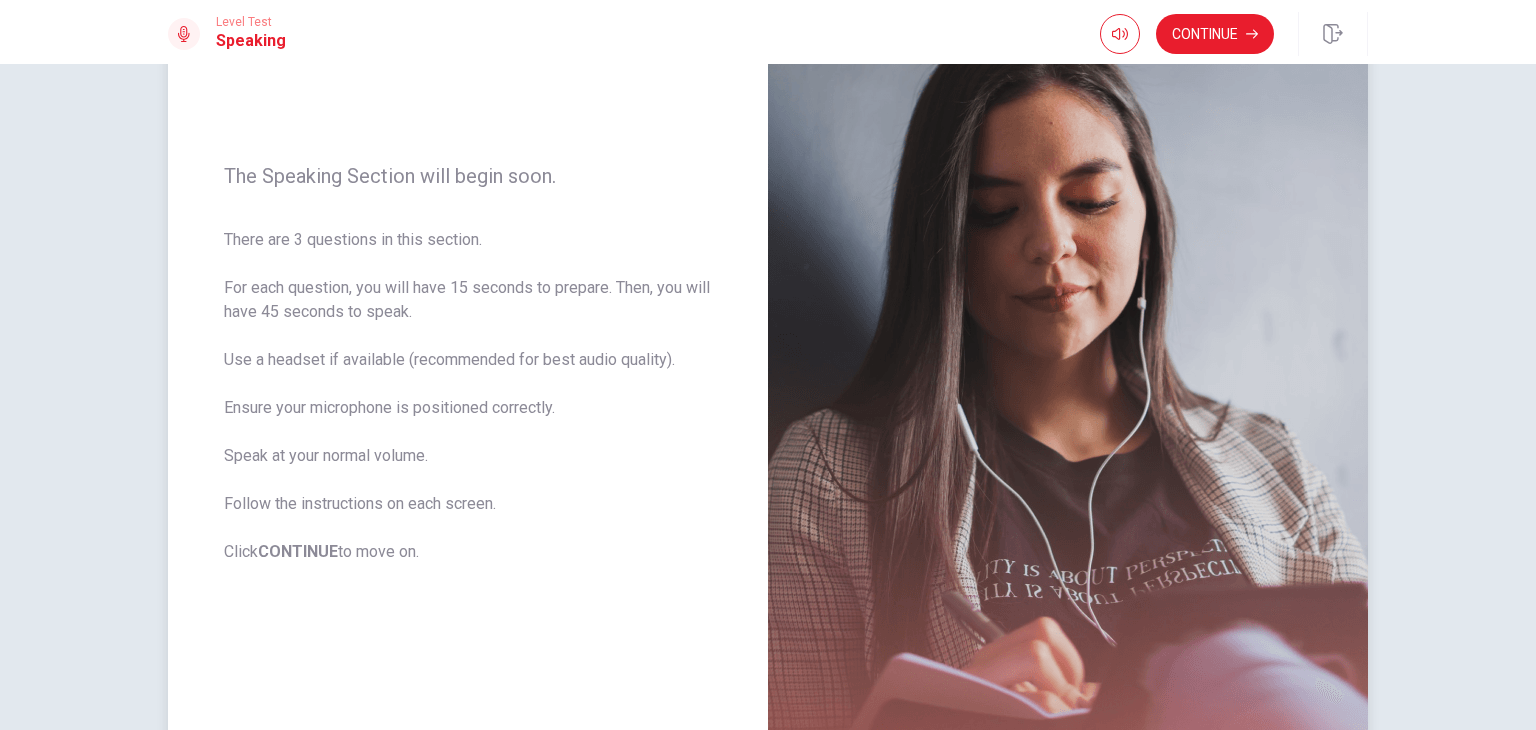 scroll, scrollTop: 178, scrollLeft: 0, axis: vertical 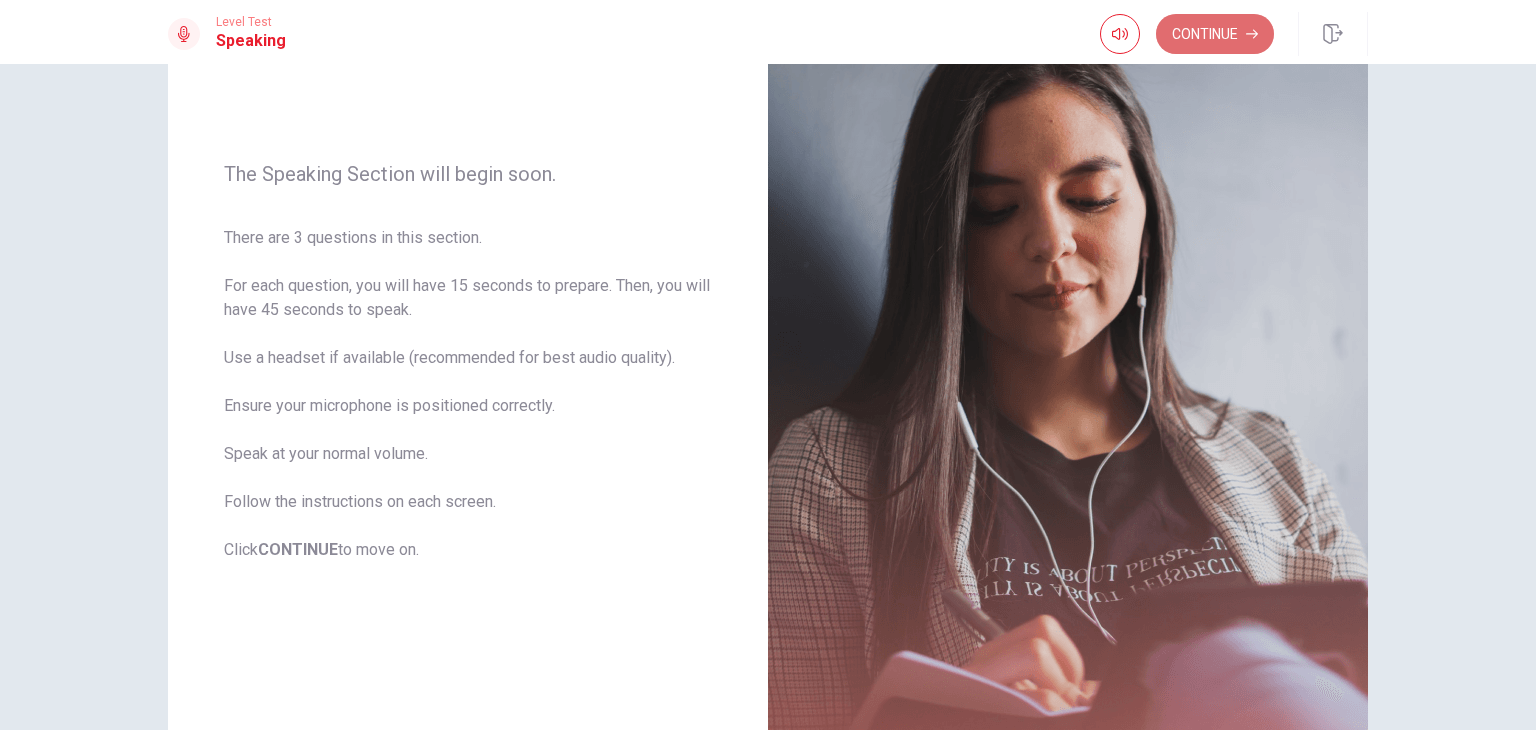click on "Continue" at bounding box center (1215, 34) 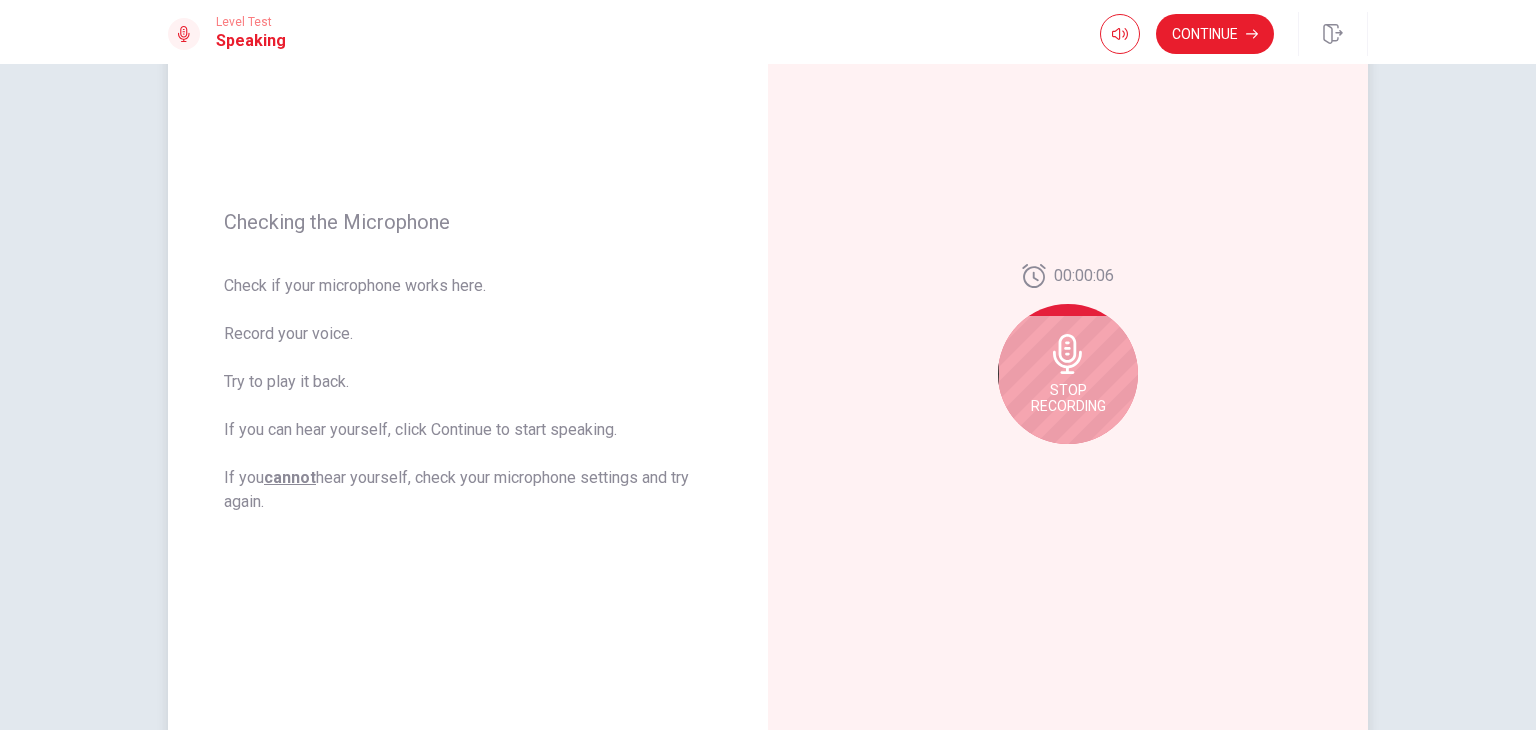 click on "Stop   Recording" at bounding box center (1068, 374) 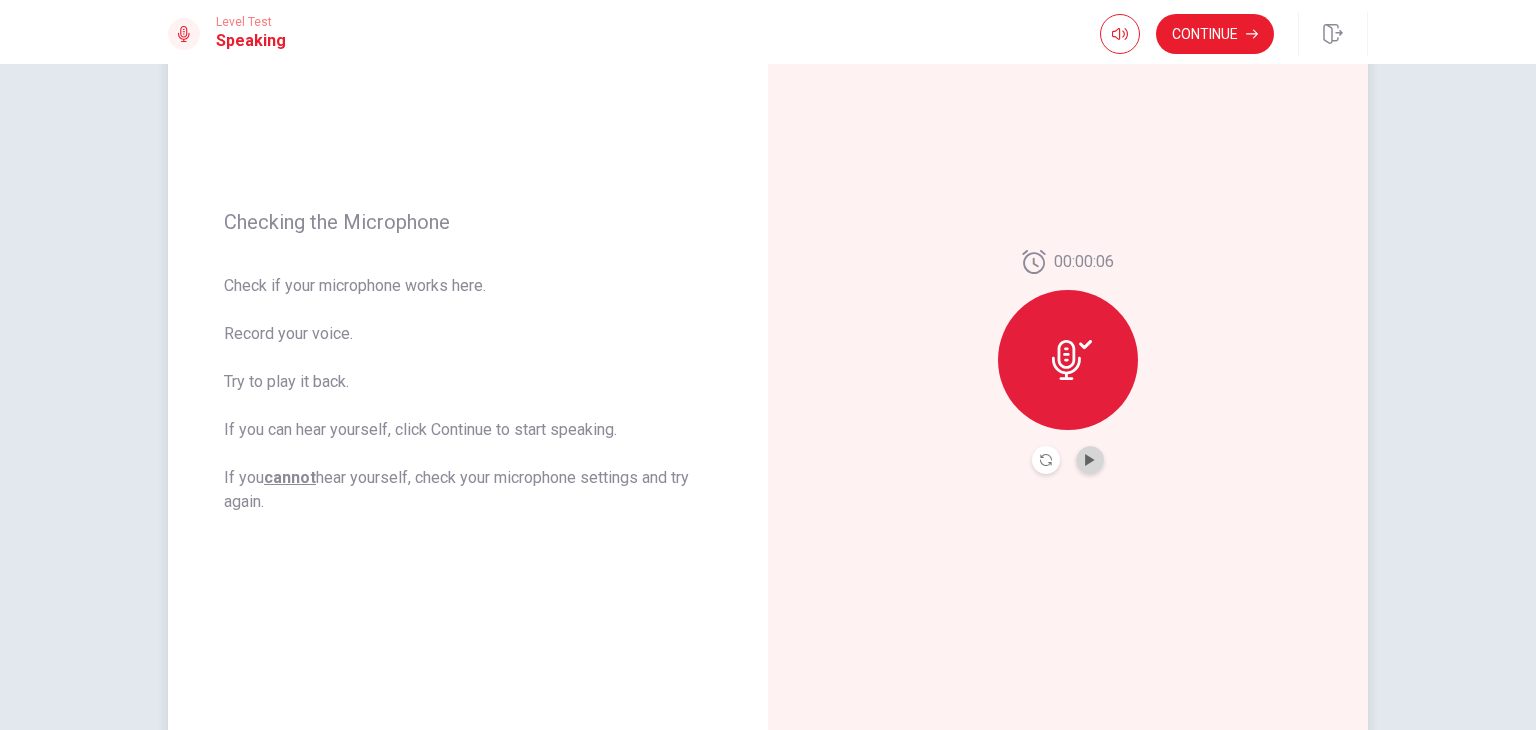 click at bounding box center (1090, 460) 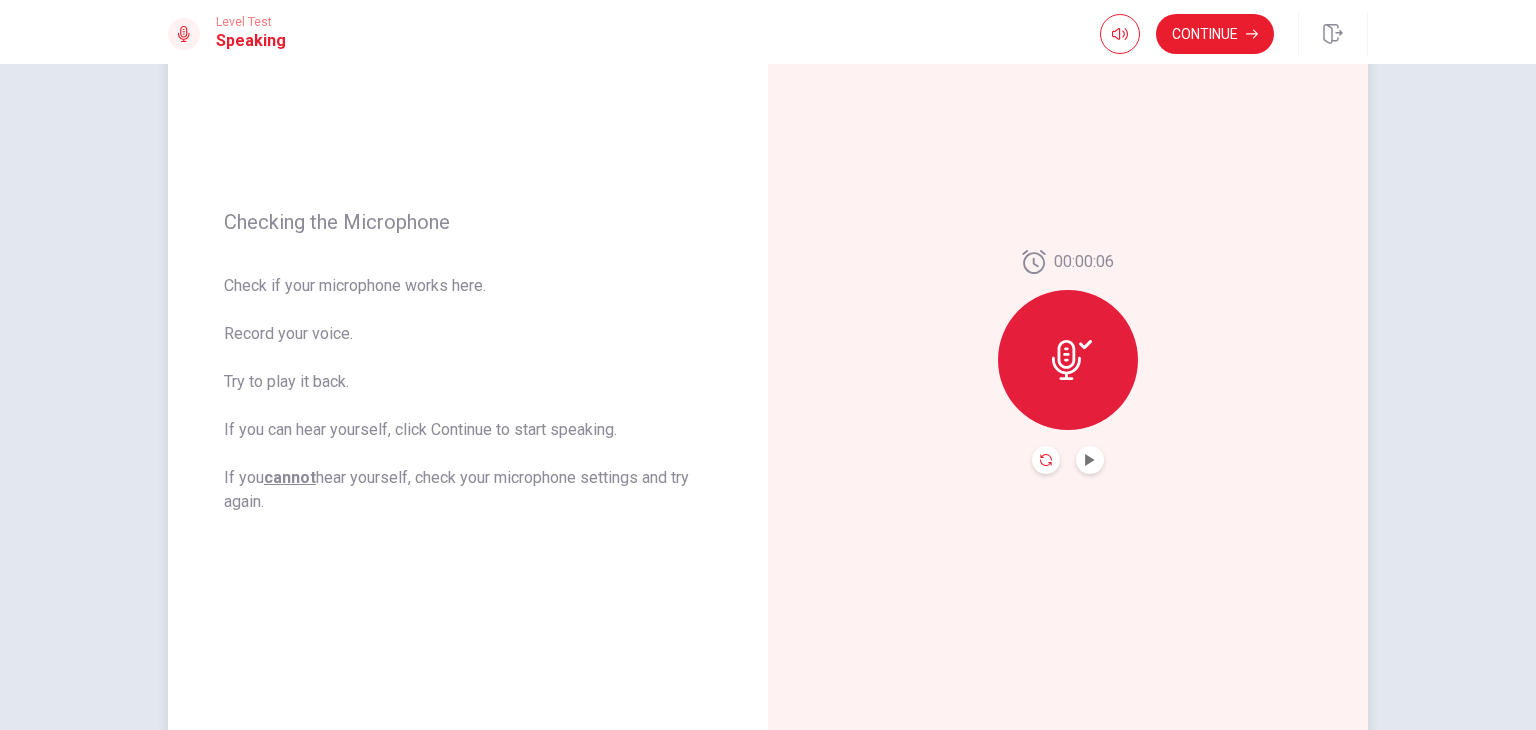 click at bounding box center [1046, 460] 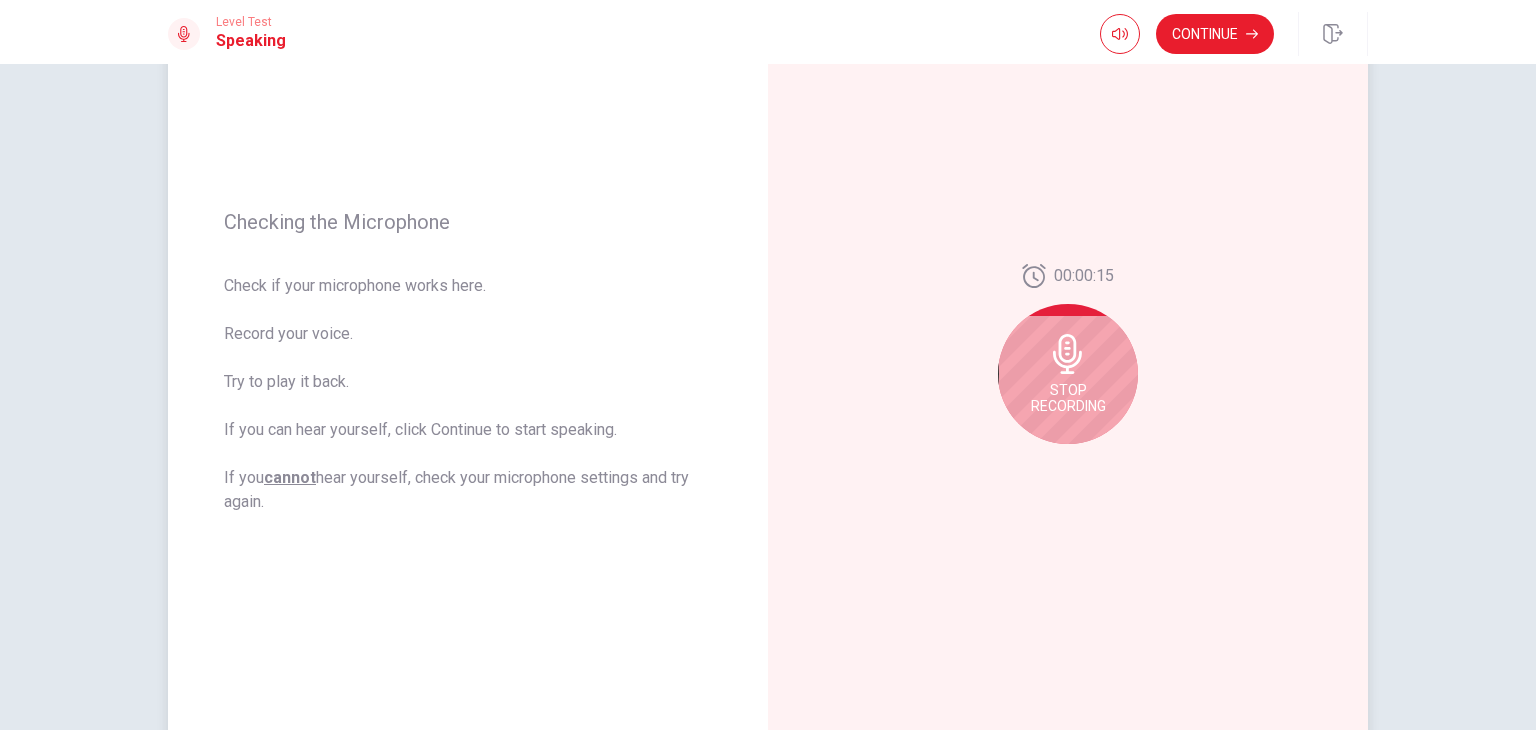 click on "Stop   Recording" at bounding box center [1068, 374] 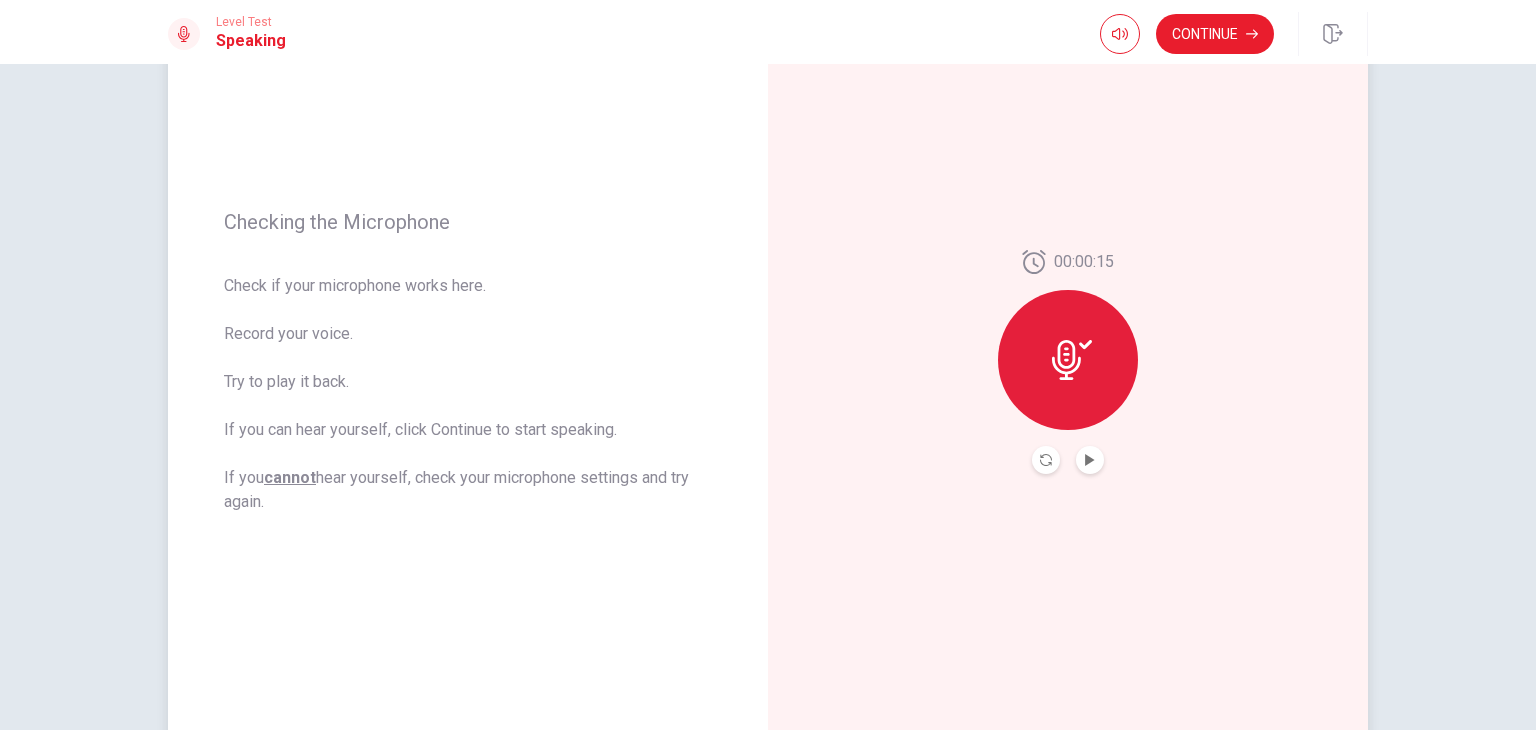 click at bounding box center (1072, 360) 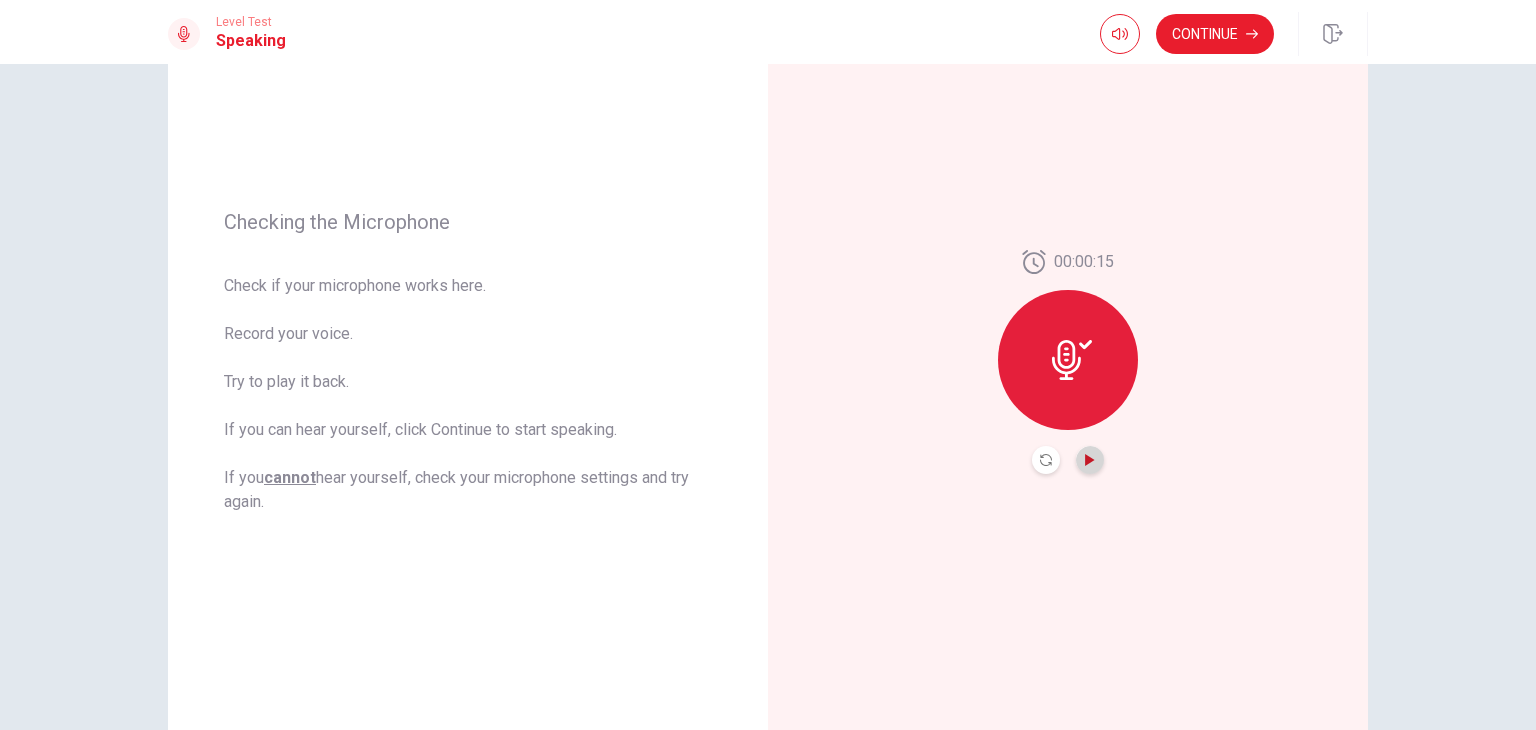 click at bounding box center (1090, 460) 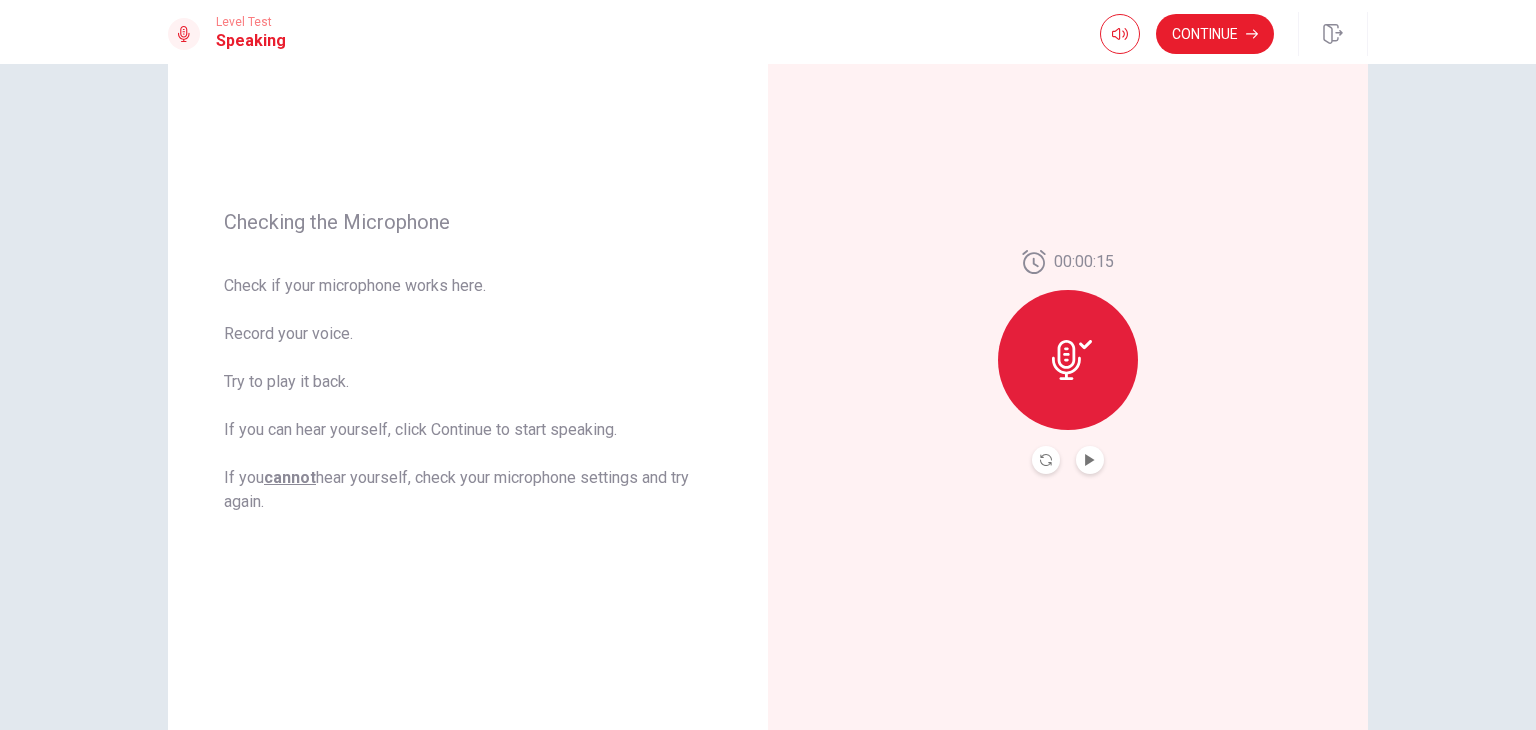 click at bounding box center [1046, 460] 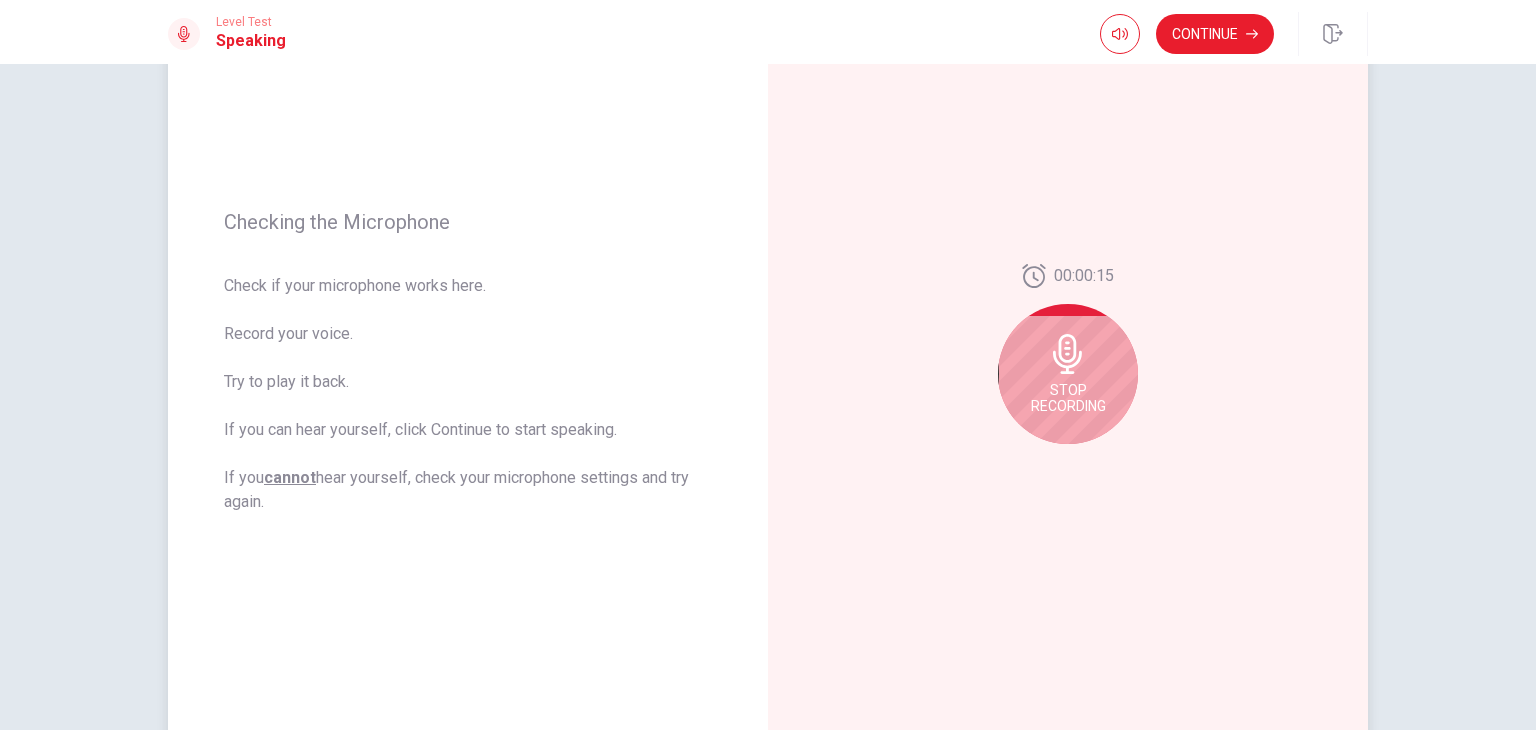 click on "Stop   Recording" at bounding box center [1068, 374] 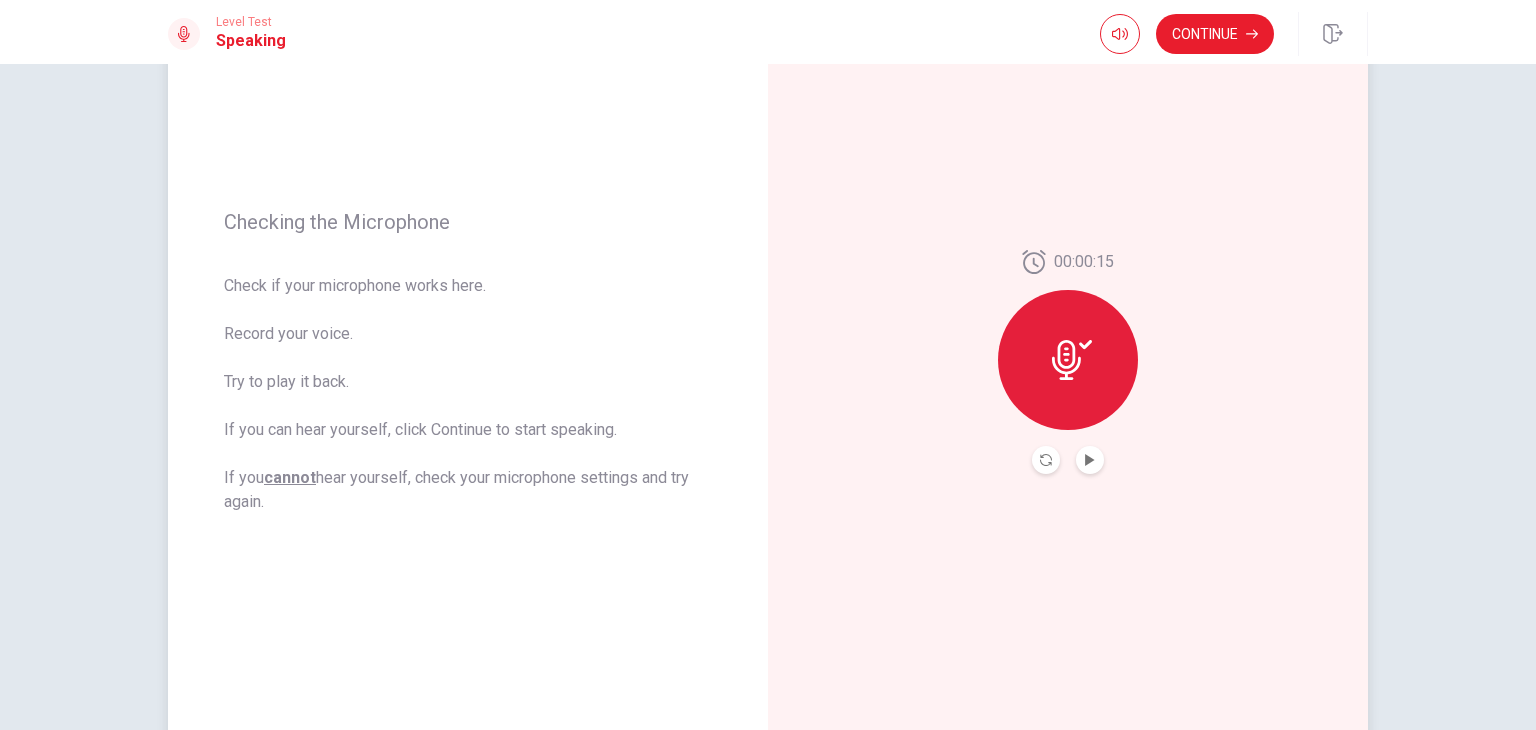 click at bounding box center (1068, 360) 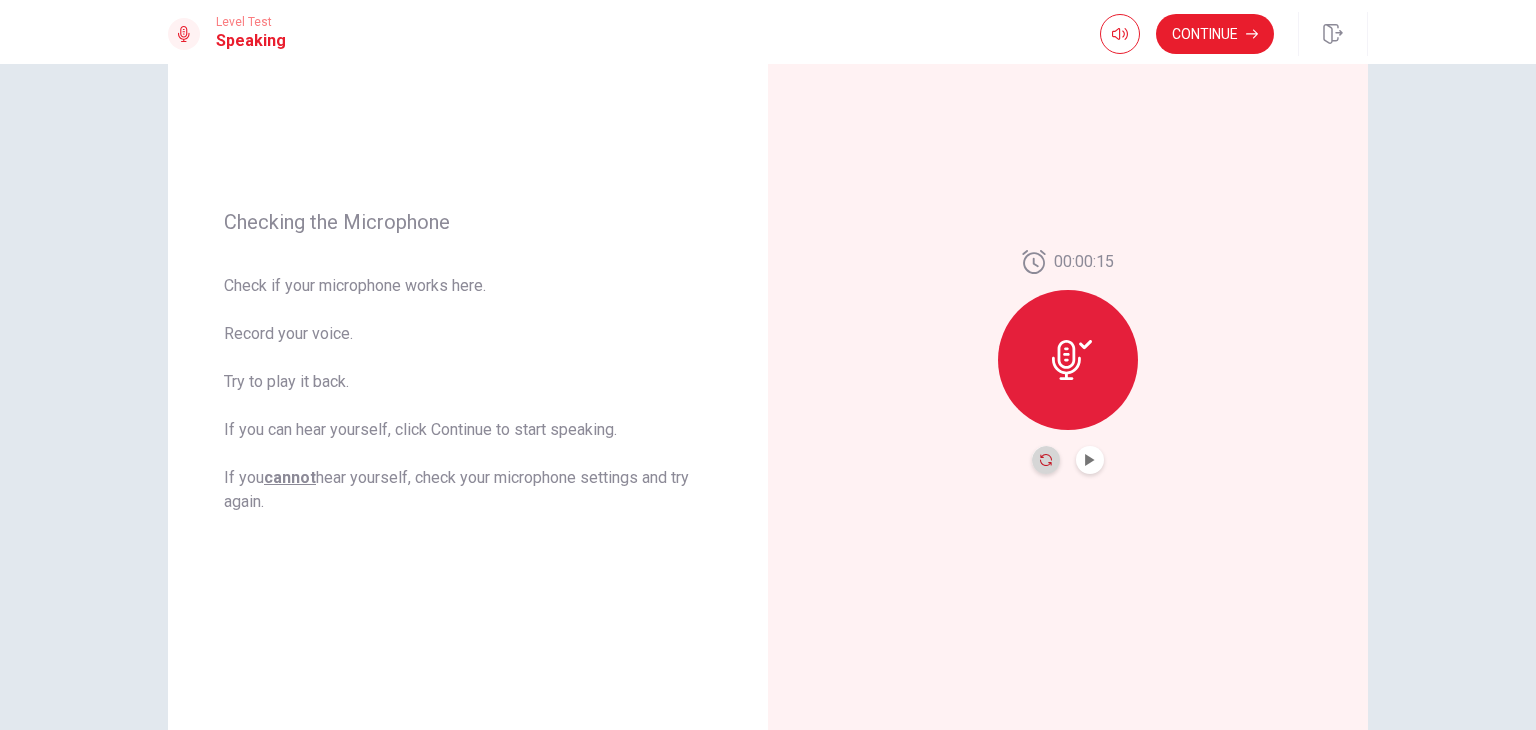 click at bounding box center (1046, 460) 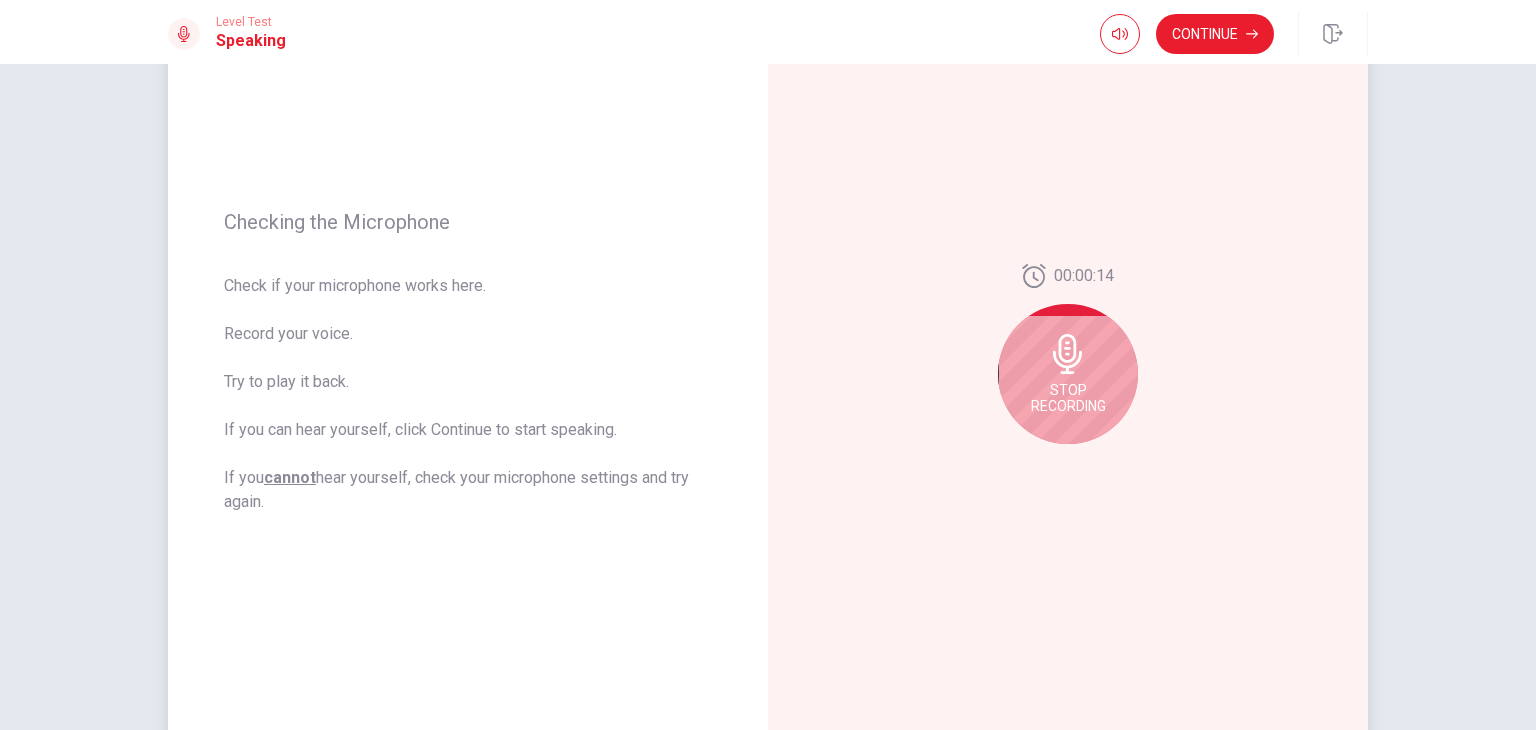 click on "Stop   Recording" at bounding box center (1068, 398) 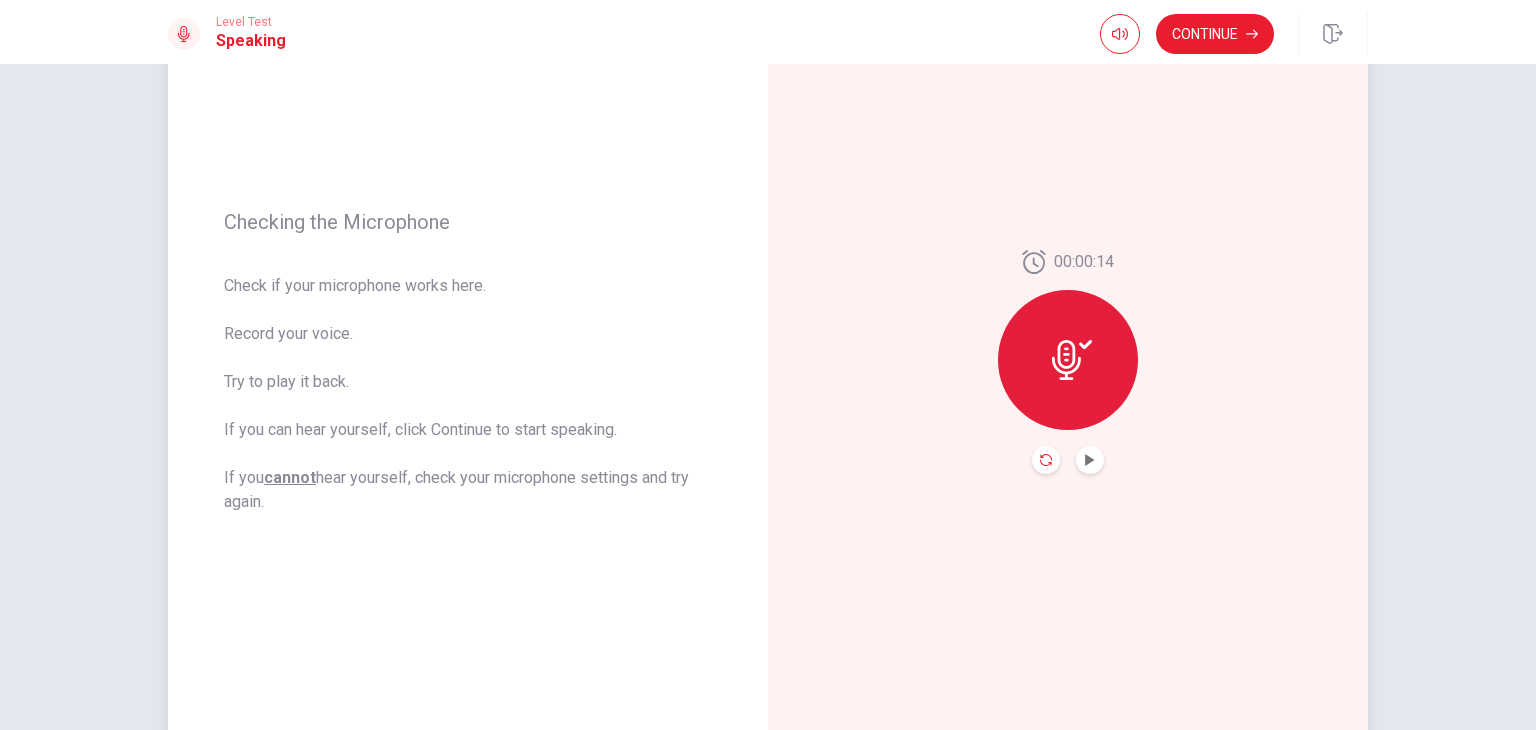 click at bounding box center (1046, 460) 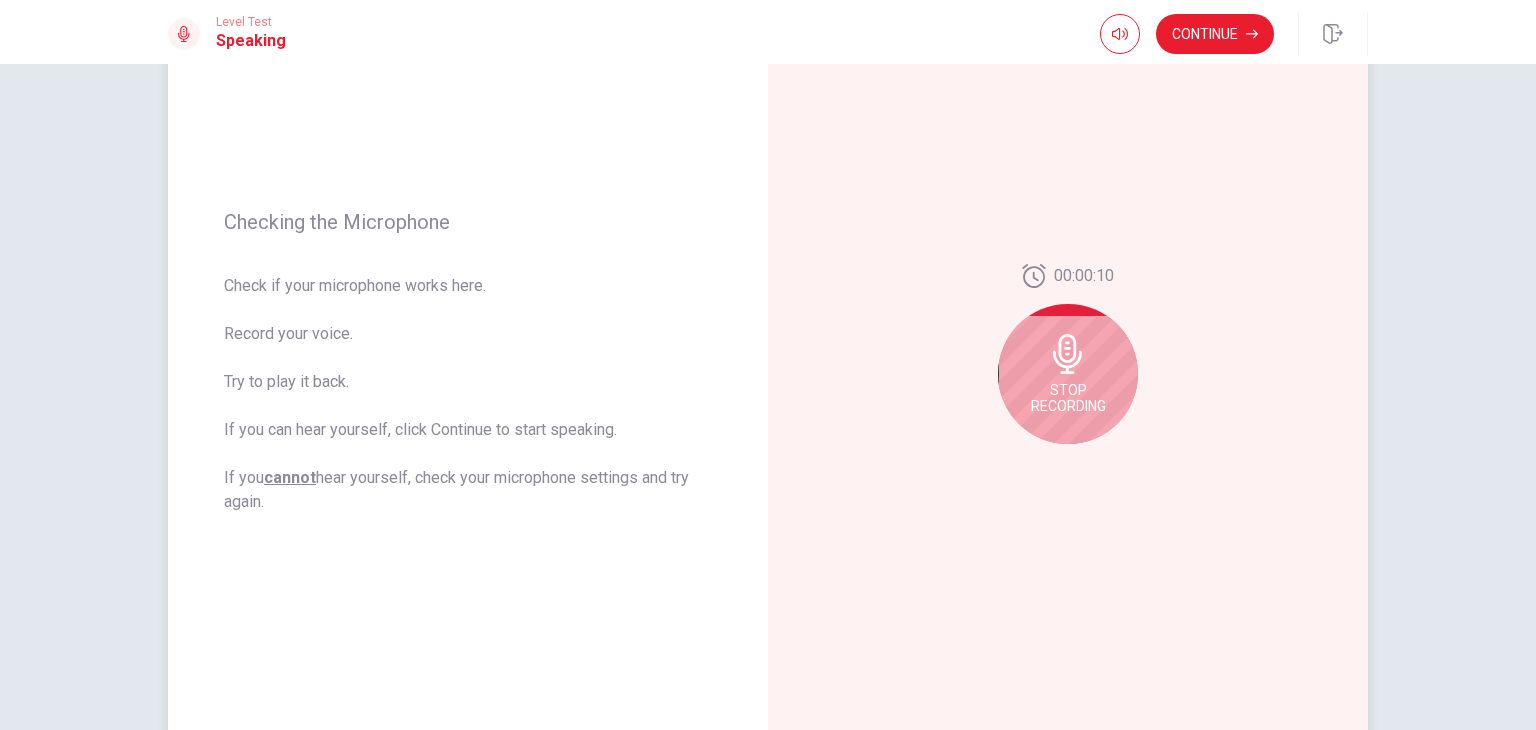 click on "Stop   Recording" at bounding box center (1068, 374) 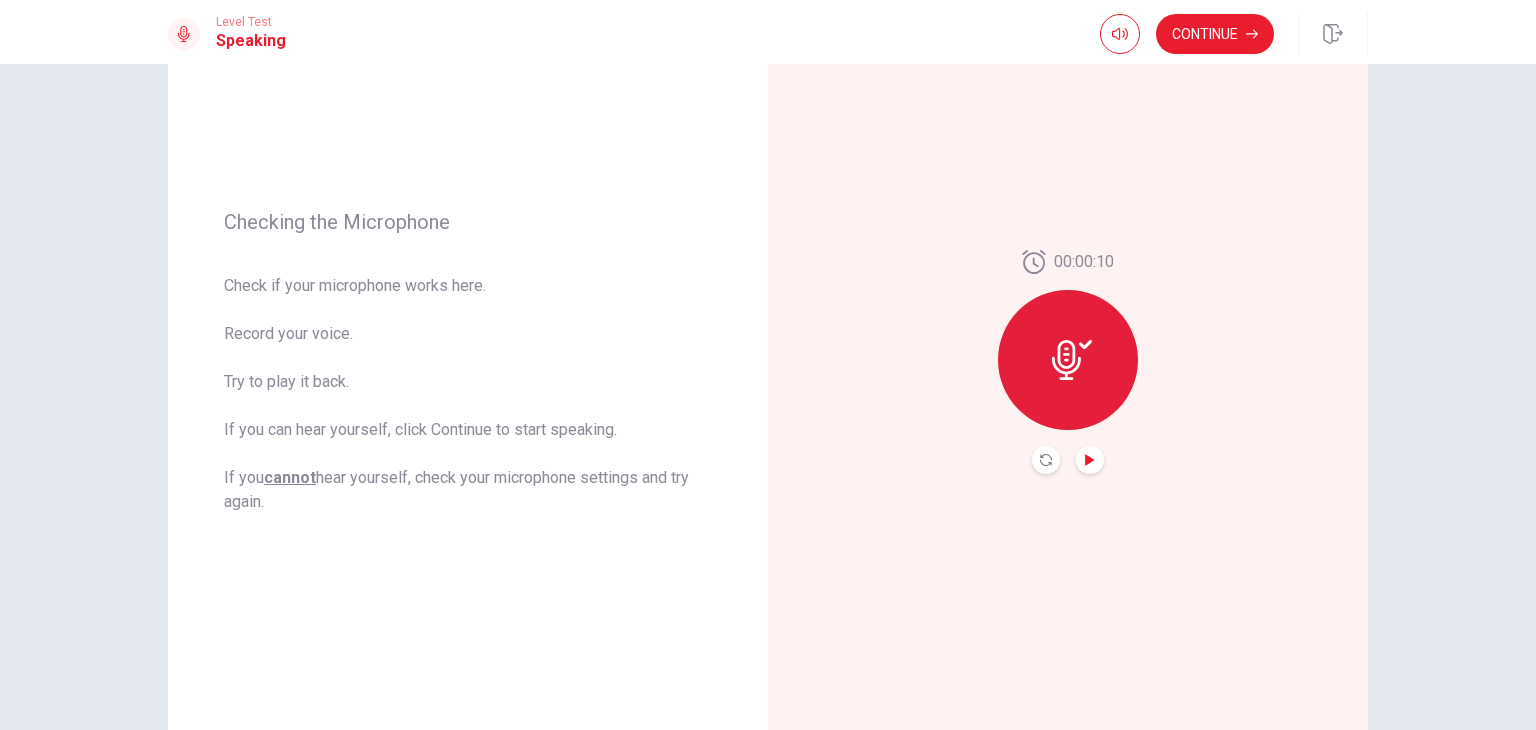 click at bounding box center [1090, 460] 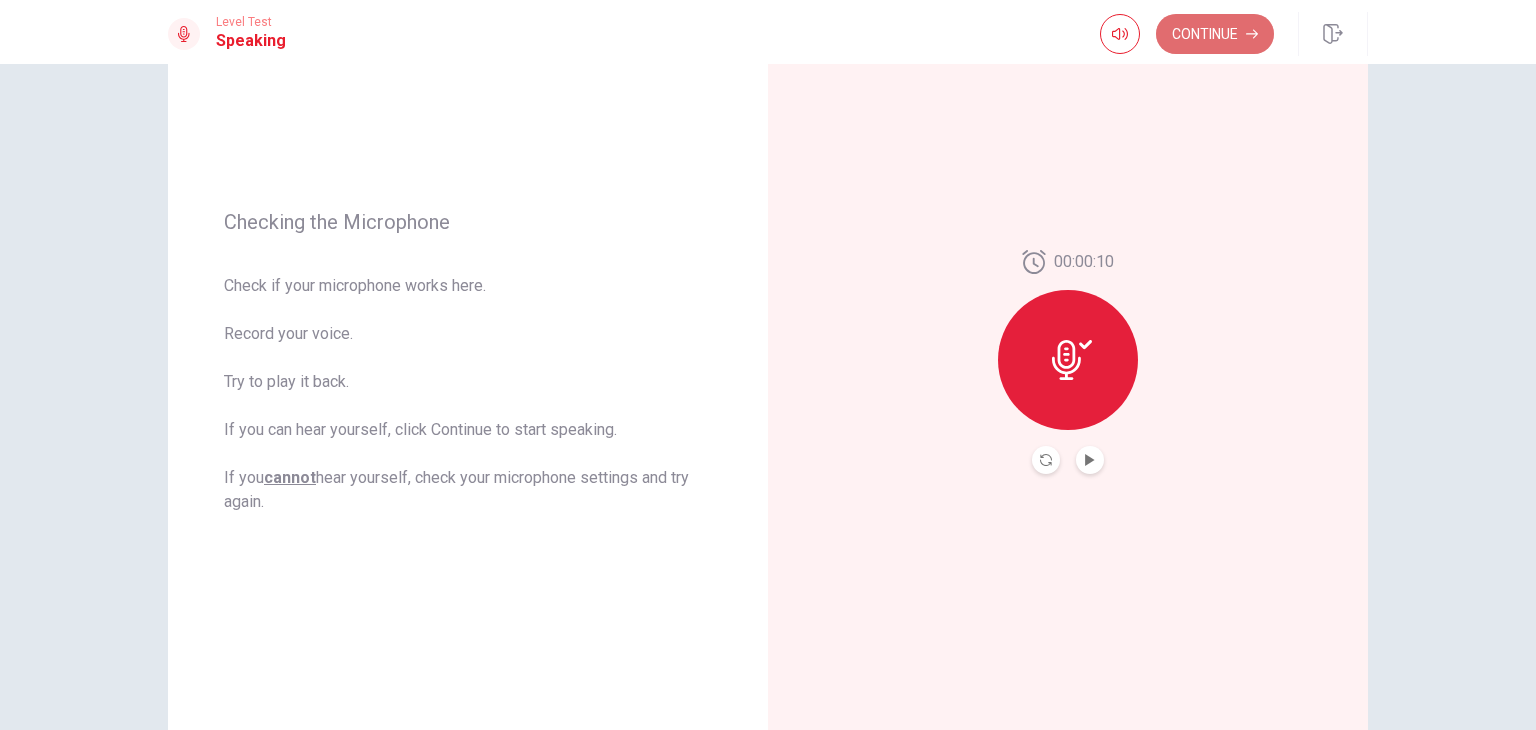 click on "Continue" at bounding box center [1215, 34] 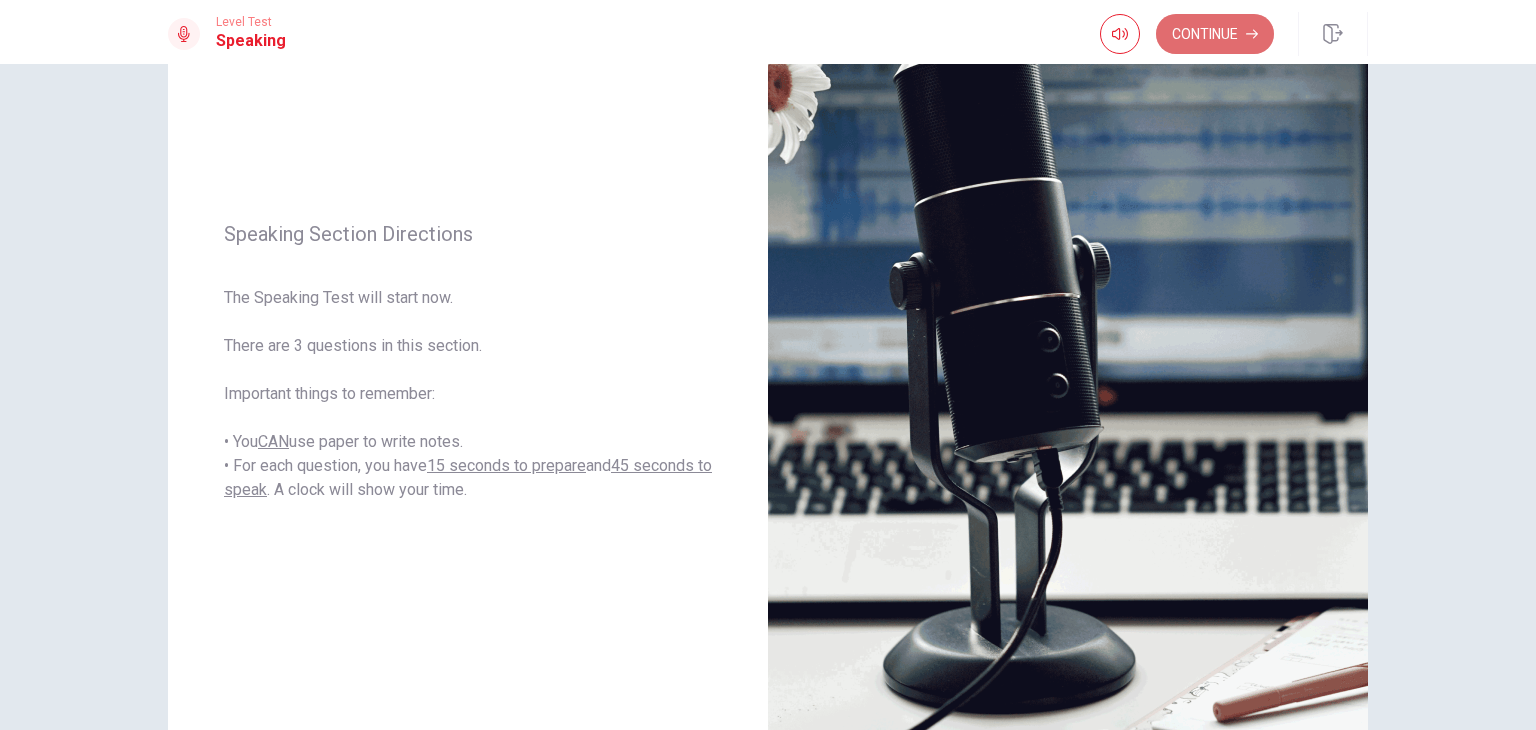click on "Continue" at bounding box center (1215, 34) 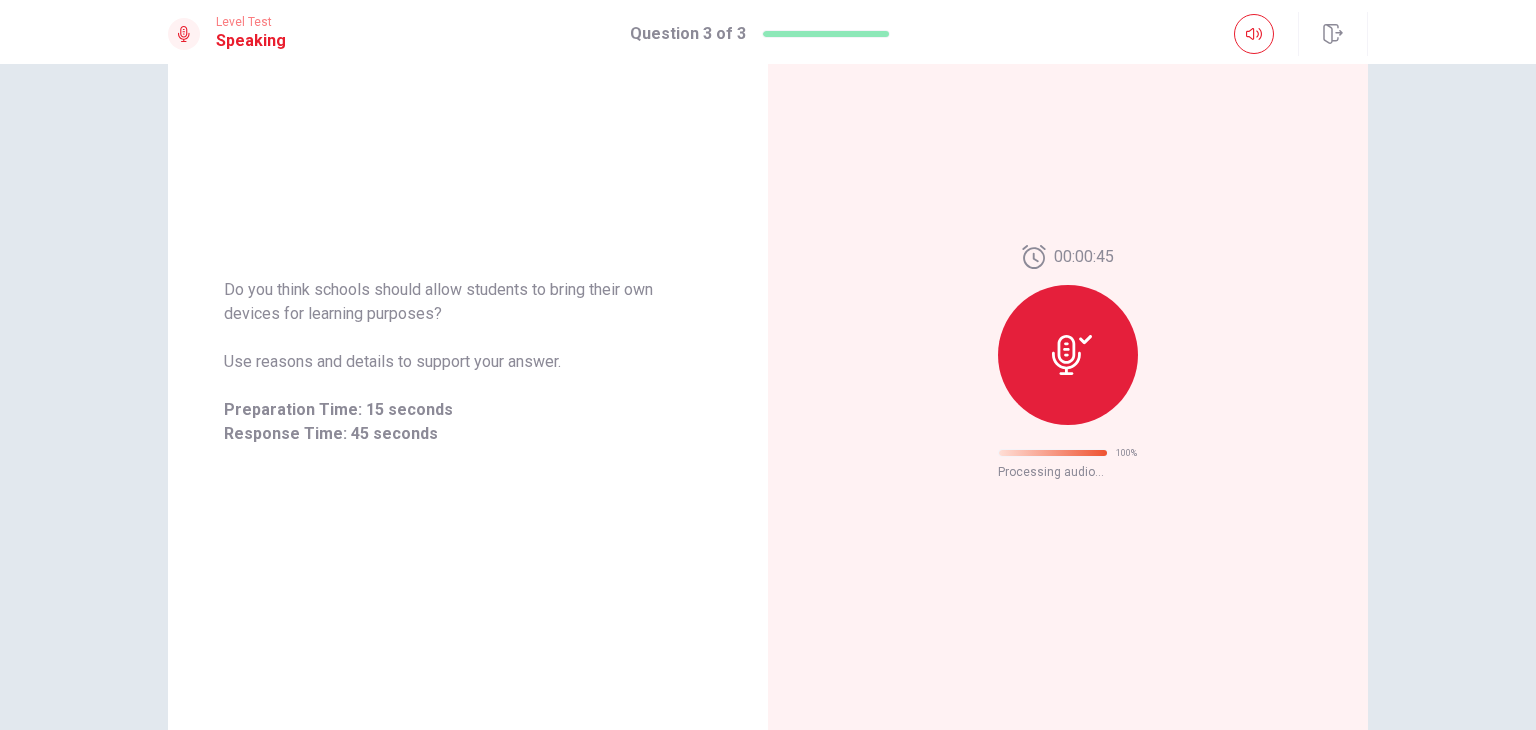 scroll, scrollTop: 0, scrollLeft: 0, axis: both 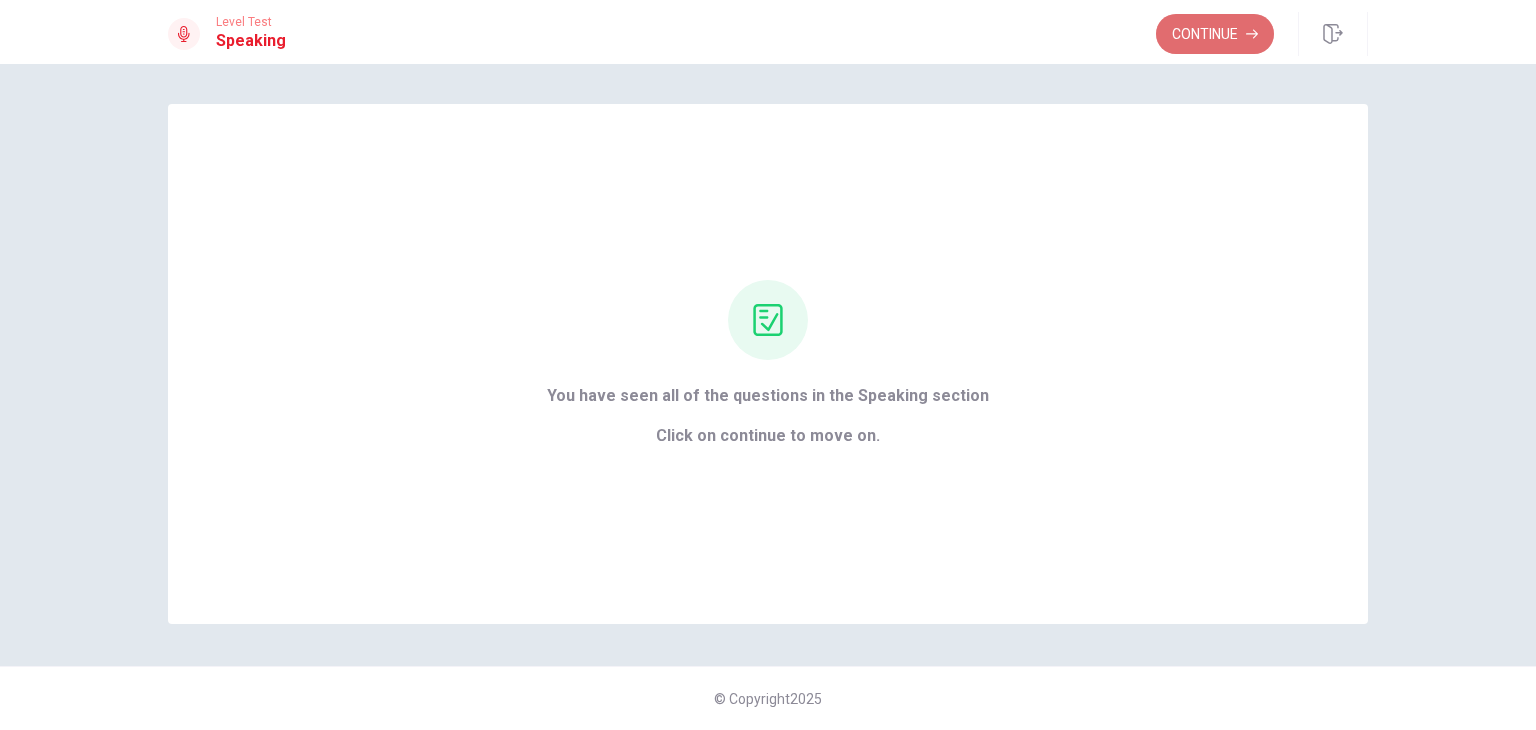 click on "Continue" at bounding box center [1215, 34] 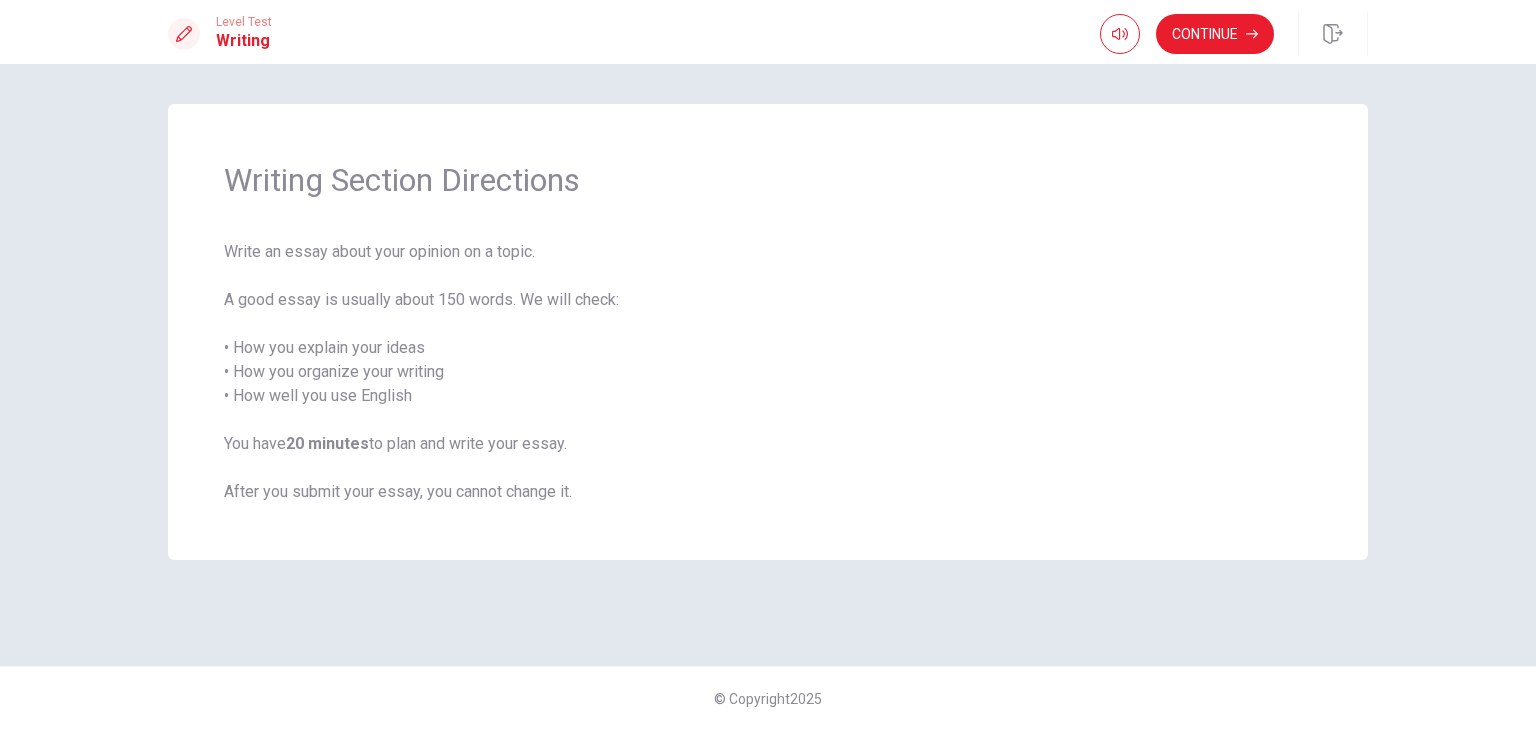 click on "Continue" at bounding box center (1234, 34) 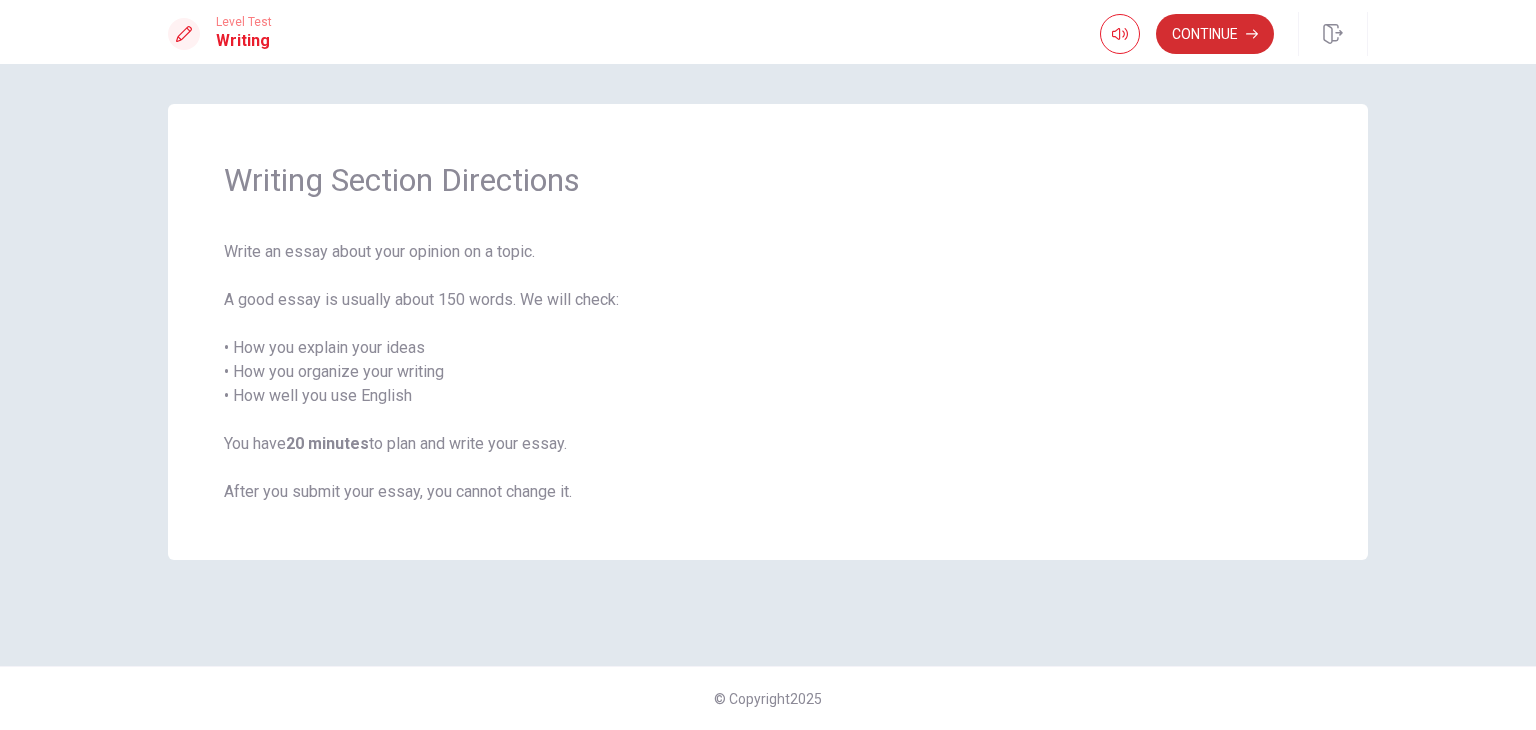 click on "Continue" at bounding box center (1215, 34) 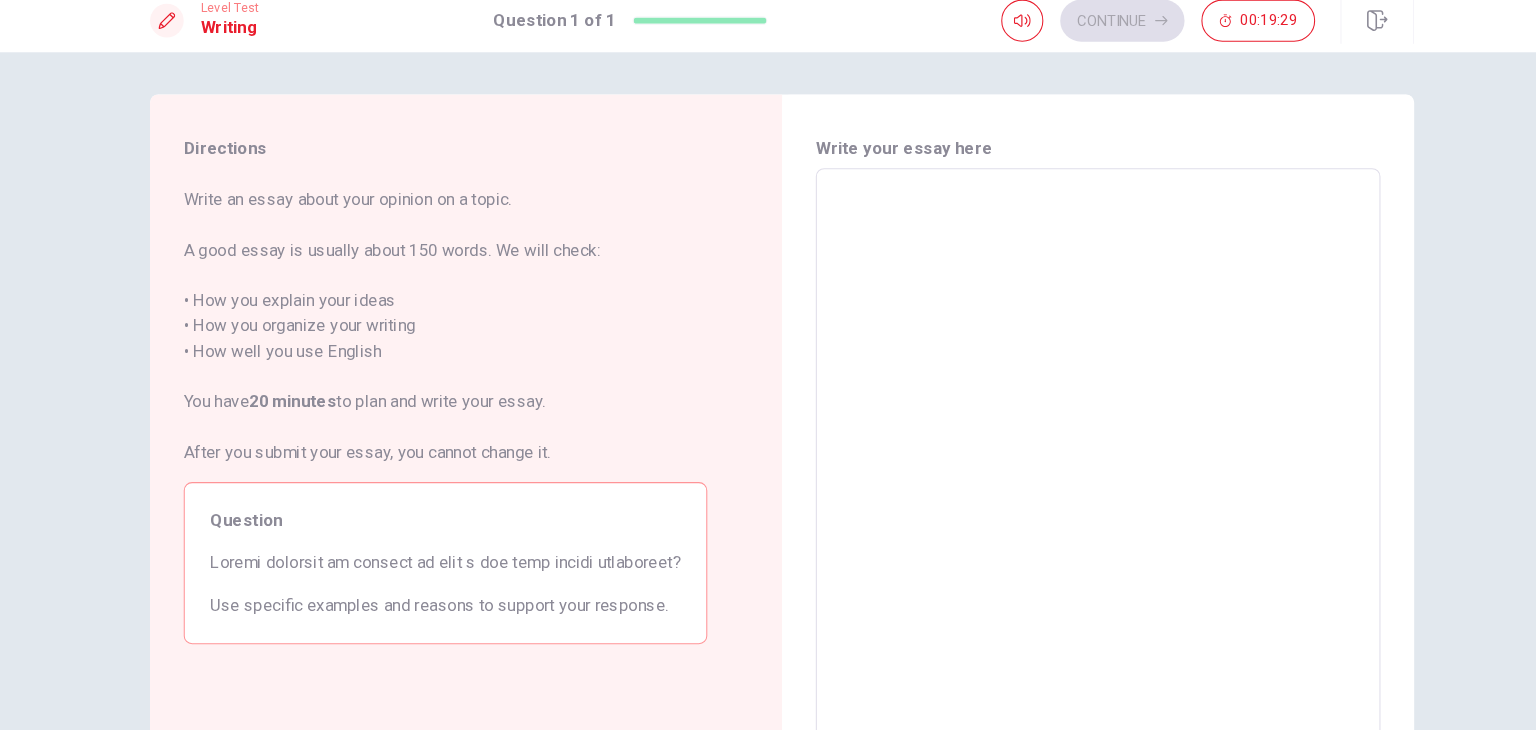 click at bounding box center [1068, 451] 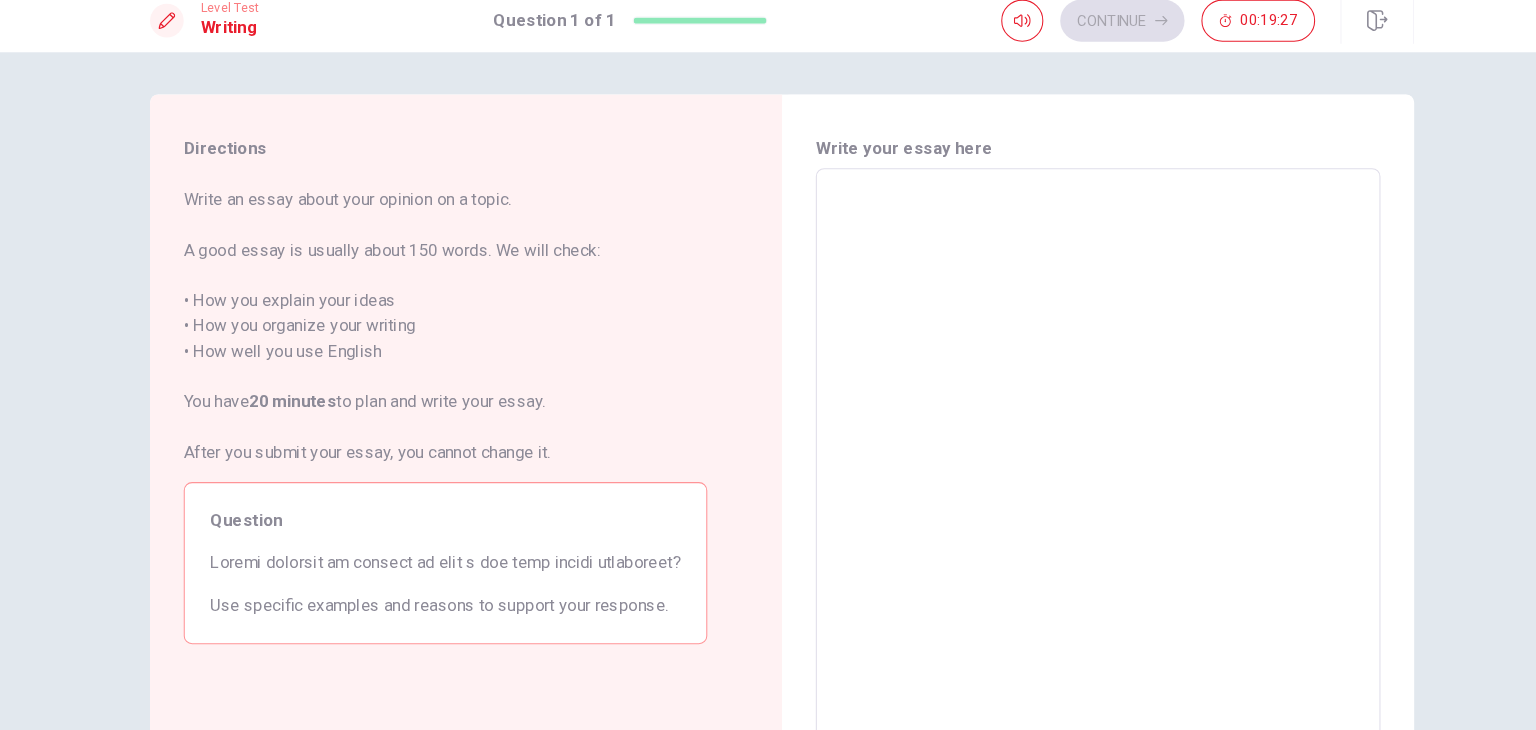 click at bounding box center (1068, 451) 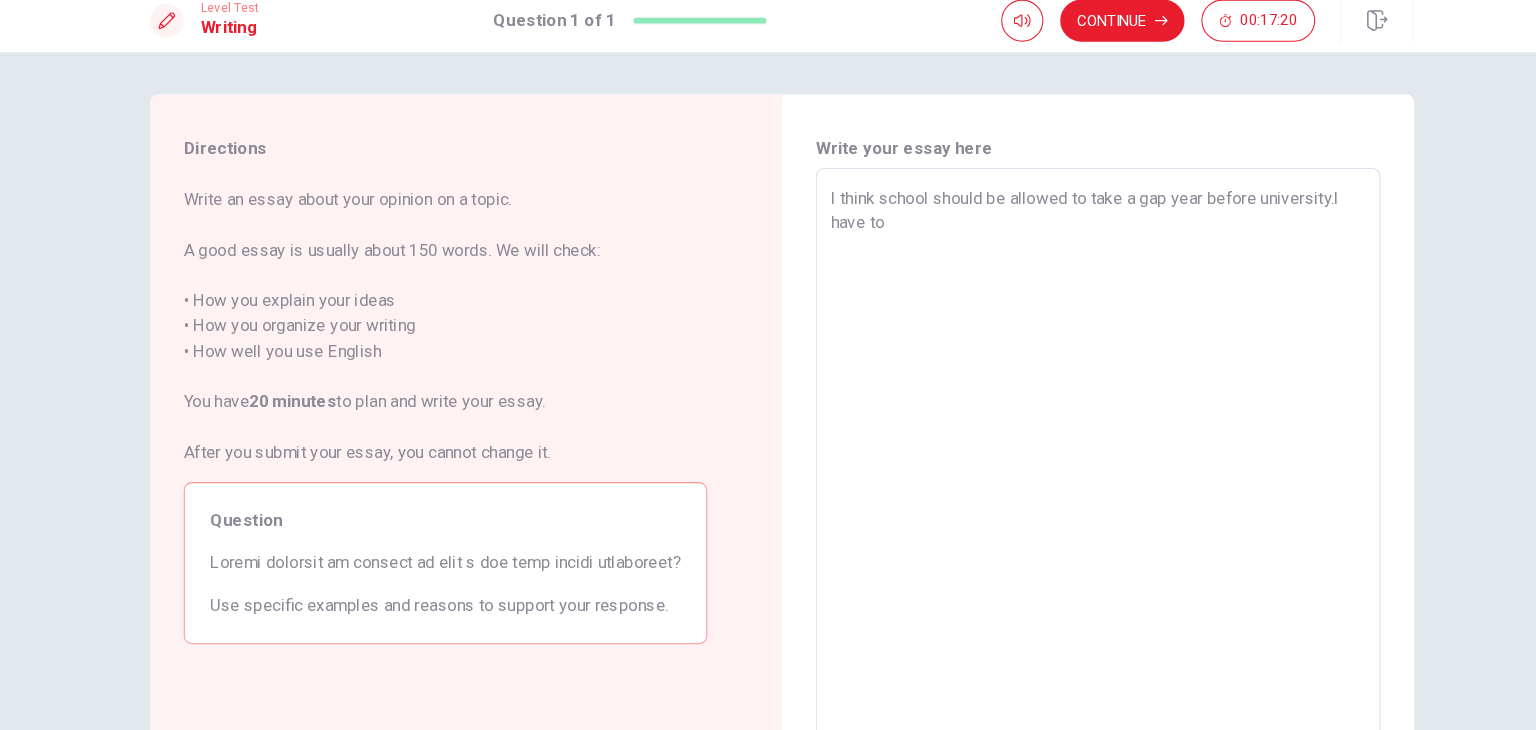 click on "I think school should be allowed to take a gap year before university.I have to" at bounding box center [1068, 451] 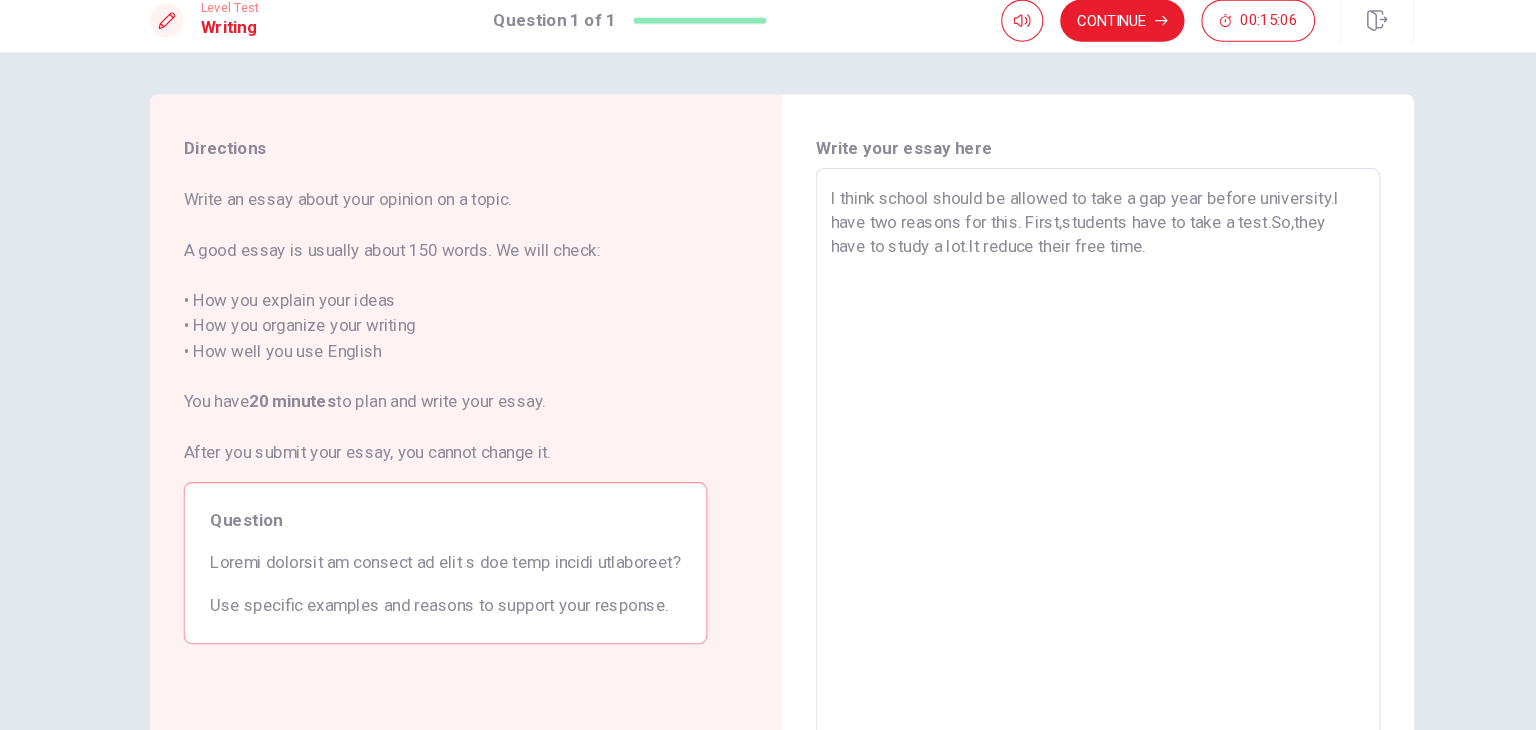 click on "I think school should be allowed to take a gap year before university.I have two reasons for this. First,students have to take a test.So,they have to study a lot.It reduce their free time." at bounding box center [1068, 451] 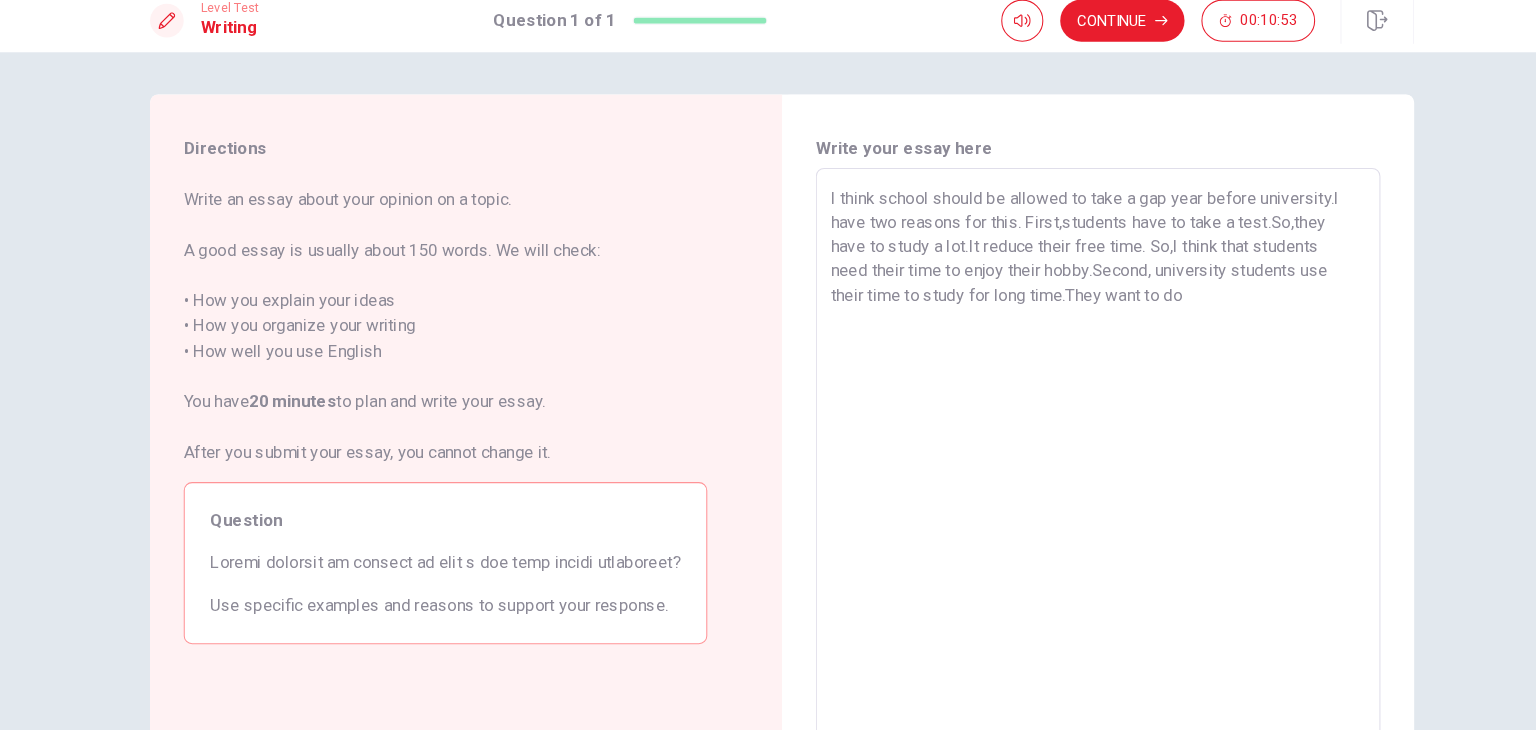 click on "I think school should be allowed to take a gap year before university.I have two reasons for this. First,students have to take a test.So,they have to study a lot.It reduce their free time. So,I think that students need their time to enjoy their hobby.Second, university students use their time to study for long time.They want to do" at bounding box center [1068, 451] 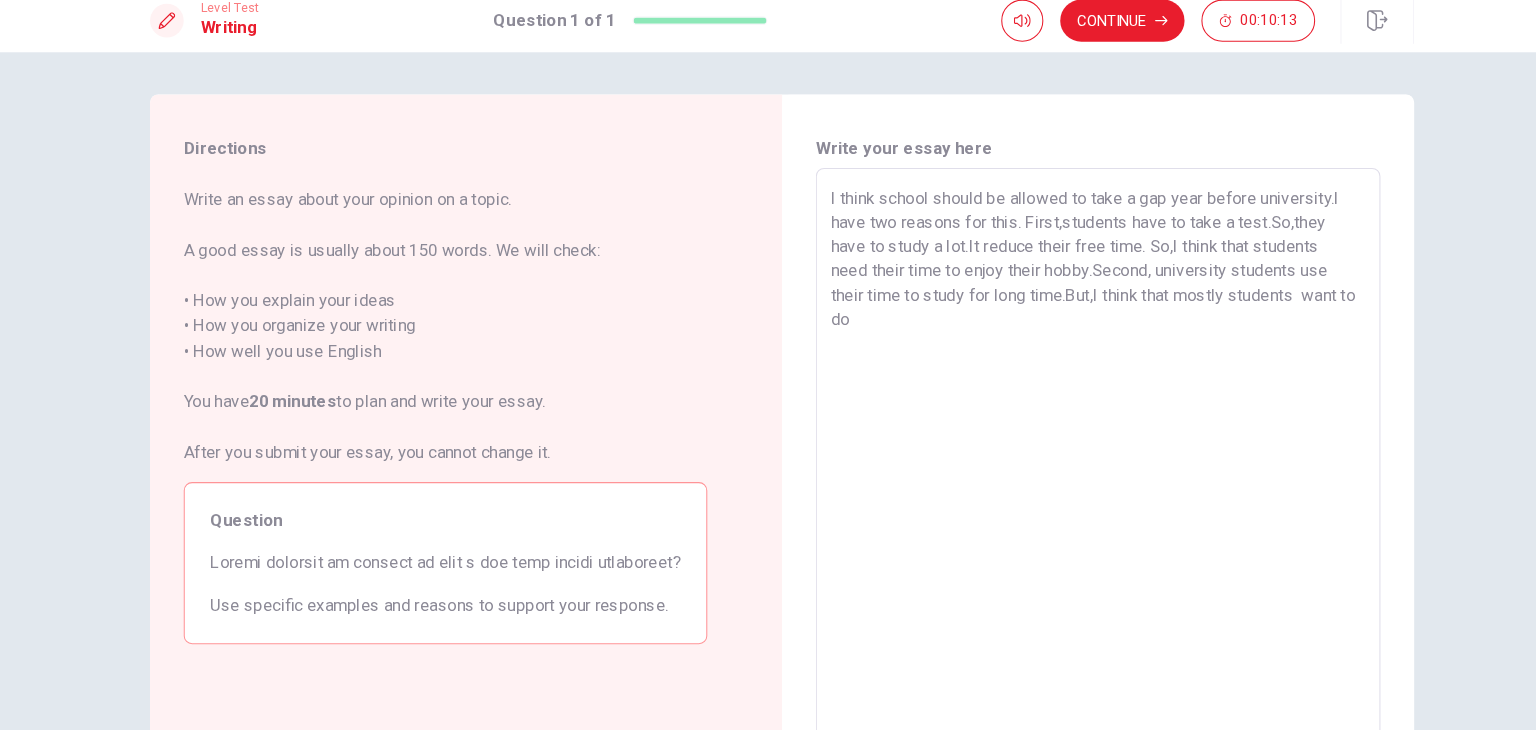 click on "I think school should be allowed to take a gap year before university.I have two reasons for this. First,students have to take a test.So,they have to study a lot.It reduce their free time. So,I think that students need their time to enjoy their hobby.Second, university students use their time to study for long time.But,I think that mostly students  want to do" at bounding box center (1068, 451) 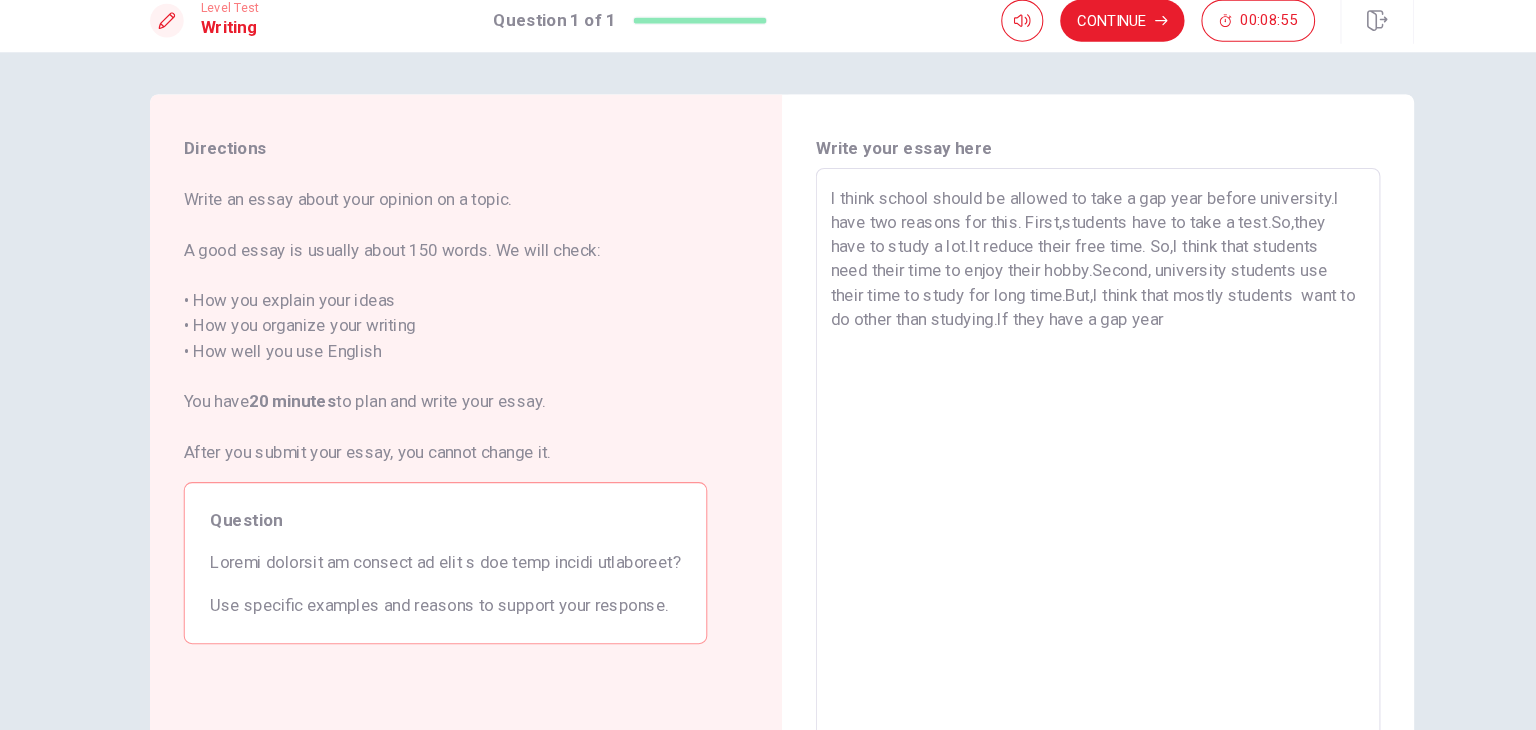click on "I think school should be allowed to take a gap year before university.I have two reasons for this. First,students have to take a test.So,they have to study a lot.It reduce their free time. So,I think that students need their time to enjoy their hobby.Second, university students use their time to study for long time.But,I think that mostly students  want to do other than studying.If they have a gap year" at bounding box center (1068, 451) 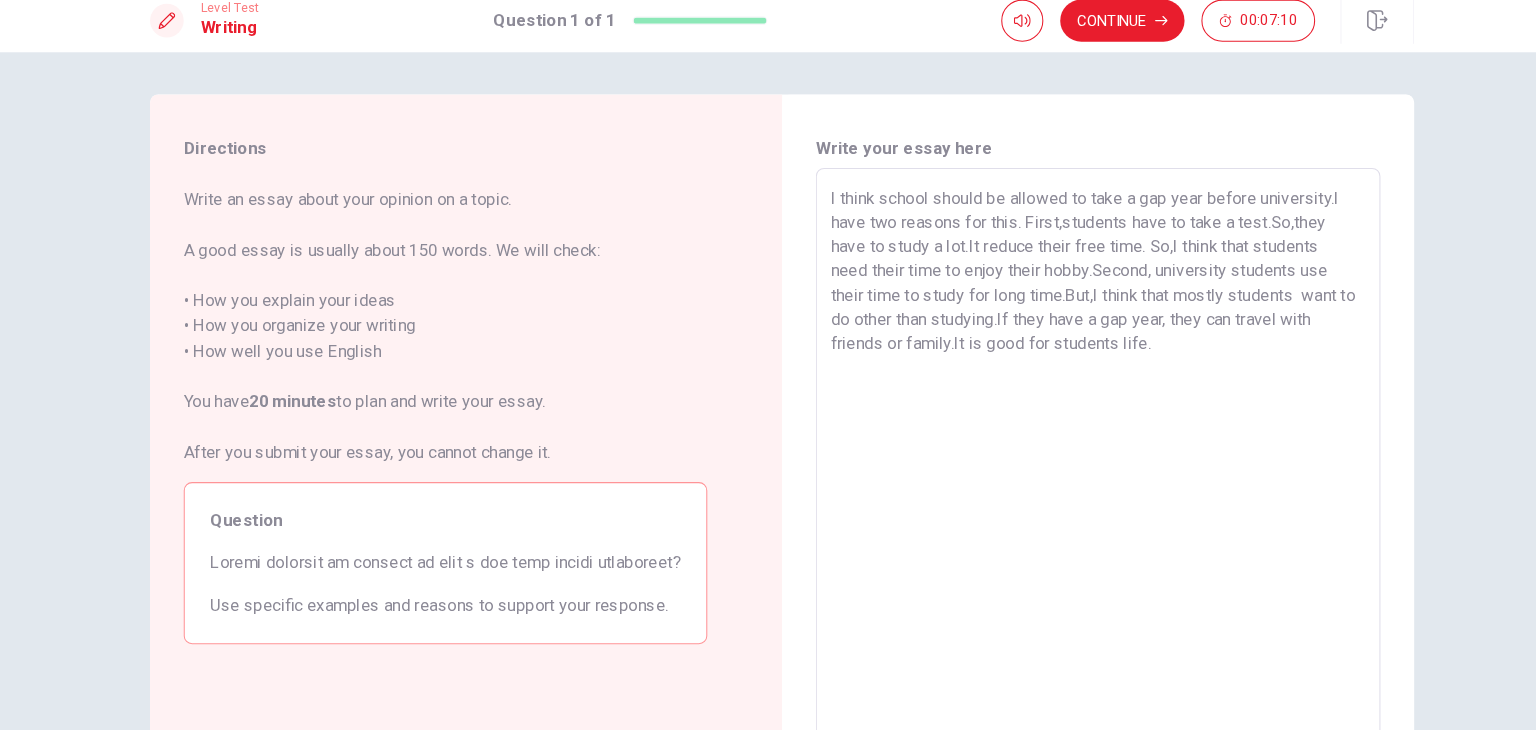 click on "I think school should be allowed to take a gap year before university.I have two reasons for this. First,students have to take a test.So,they have to study a lot.It reduce their free time. So,I think that students need their time to enjoy their hobby.Second, university students use their time to study for long time.But,I think that mostly students  want to do other than studying.If they have a gap year, they can travel with friends or family.It is good for students life." at bounding box center [1068, 451] 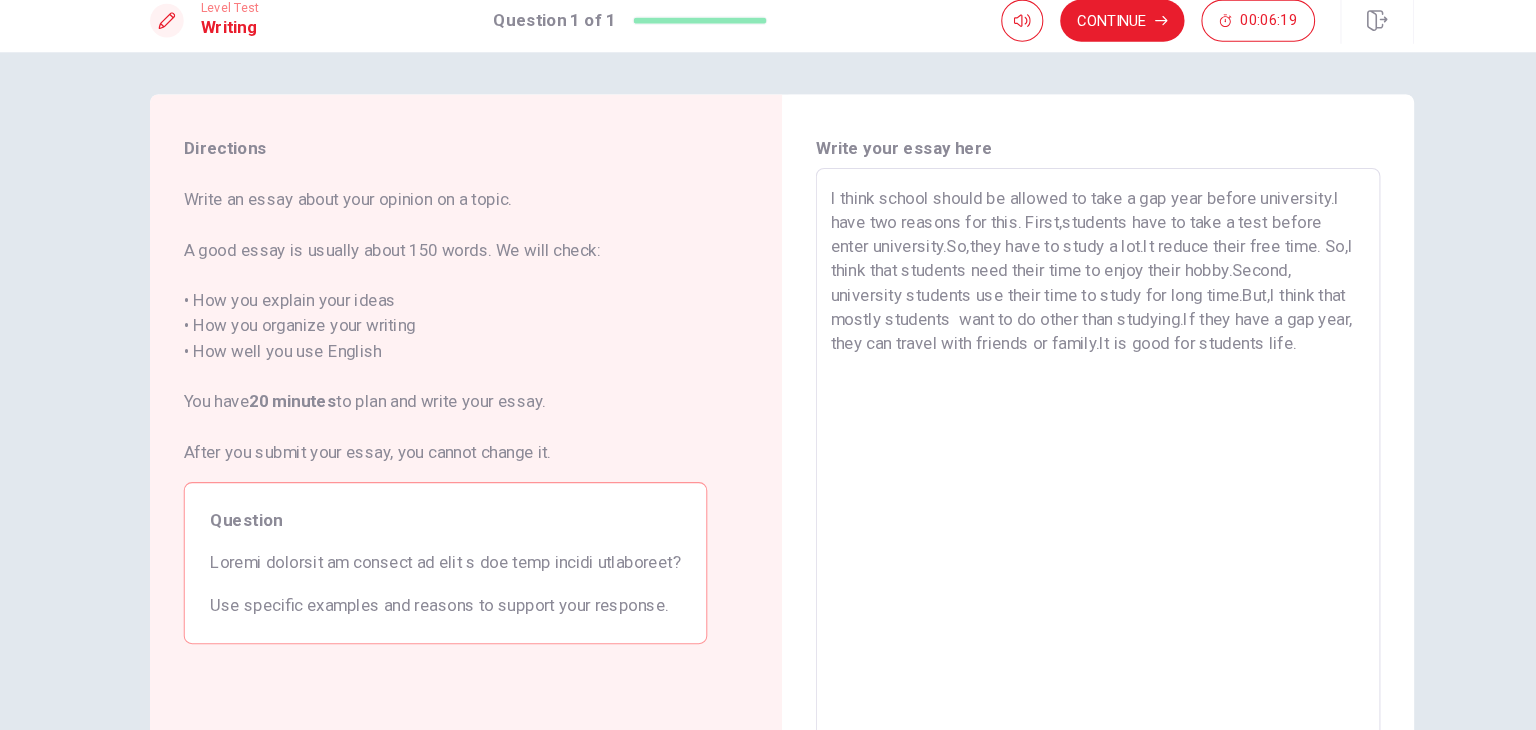 click on "I think school should be allowed to take a gap year before university.I have two reasons for this. First,students have to take a test before enter university.So,they have to study a lot.It reduce their free time. So,I think that students need their time to enjoy their hobby.Second, university students use their time to study for long time.But,I think that mostly students  want to do other than studying.If they have a gap year, they can travel with friends or family.It is good for students life." at bounding box center [1068, 451] 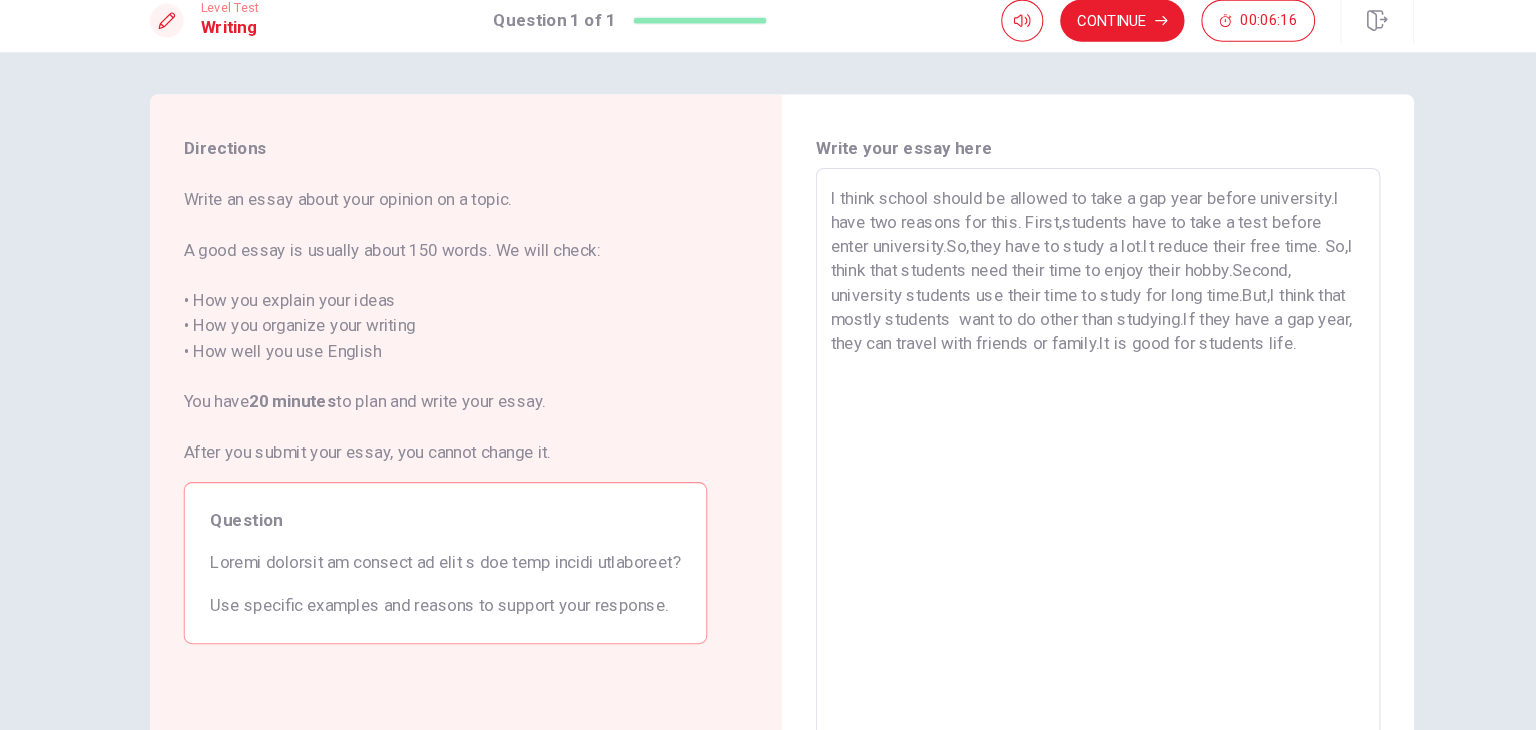 click on "I think school should be allowed to take a gap year before university.I have two reasons for this. First,students have to take a test before enter university.So,they have to study a lot.It reduce their free time. So,I think that students need their time to enjoy their hobby.Second, university students use their time to study for long time.But,I think that mostly students  want to do other than studying.If they have a gap year, they can travel with friends or family.It is good for students life." at bounding box center (1068, 451) 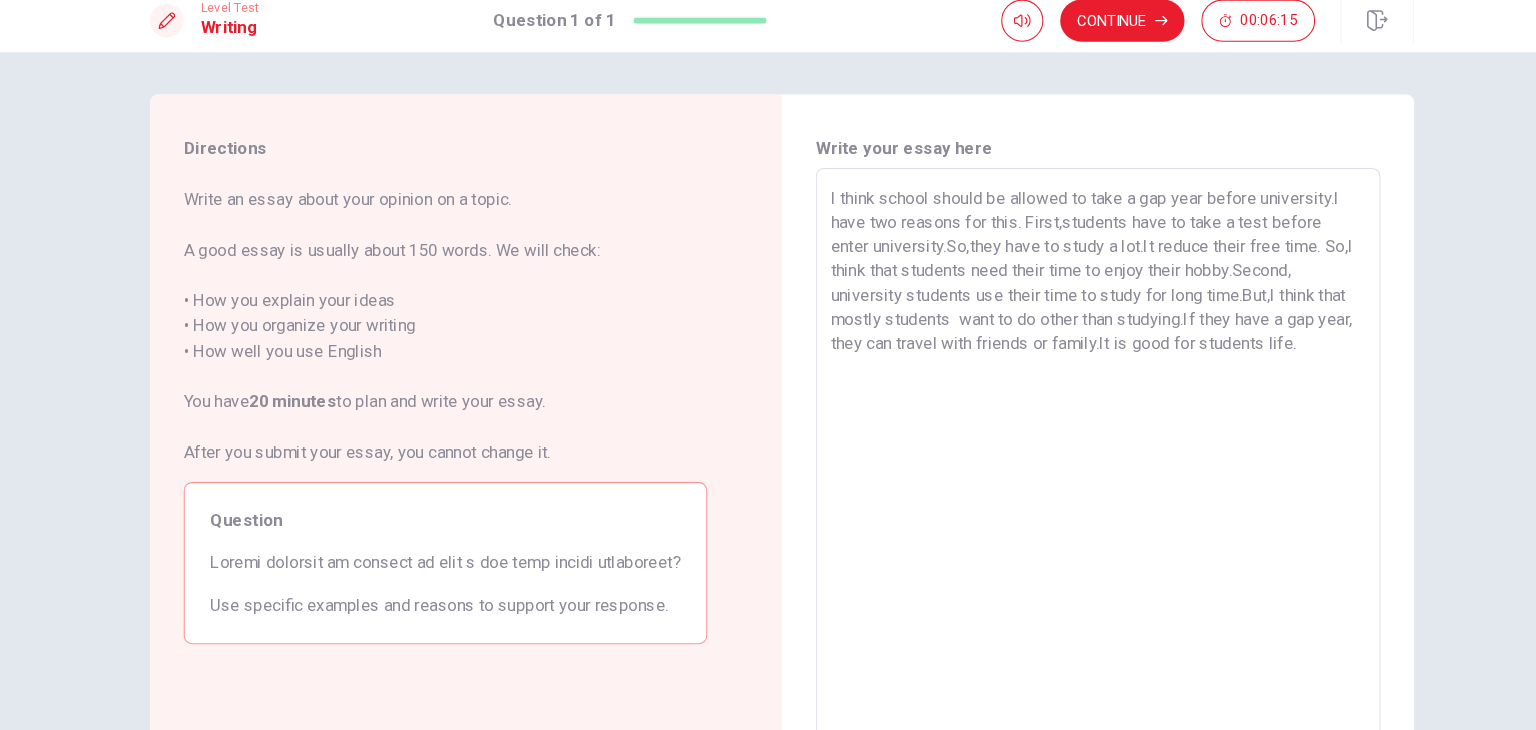 click on "I think school should be allowed to take a gap year before university.I have two reasons for this. First,students have to take a test before enter university.So,they have to study a lot.It reduce their free time. So,I think that students need their time to enjoy their hobby.Second, university students use their time to study for long time.But,I think that mostly students  want to do other than studying.If they have a gap year, they can travel with friends or family.It is good for students life." at bounding box center (1068, 451) 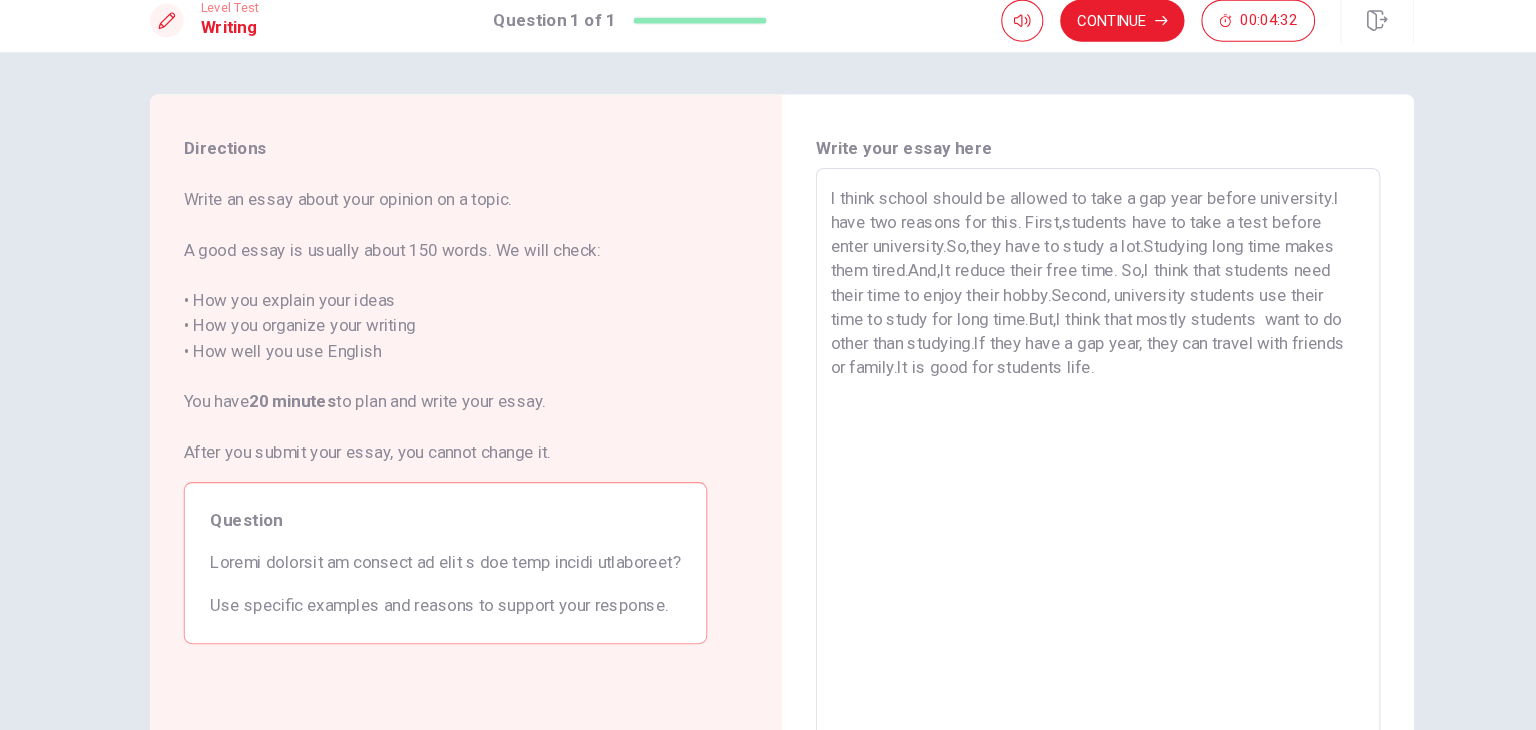 click on "I think school should be allowed to take a gap year before university.I have two reasons for this. First,students have to take a test before enter university.So,they have to study a lot.Studying long time makes them tired.And,It reduce their free time. So,I think that students need their time to enjoy their hobby.Second, university students use their time to study for long time.But,I think that mostly students  want to do other than studying.If they have a gap year, they can travel with friends or family.It is good for students life." at bounding box center (1068, 451) 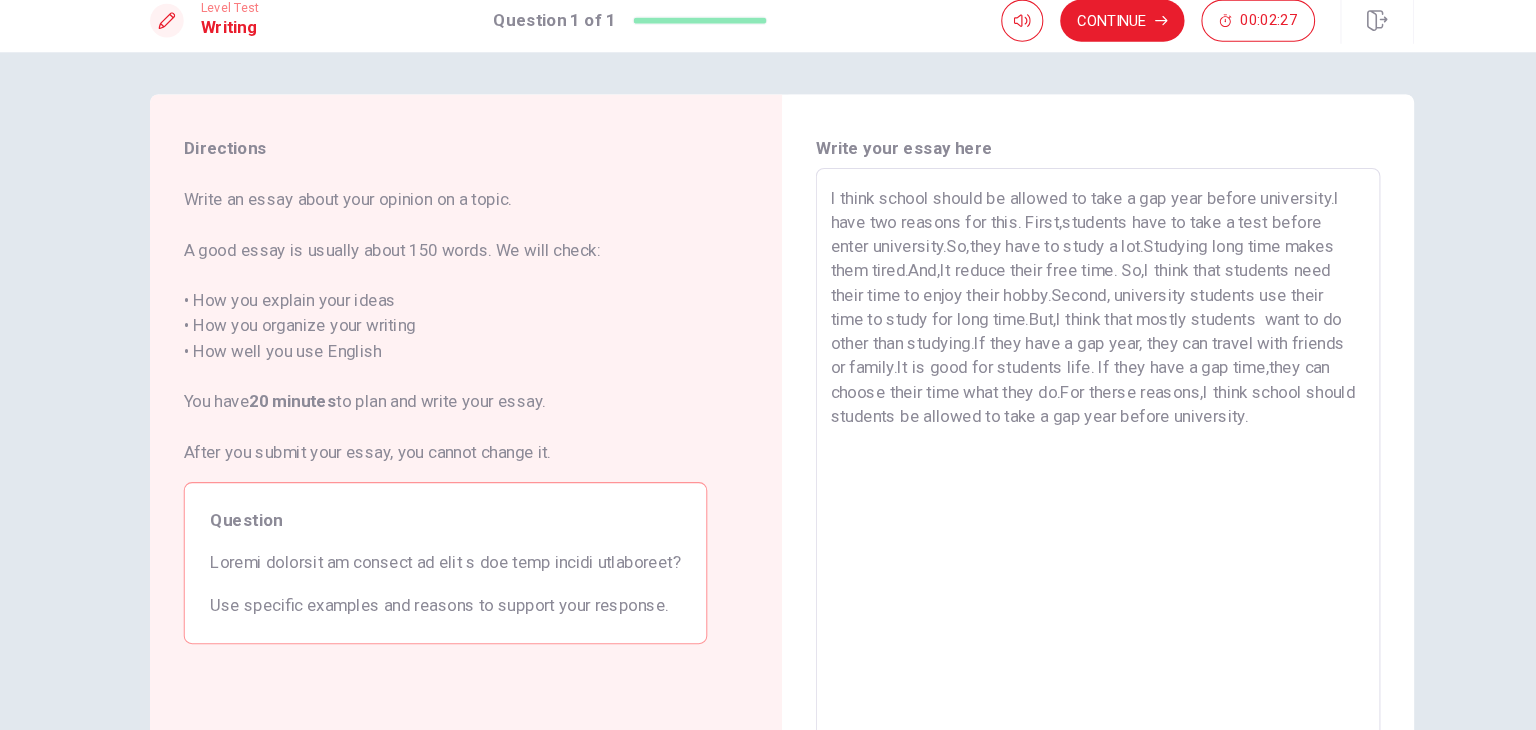 click on "I think school should be allowed to take a gap year before university.I have two reasons for this. First,students have to take a test before enter university.So,they have to study a lot.Studying long time makes them tired.And,It reduce their free time. So,I think that students need their time to enjoy their hobby.Second, university students use their time to study for long time.But,I think that mostly students  want to do other than studying.If they have a gap year, they can travel with friends or family.It is good for students life. If they have a gap time,they can choose their time what they do.For therse reasons,I think school should students be allowed to take a gap year before university." at bounding box center (1068, 451) 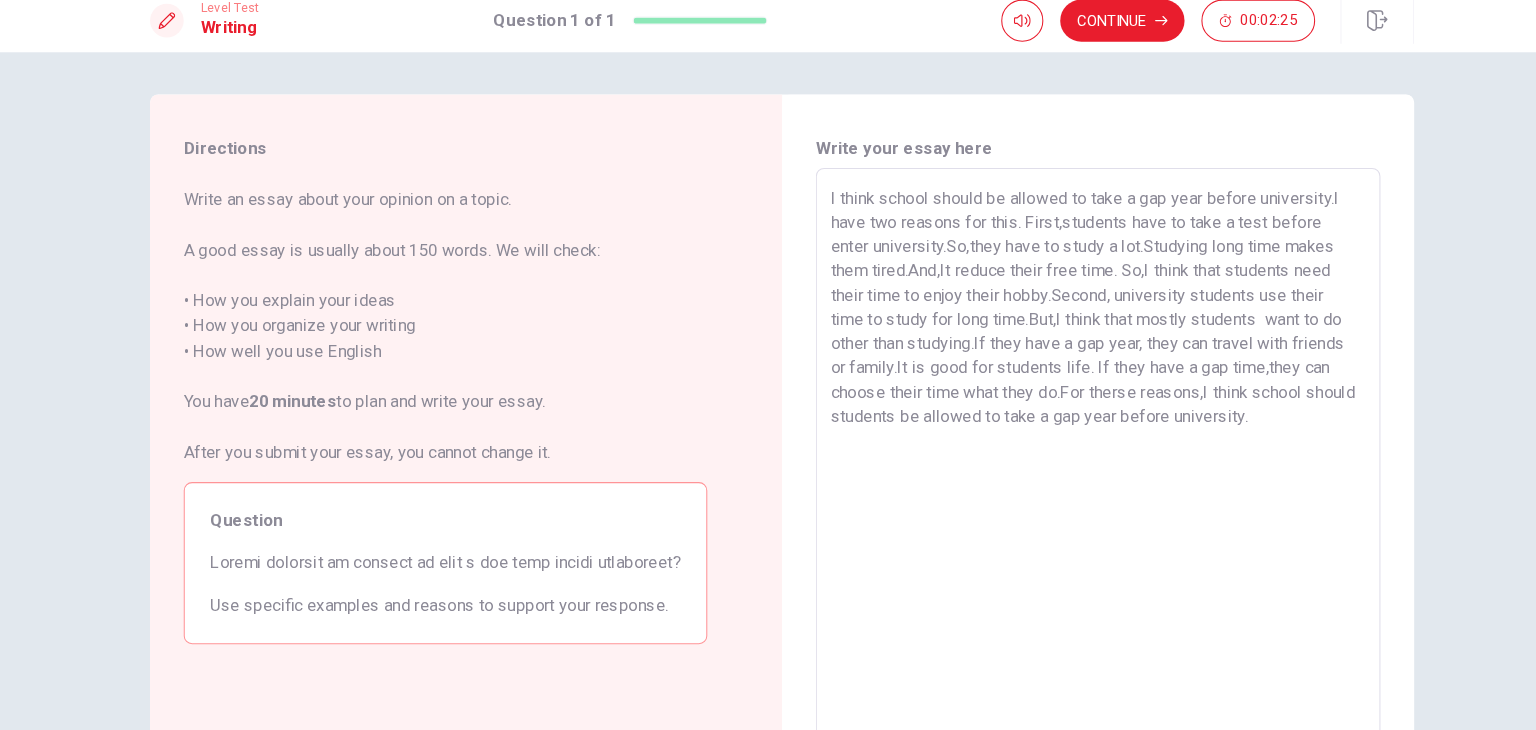 click on "I think school should be allowed to take a gap year before university.I have two reasons for this. First,students have to take a test before enter university.So,they have to study a lot.Studying long time makes them tired.And,It reduce their free time. So,I think that students need their time to enjoy their hobby.Second, university students use their time to study for long time.But,I think that mostly students  want to do other than studying.If they have a gap year, they can travel with friends or family.It is good for students life. If they have a gap time,they can choose their time what they do.For therse reasons,I think school should students be allowed to take a gap year before university." at bounding box center (1068, 451) 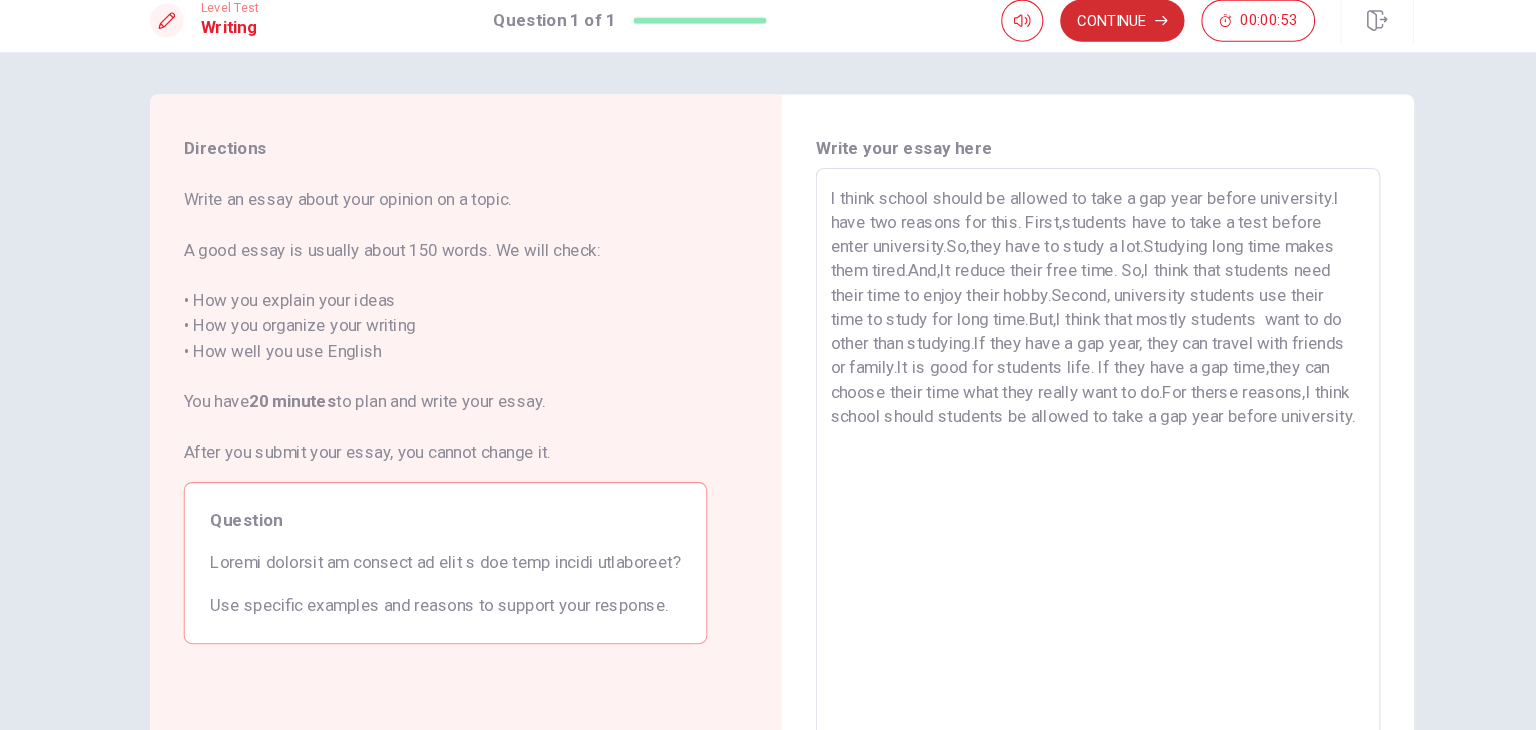 type on "I think school should be allowed to take a gap year before university.I have two reasons for this. First,students have to take a test before enter university.So,they have to study a lot.Studying long time makes them tired.And,It reduce their free time. So,I think that students need their time to enjoy their hobby.Second, university students use their time to study for long time.But,I think that mostly students  want to do other than studying.If they have a gap year, they can travel with friends or family.It is good for students life. If they have a gap time,they can choose their time what they really want to do.For therse reasons,I think school should students be allowed to take a gap year before university." 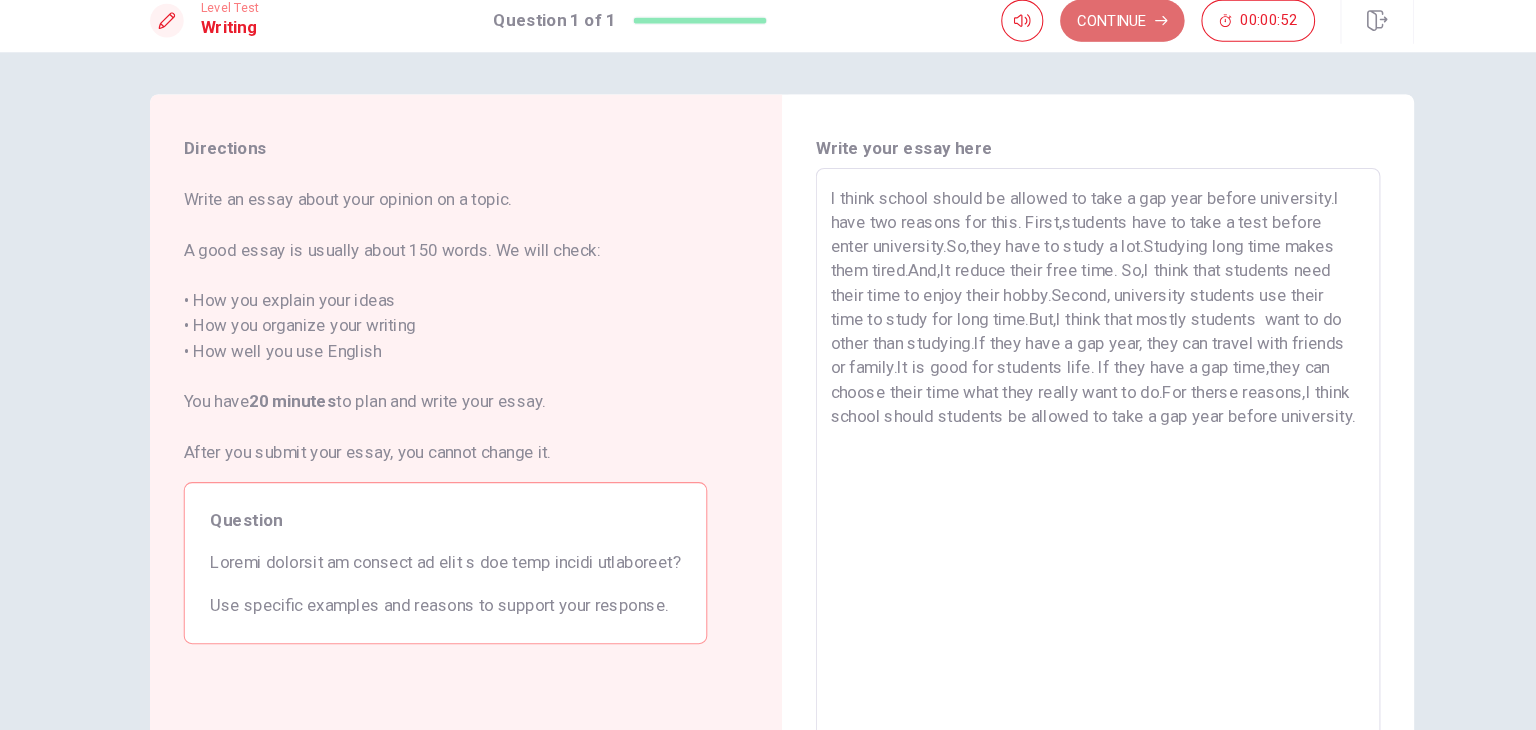 click on "Continue" at bounding box center [1091, 34] 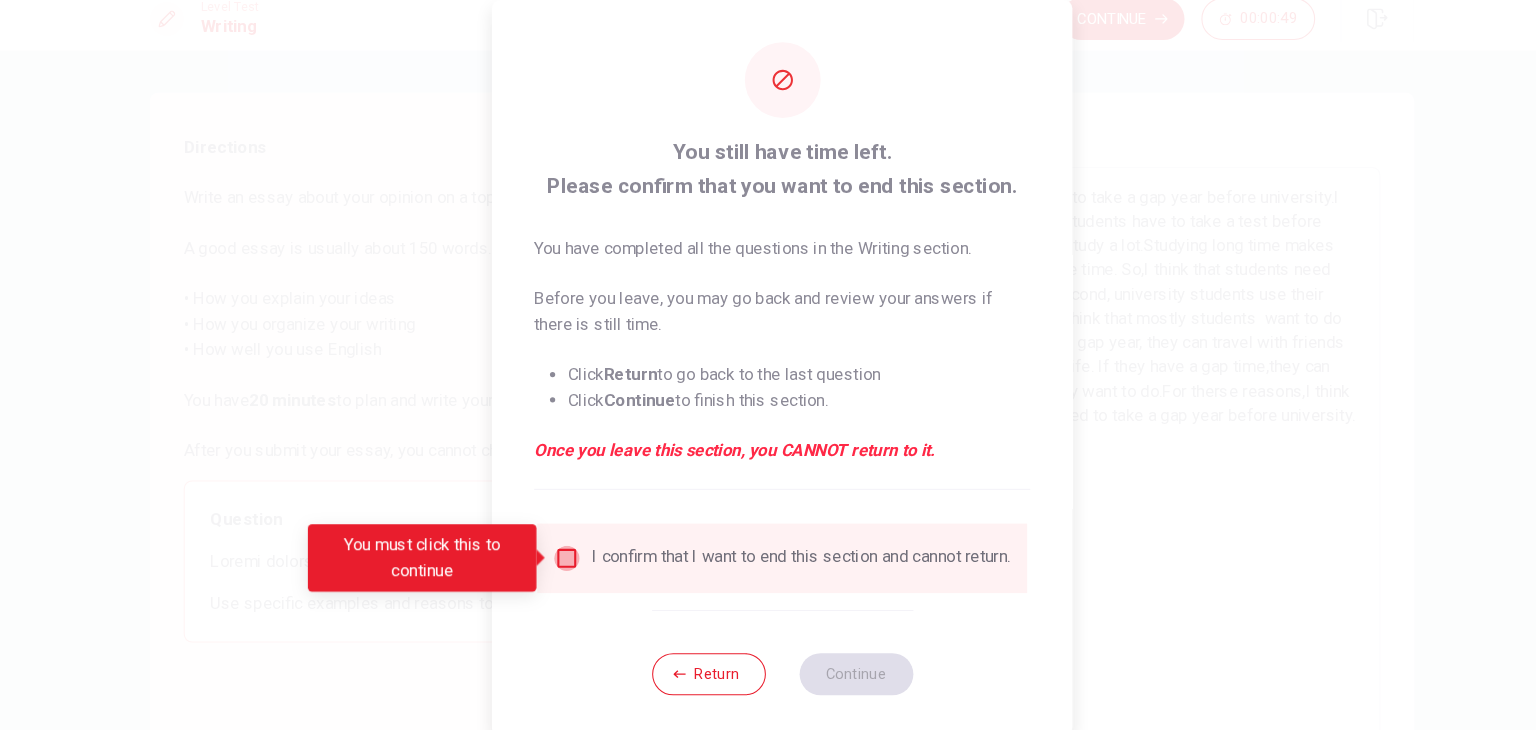 click at bounding box center (564, 546) 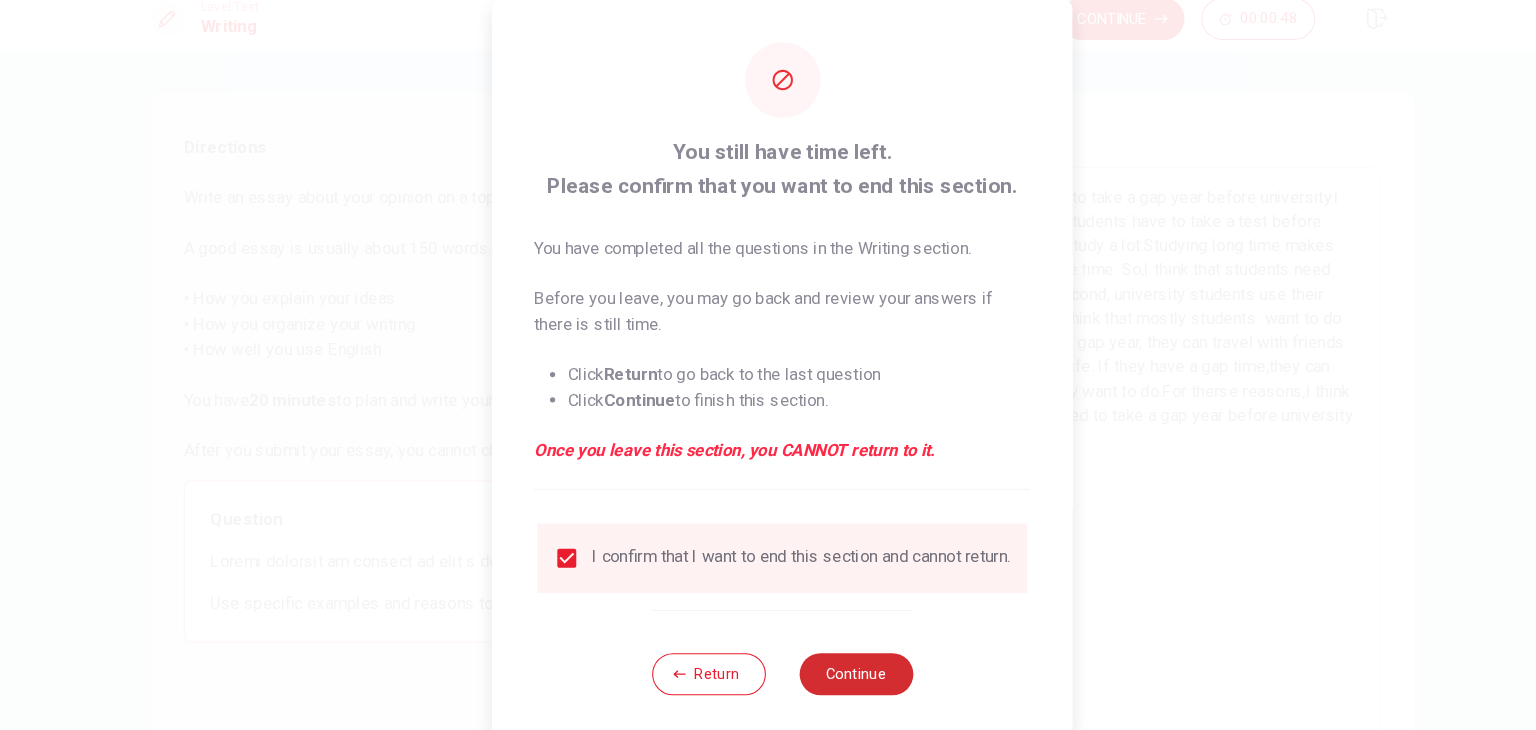 click on "Continue" at bounding box center (838, 656) 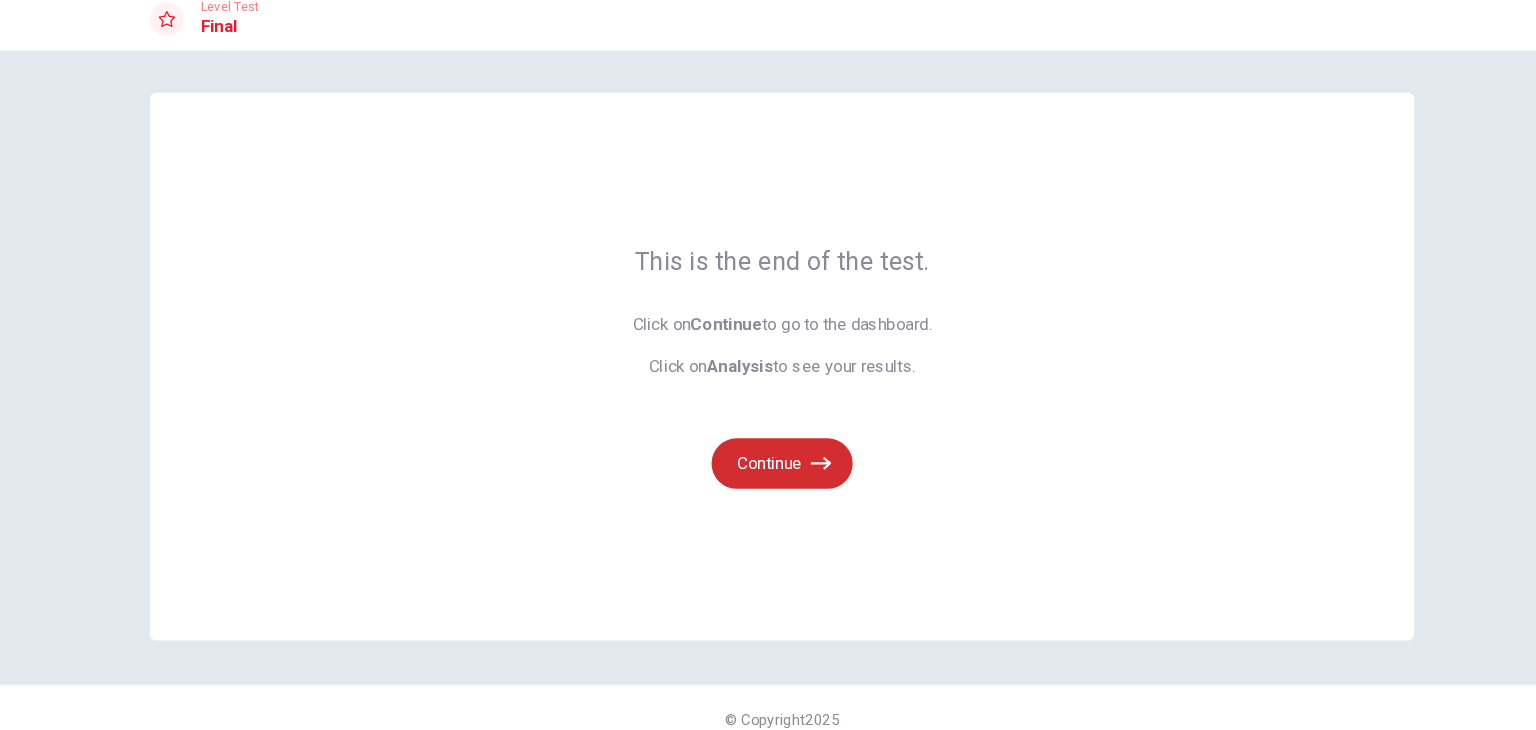 click on "Continue" at bounding box center (768, 456) 